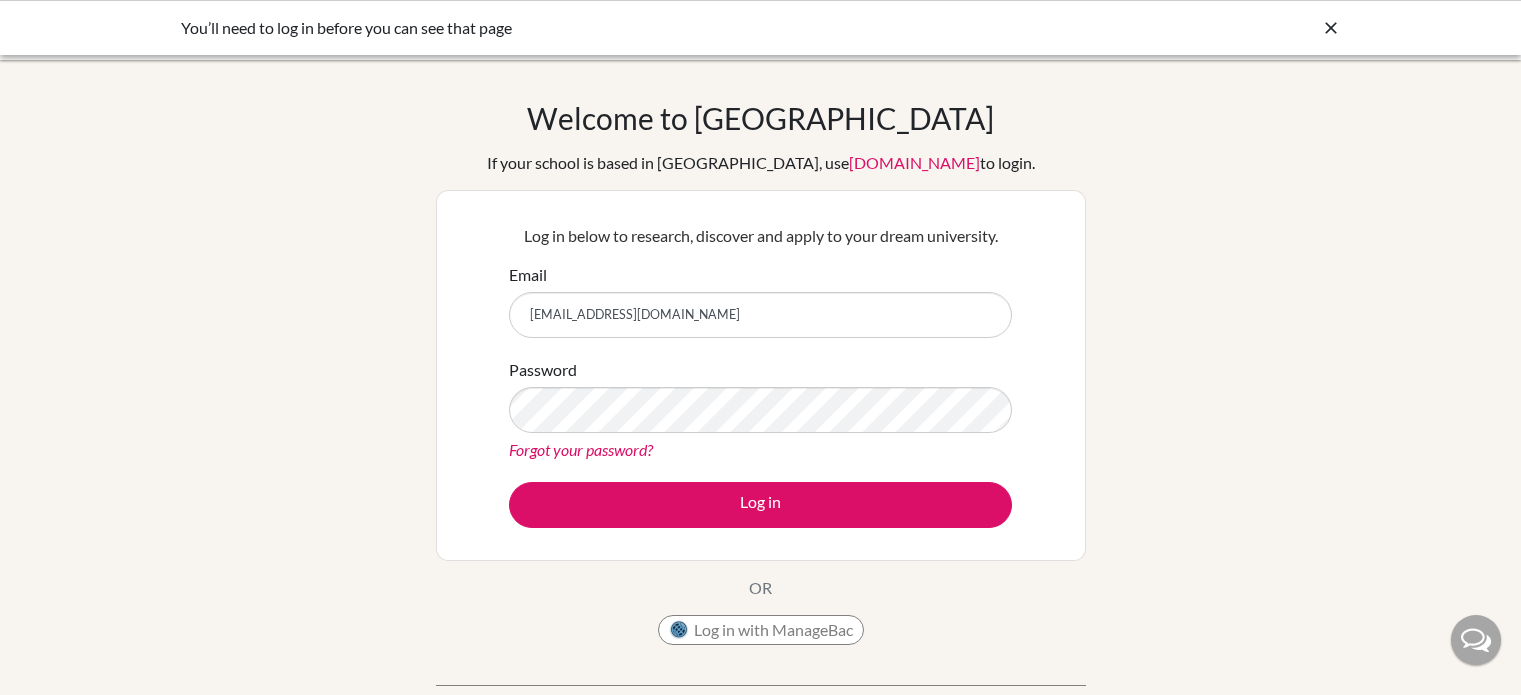 scroll, scrollTop: 0, scrollLeft: 0, axis: both 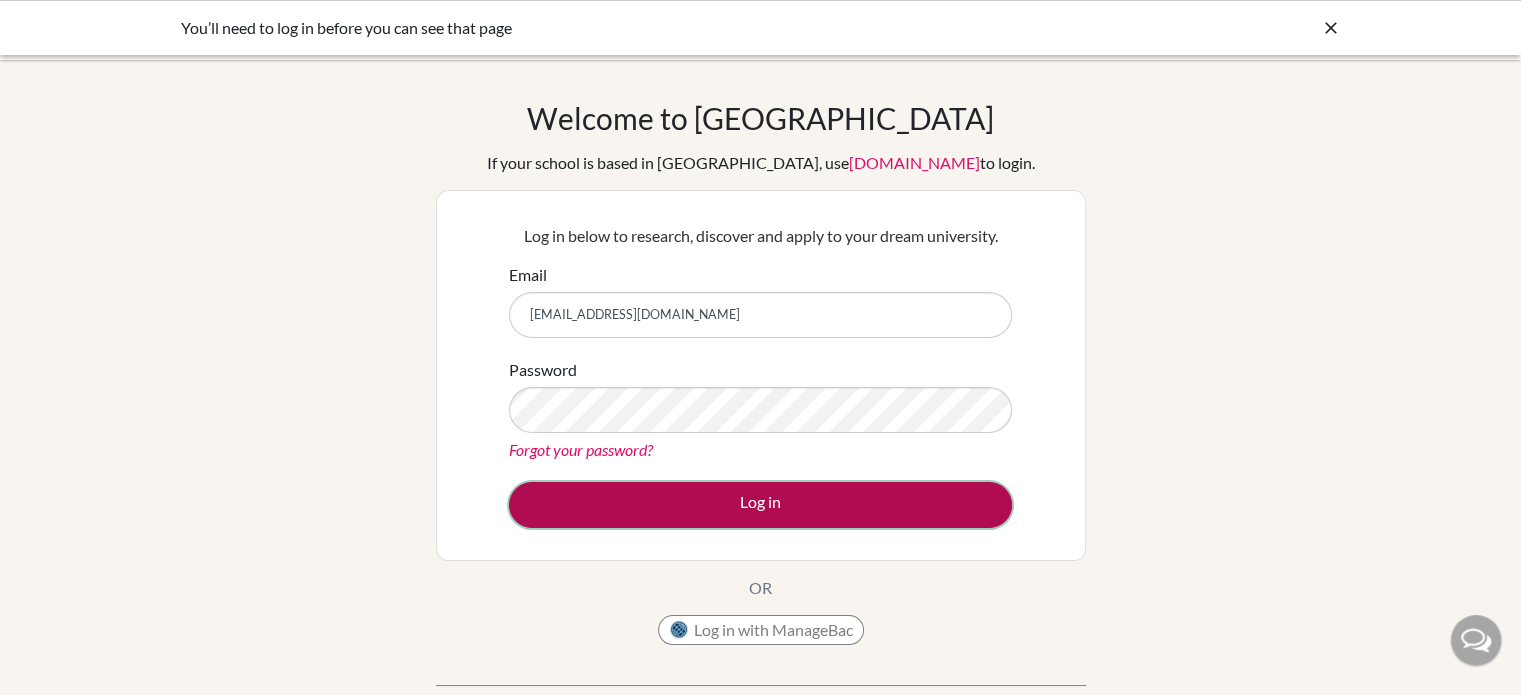 click on "Log in" at bounding box center (760, 505) 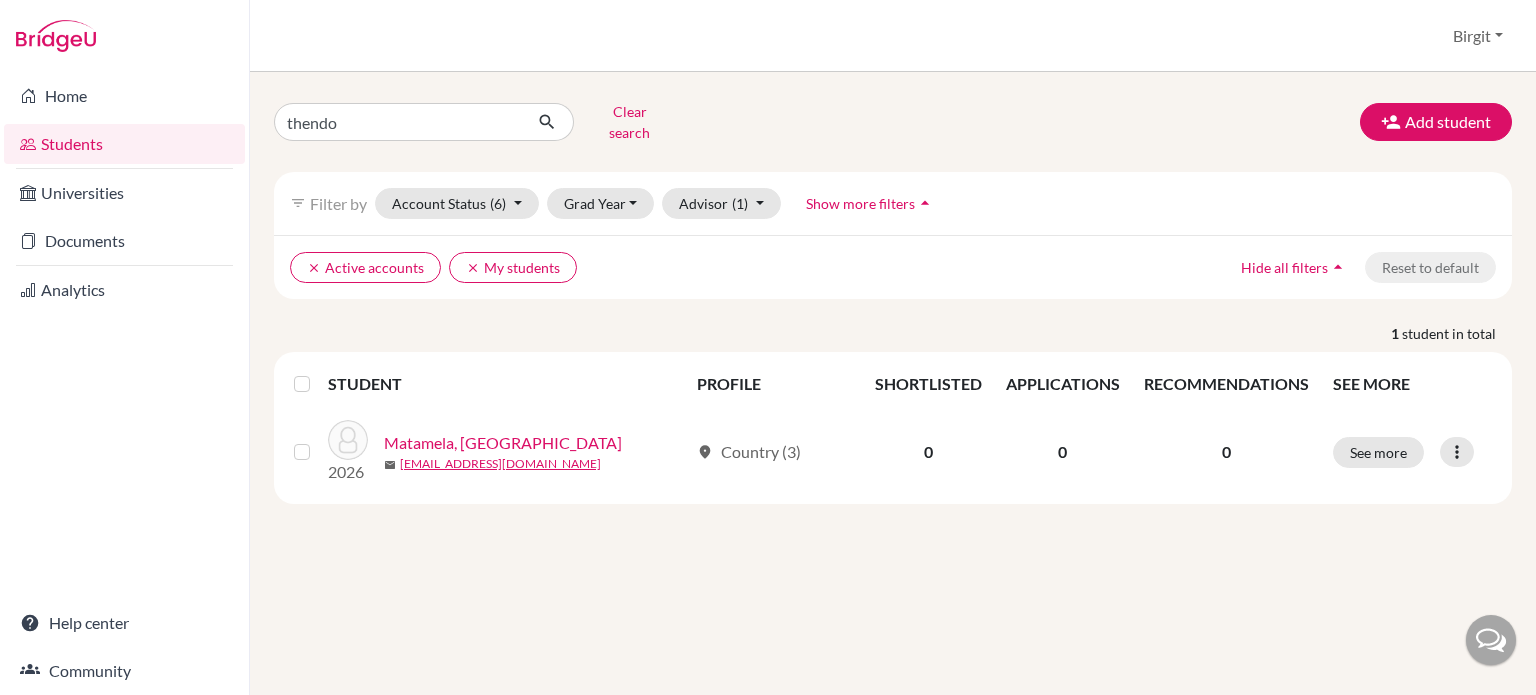 scroll, scrollTop: 0, scrollLeft: 0, axis: both 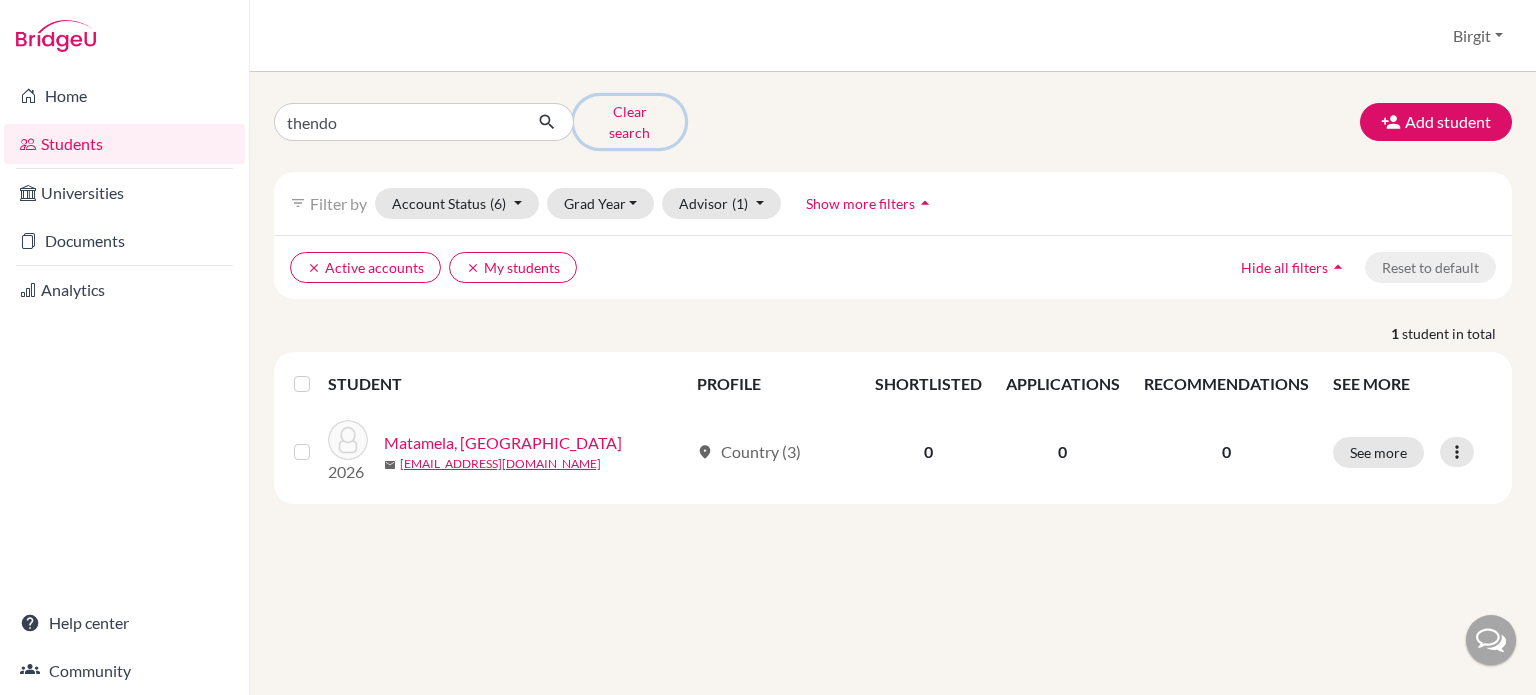 click on "Clear search" at bounding box center (629, 122) 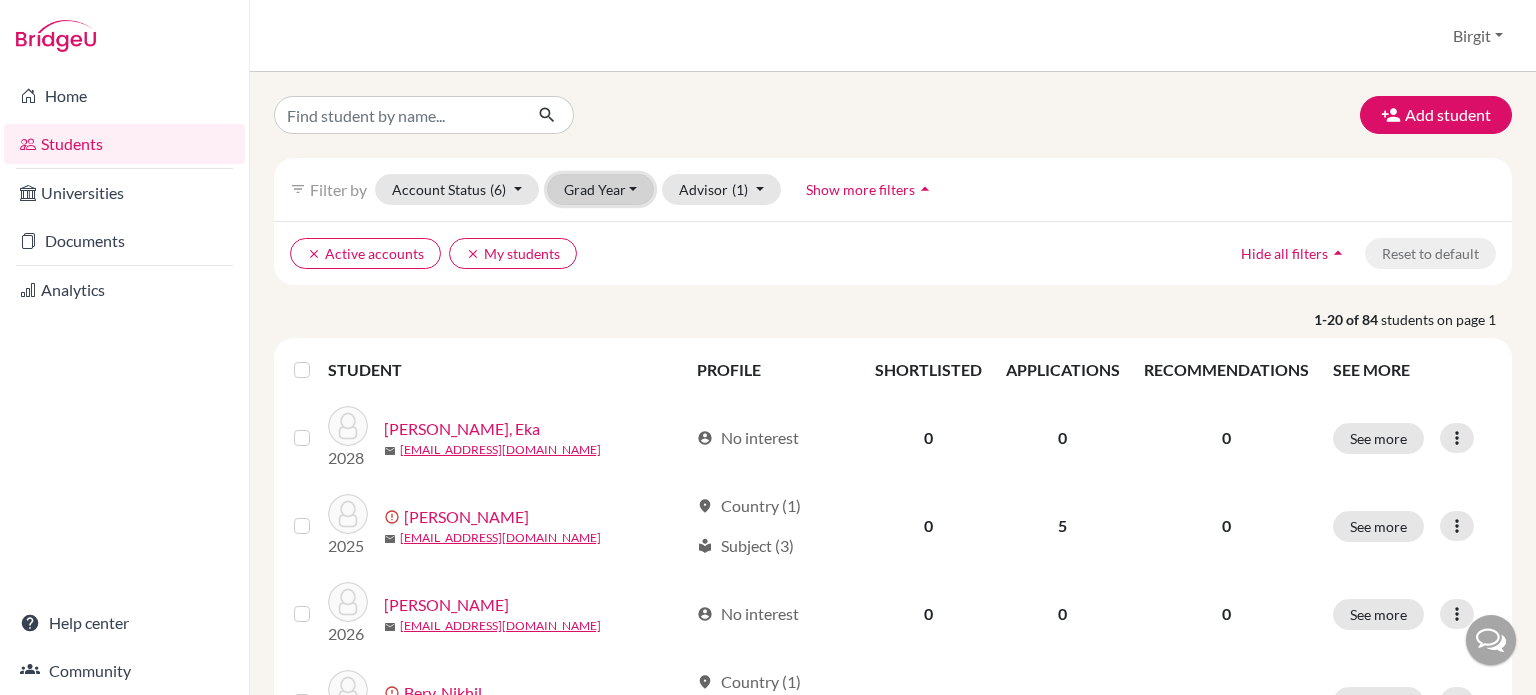 click on "Grad Year" at bounding box center (601, 189) 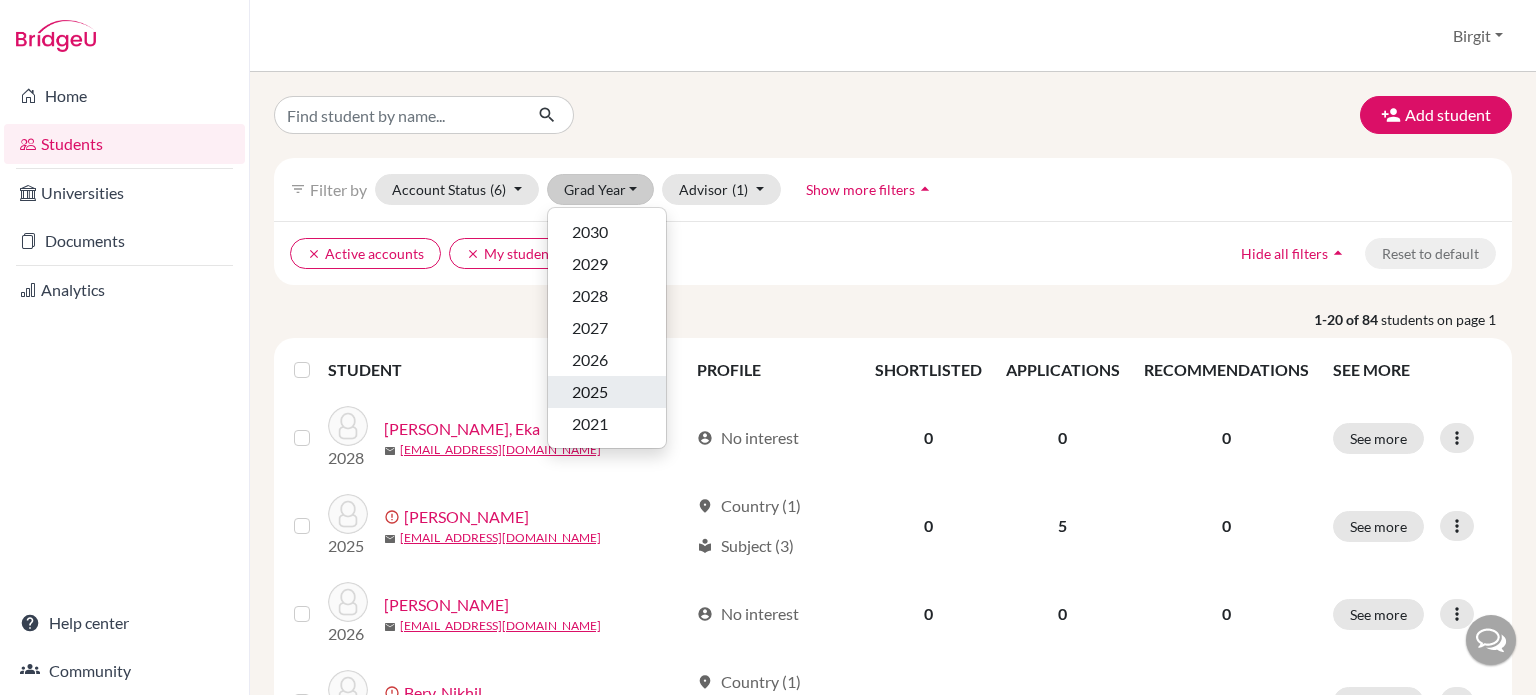 click on "2025" at bounding box center (590, 392) 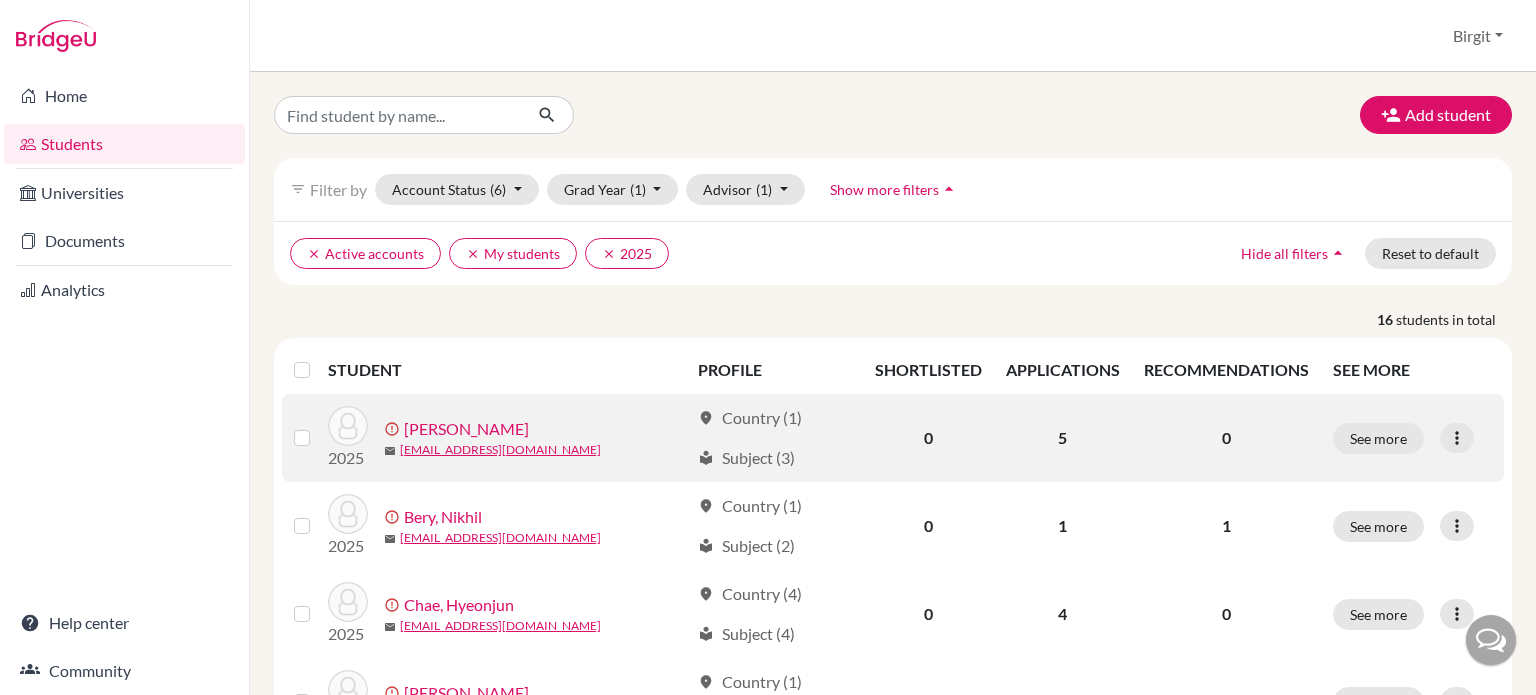 click on "[PERSON_NAME]" at bounding box center [466, 429] 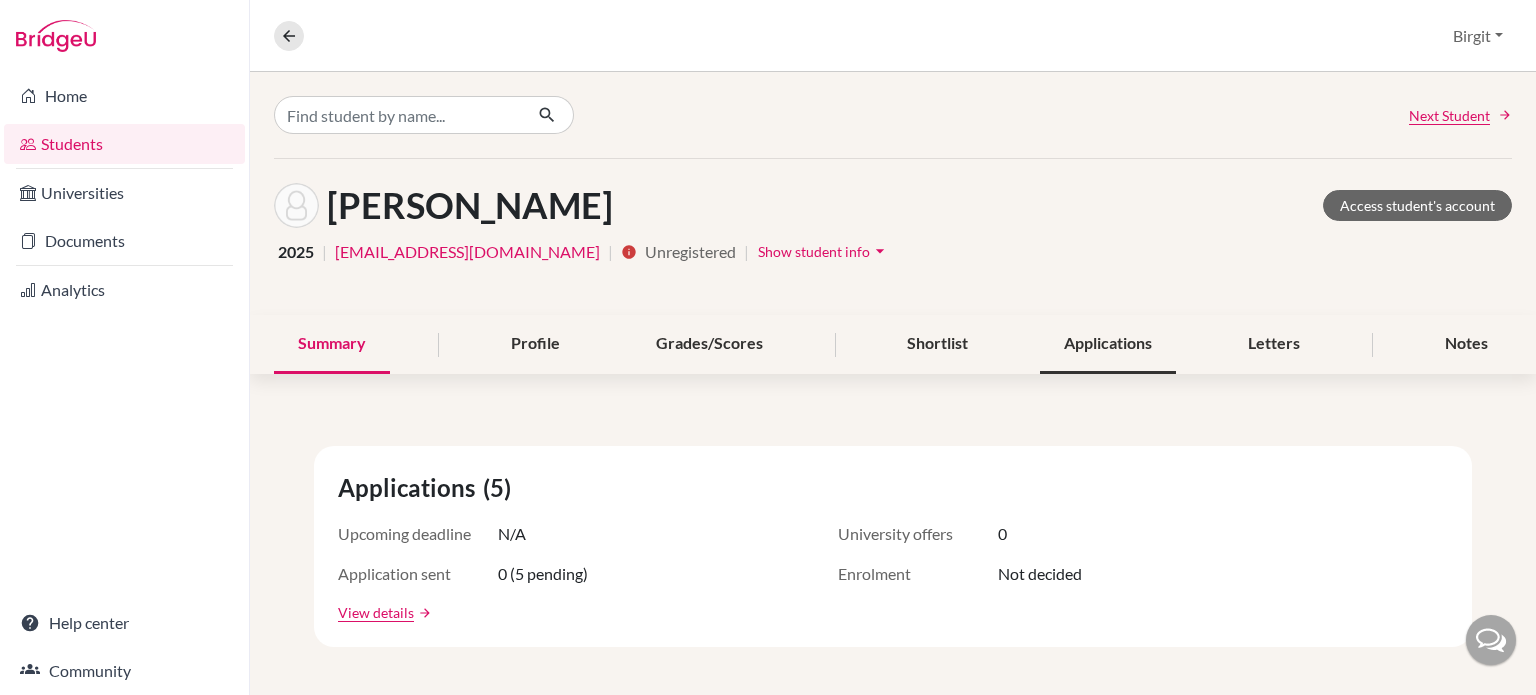 click on "Applications" at bounding box center (1108, 344) 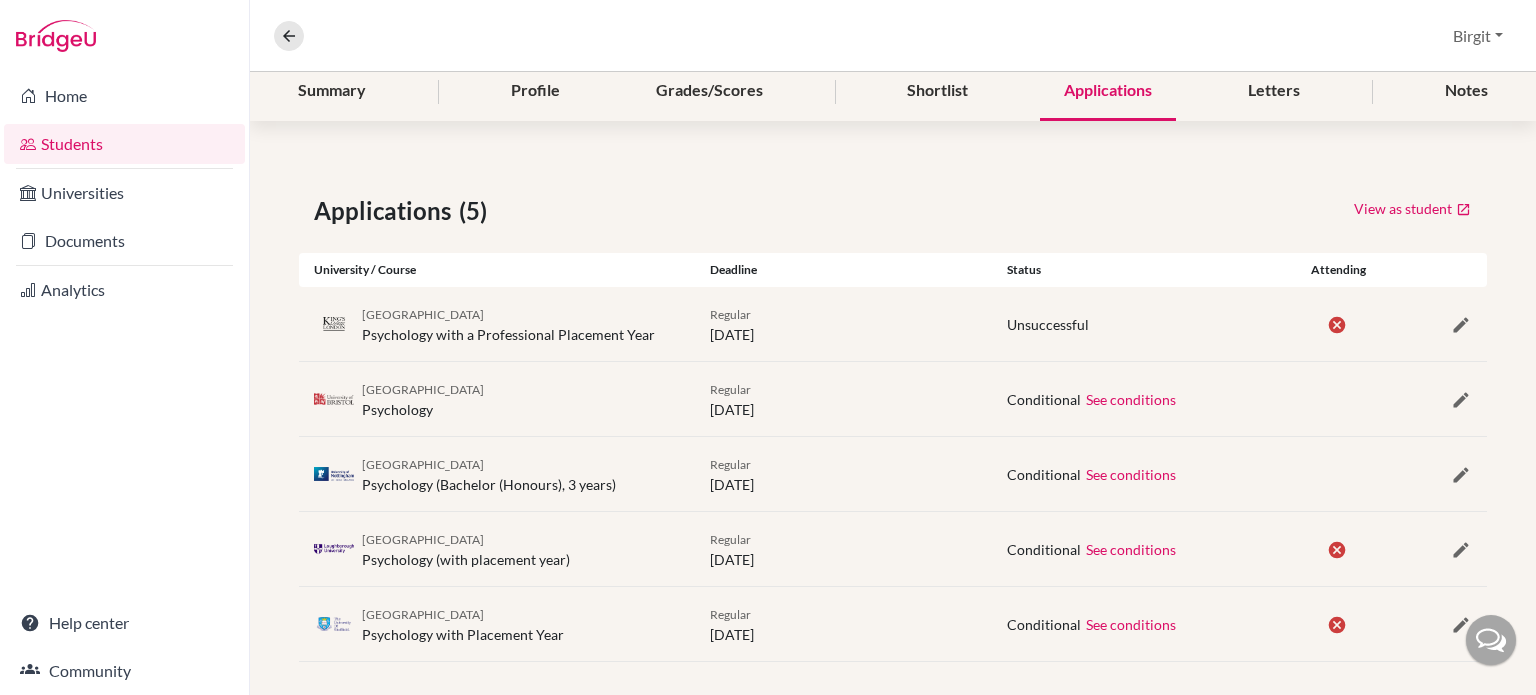 scroll, scrollTop: 265, scrollLeft: 0, axis: vertical 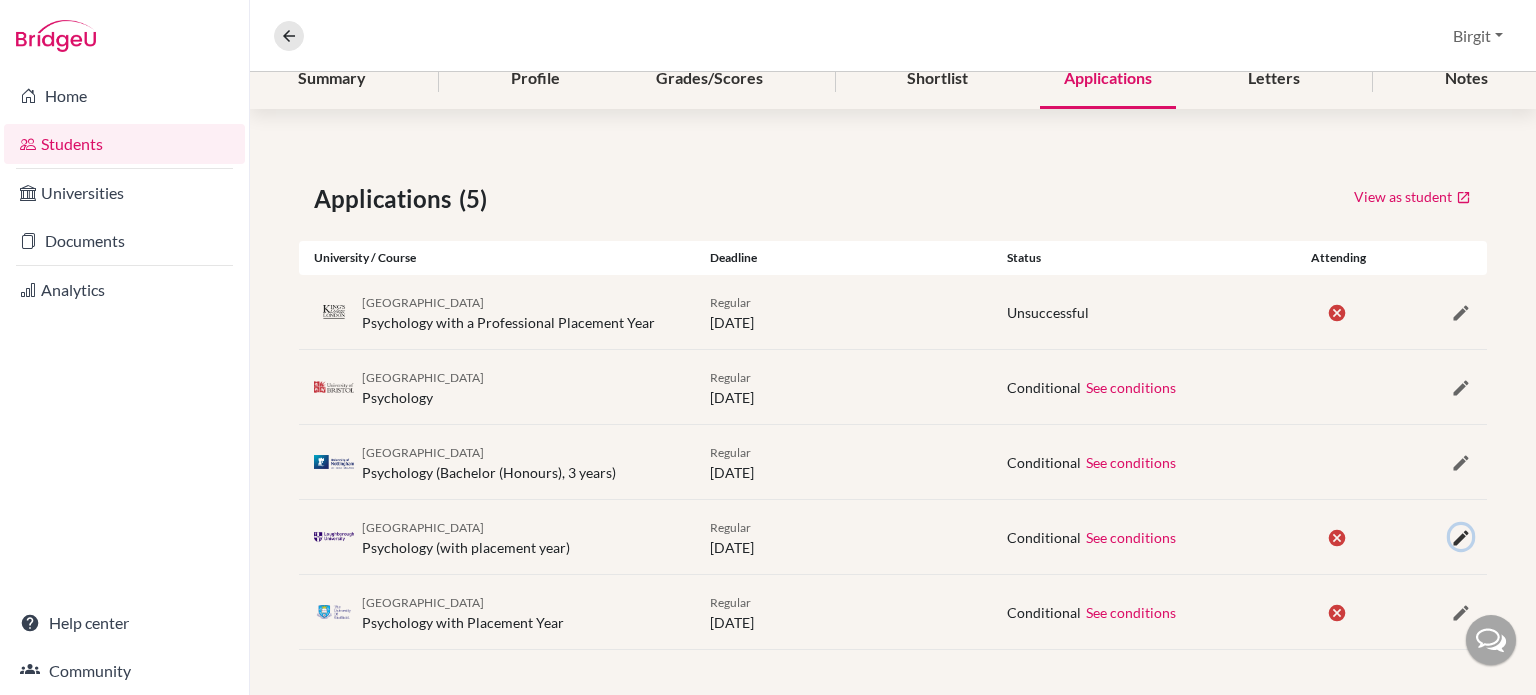 click at bounding box center [1461, 538] 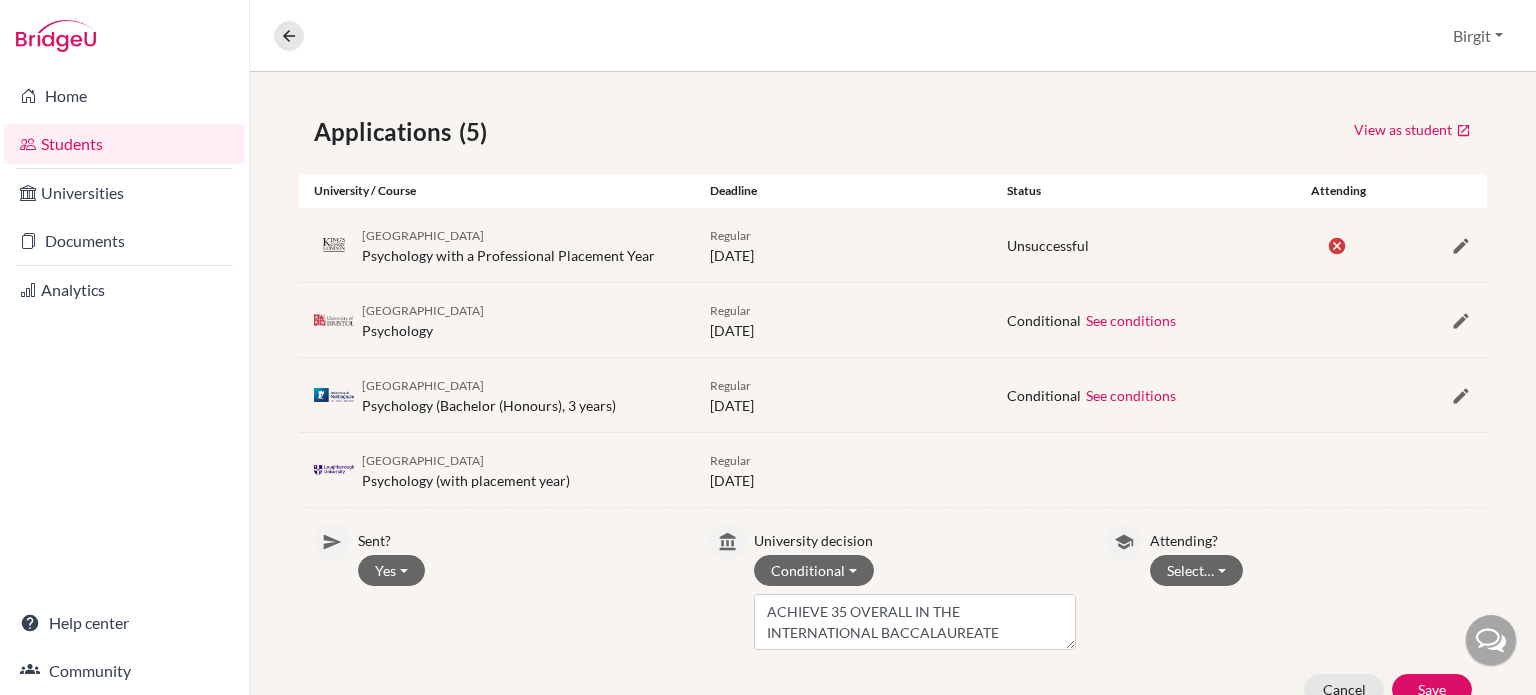 scroll, scrollTop: 365, scrollLeft: 0, axis: vertical 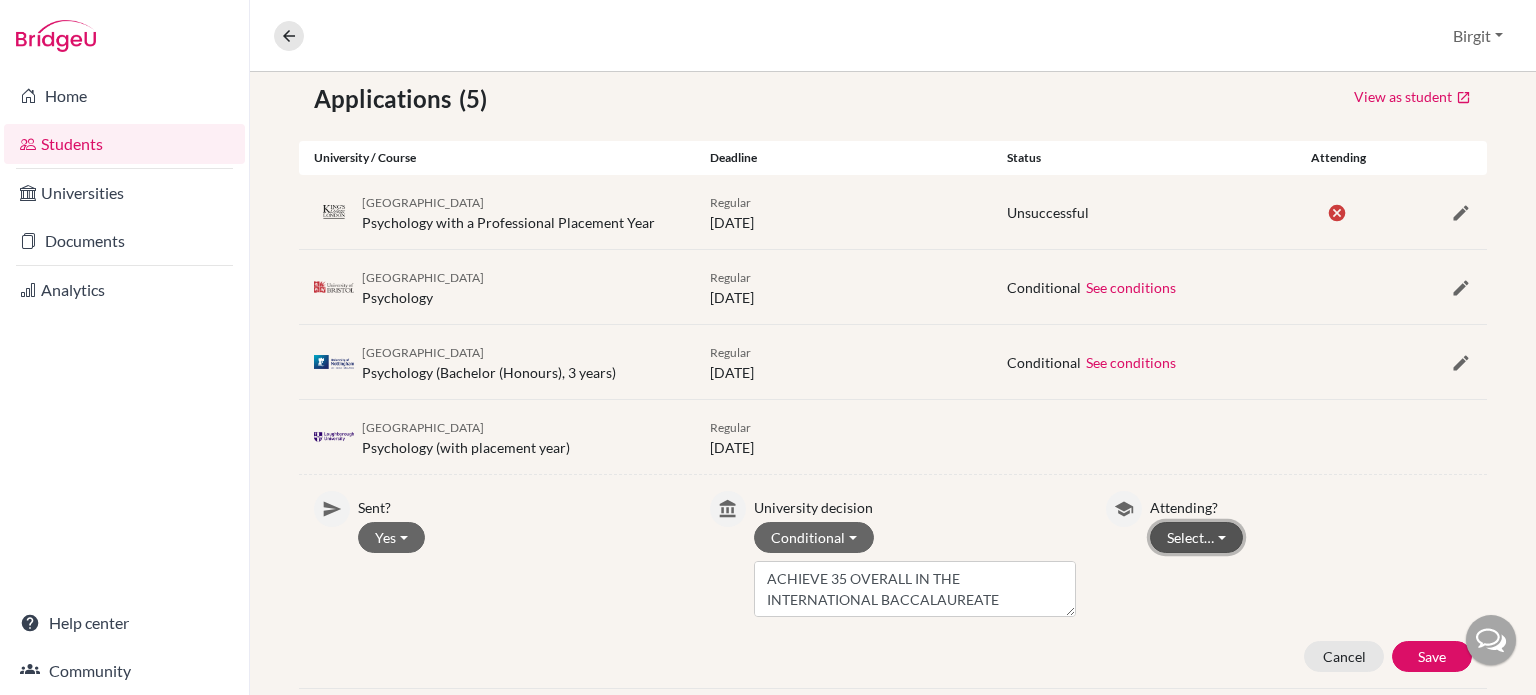 click on "Select…" at bounding box center [1196, 537] 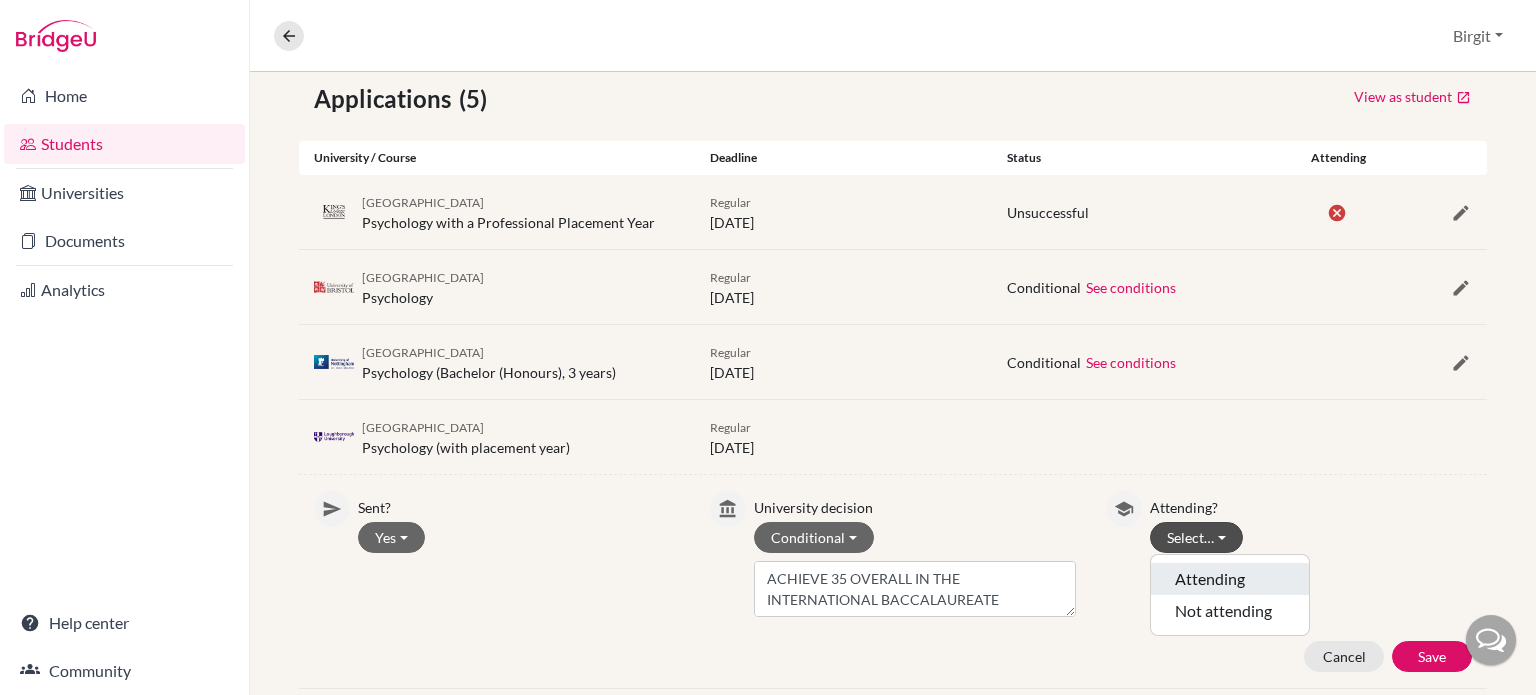 click on "Attending" 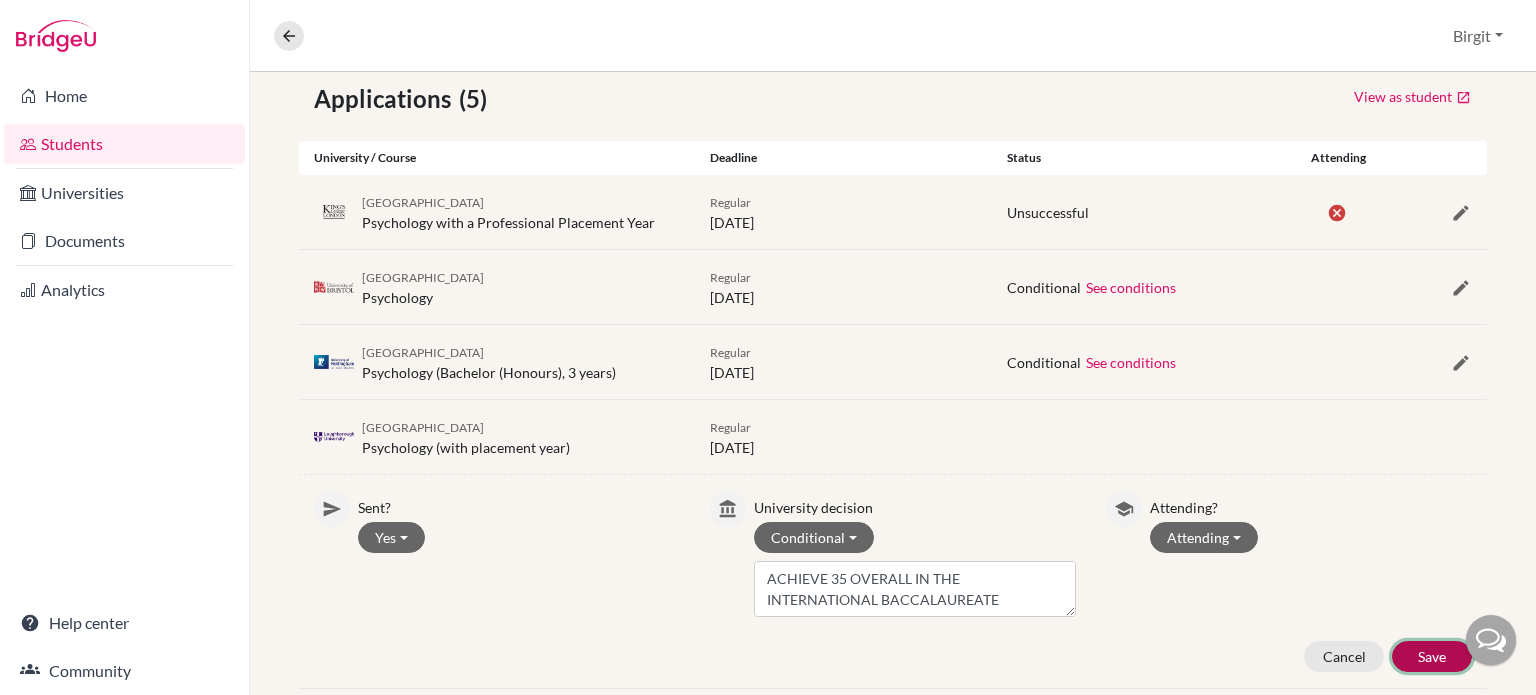 click on "Save" at bounding box center [1432, 656] 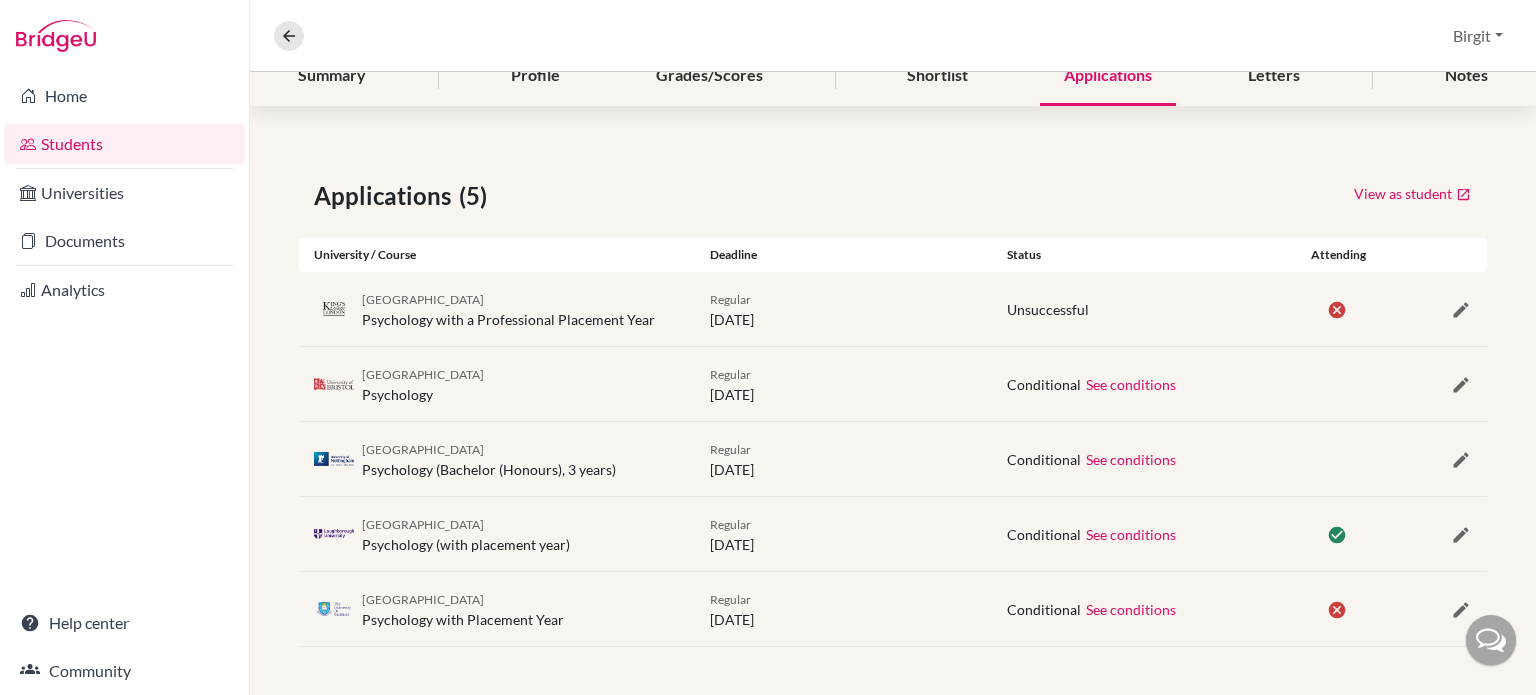scroll, scrollTop: 265, scrollLeft: 0, axis: vertical 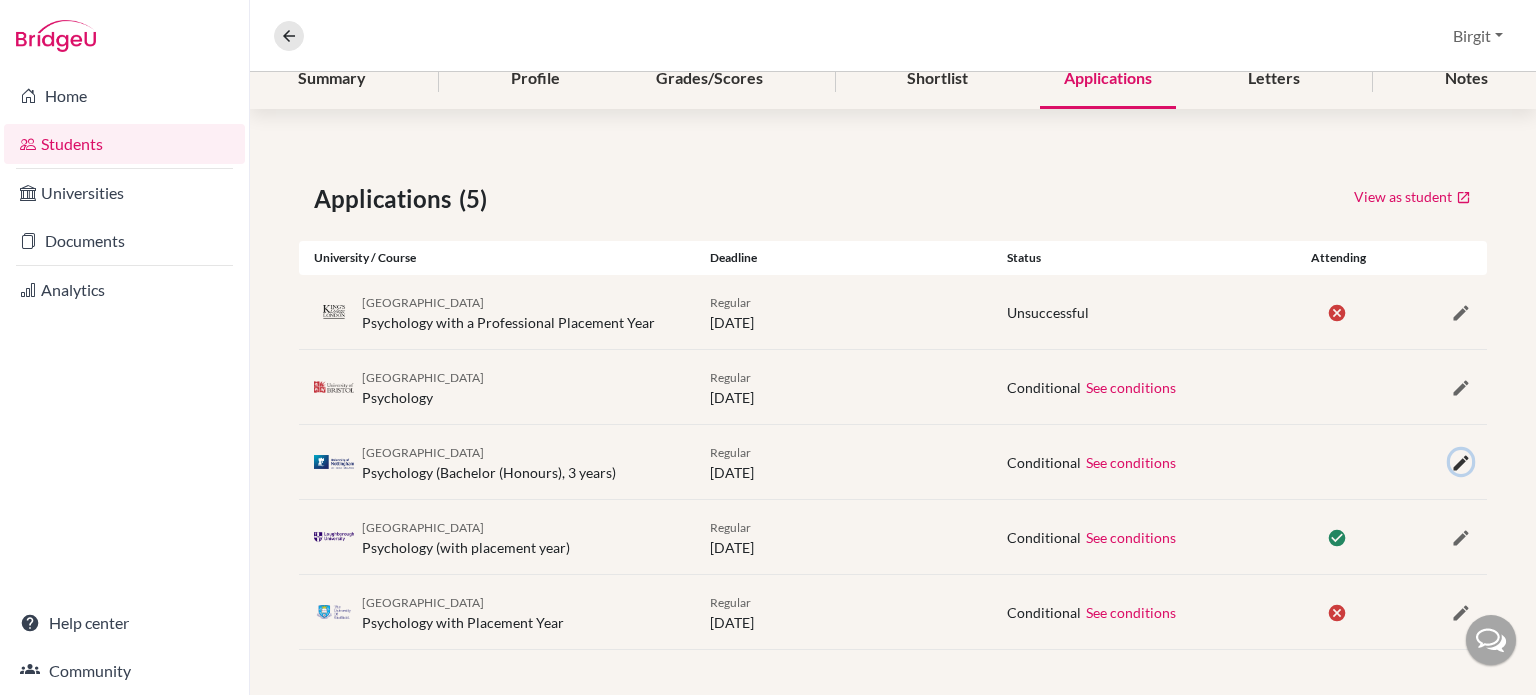 click at bounding box center (1461, 463) 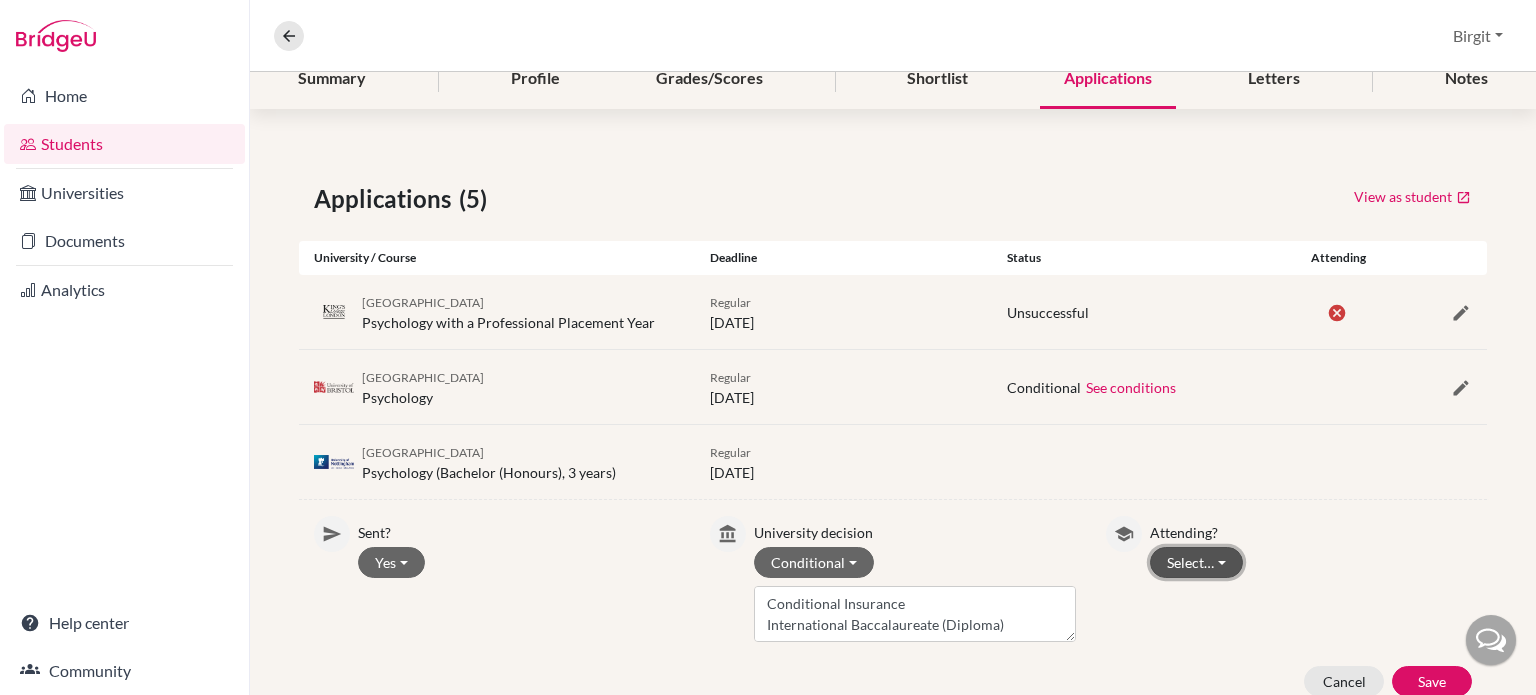 click on "Select…" at bounding box center [1196, 562] 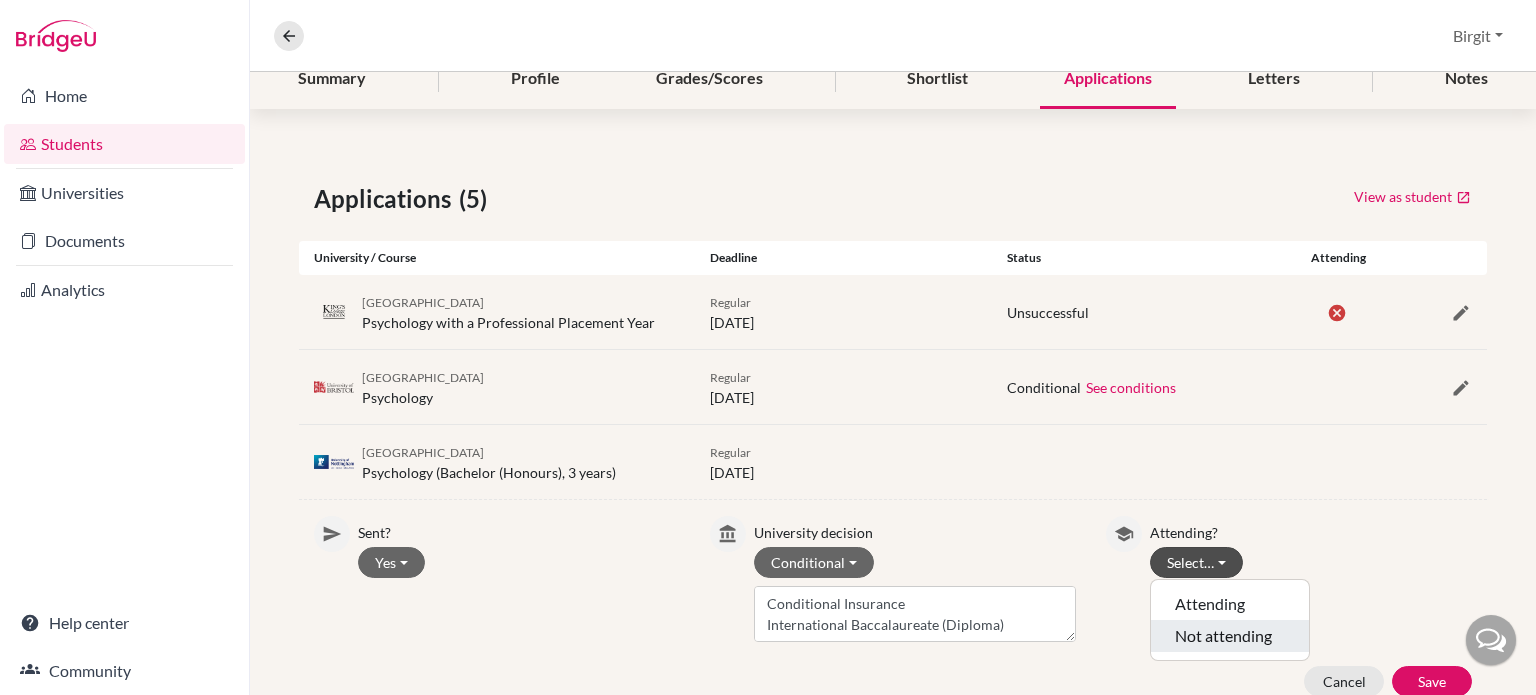 click on "Not attending" 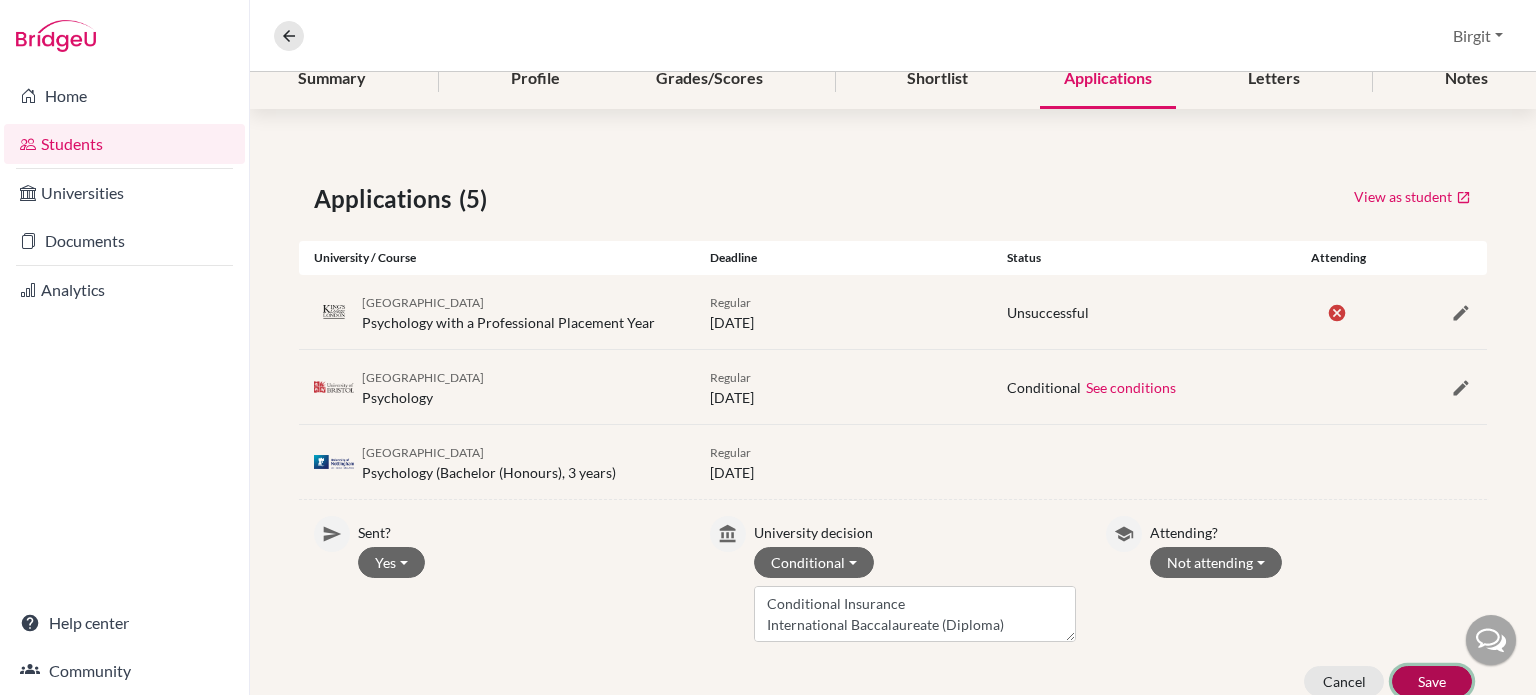 click on "Save" at bounding box center [1432, 681] 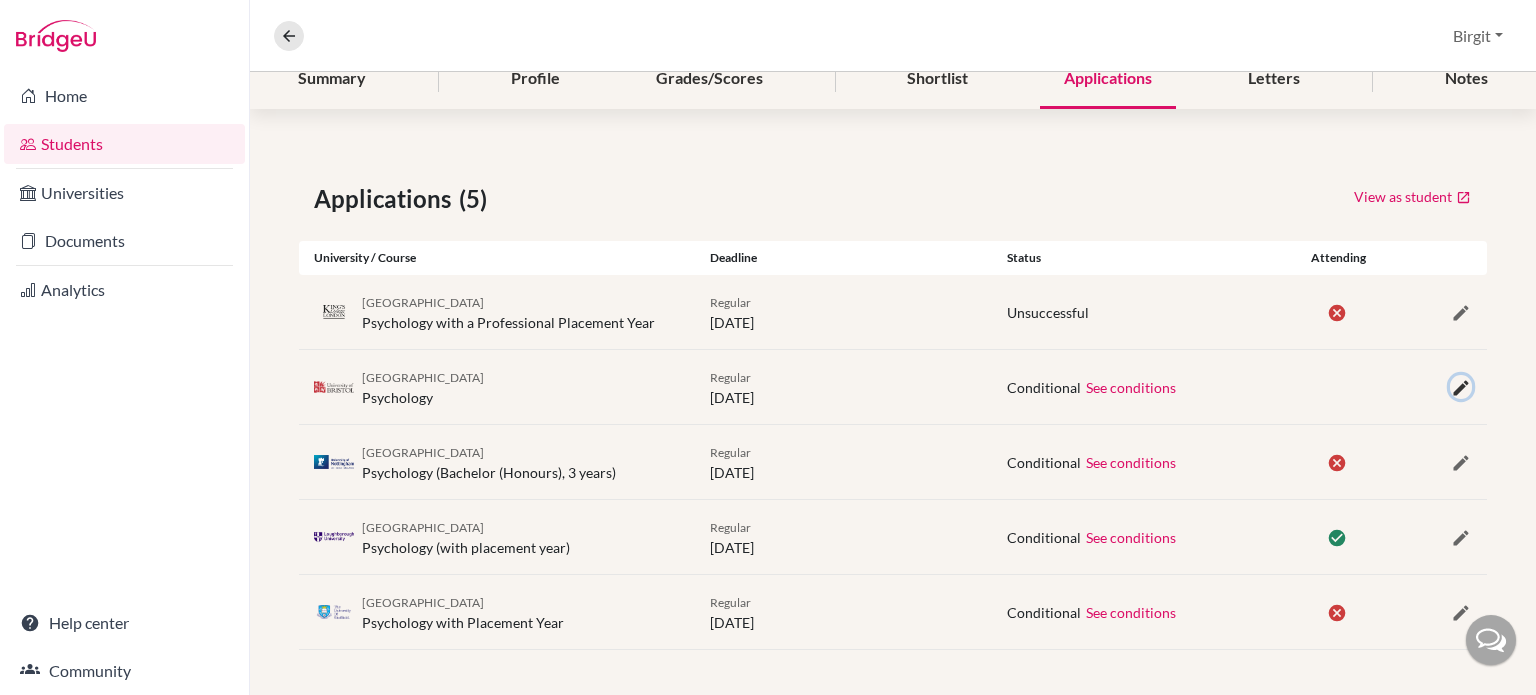 click at bounding box center (1461, 388) 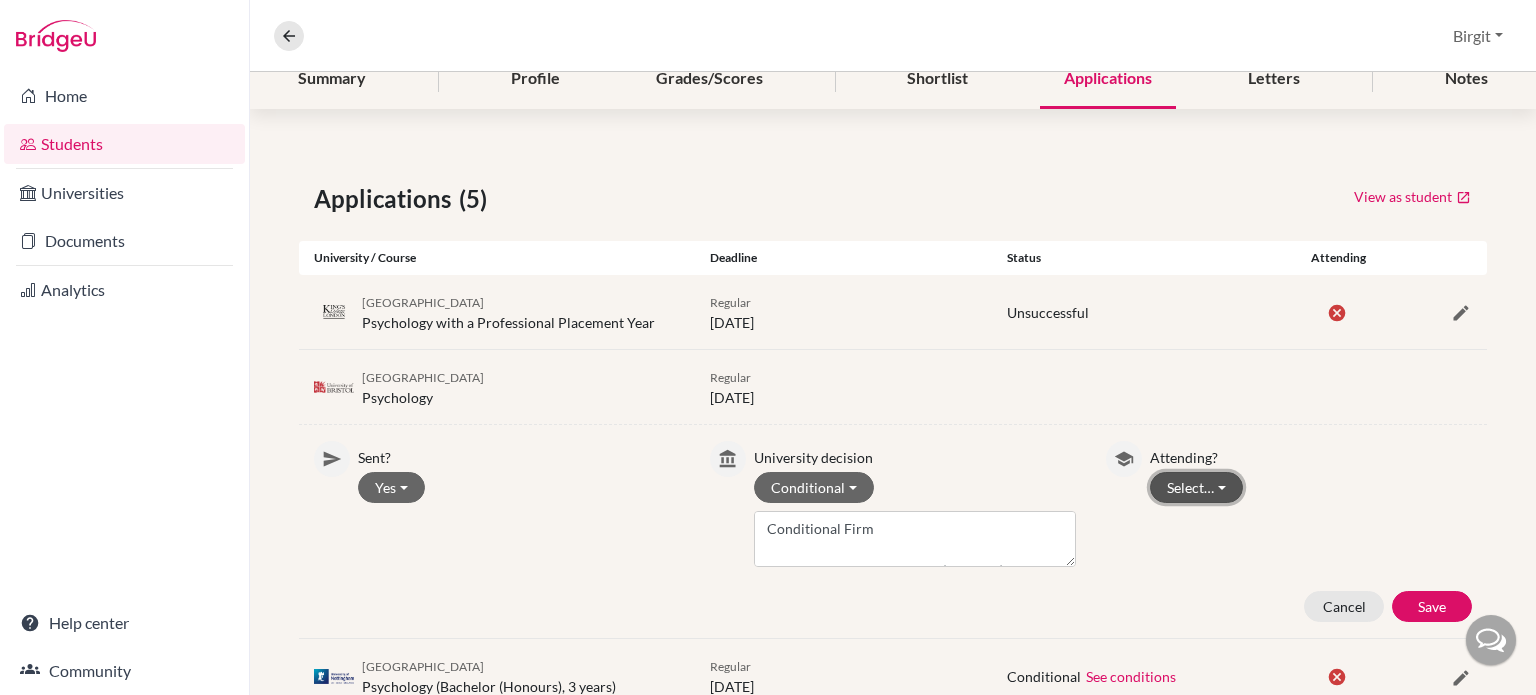 click on "Select…" at bounding box center [1196, 487] 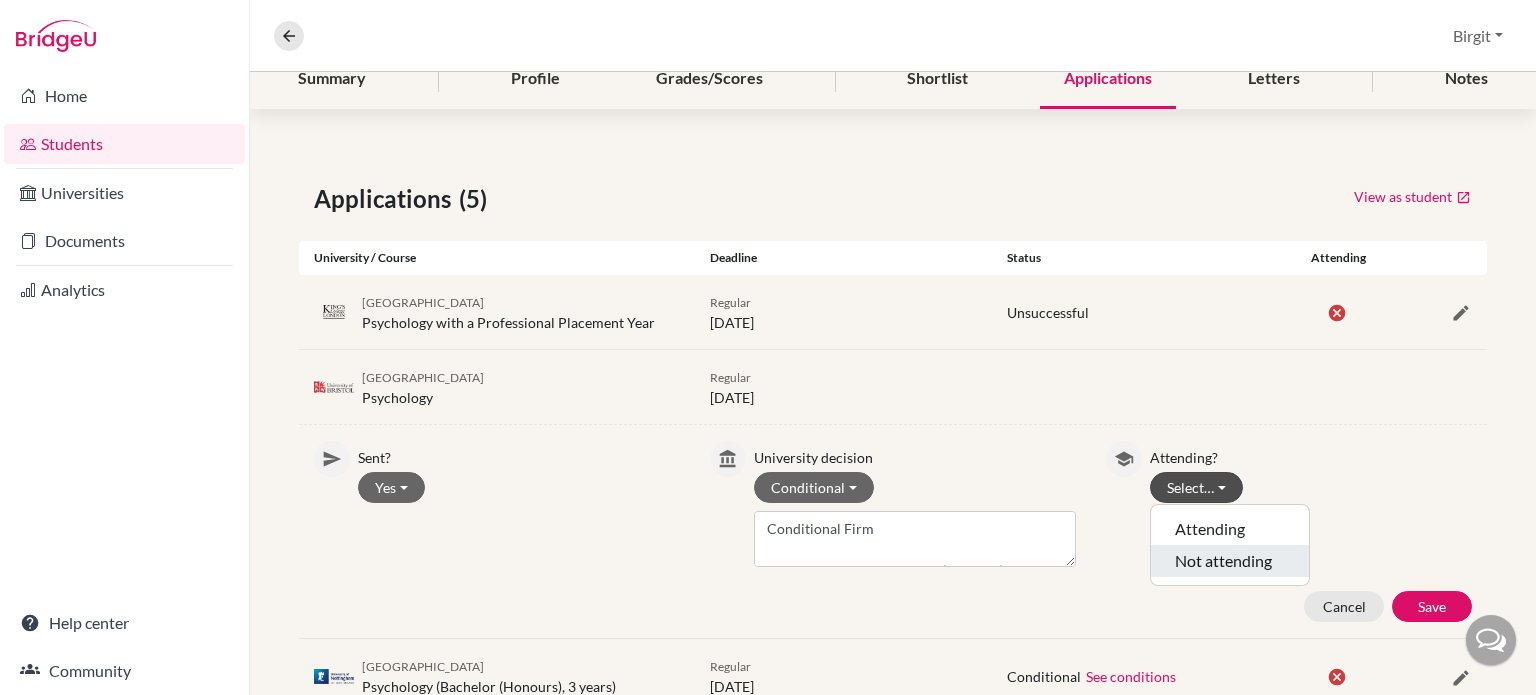 click on "Not attending" 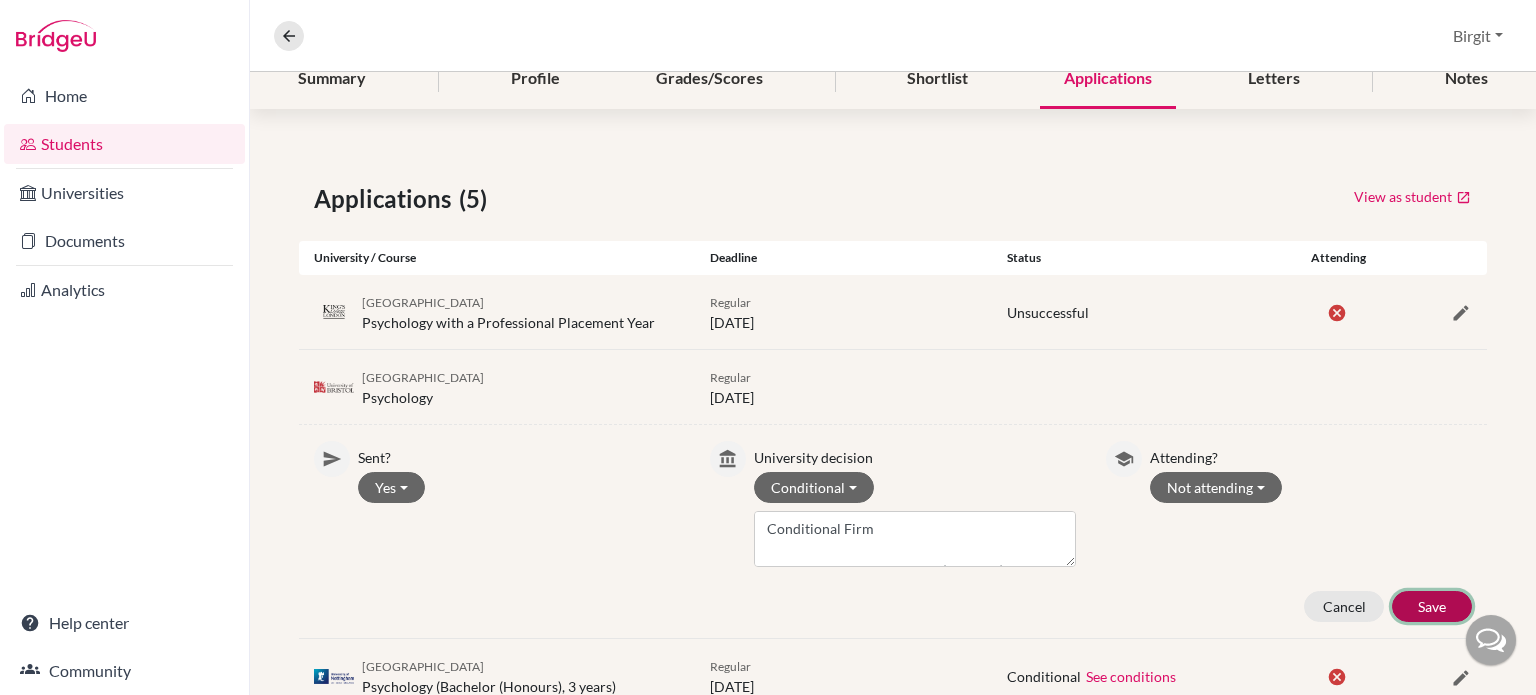 click on "Save" at bounding box center (1432, 606) 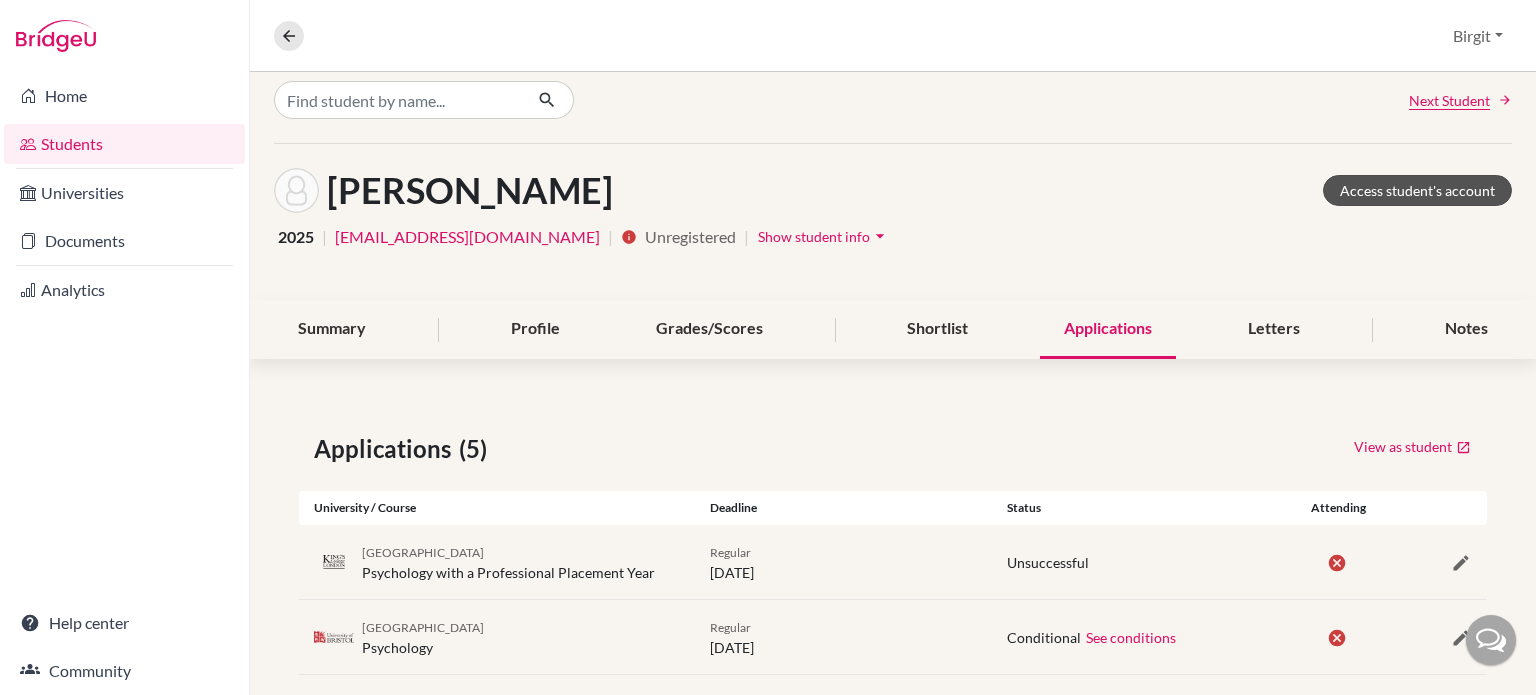 scroll, scrollTop: 0, scrollLeft: 0, axis: both 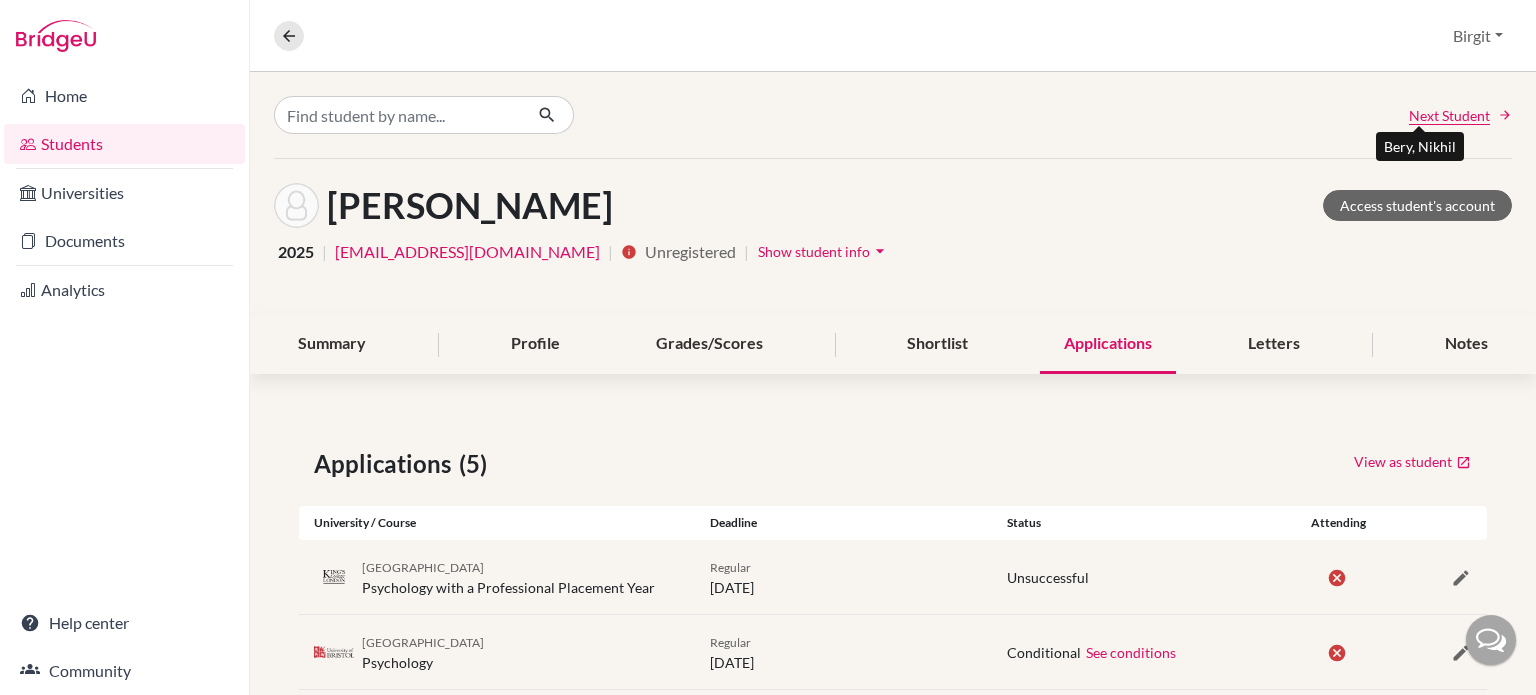 click on "Next Student" at bounding box center [1449, 115] 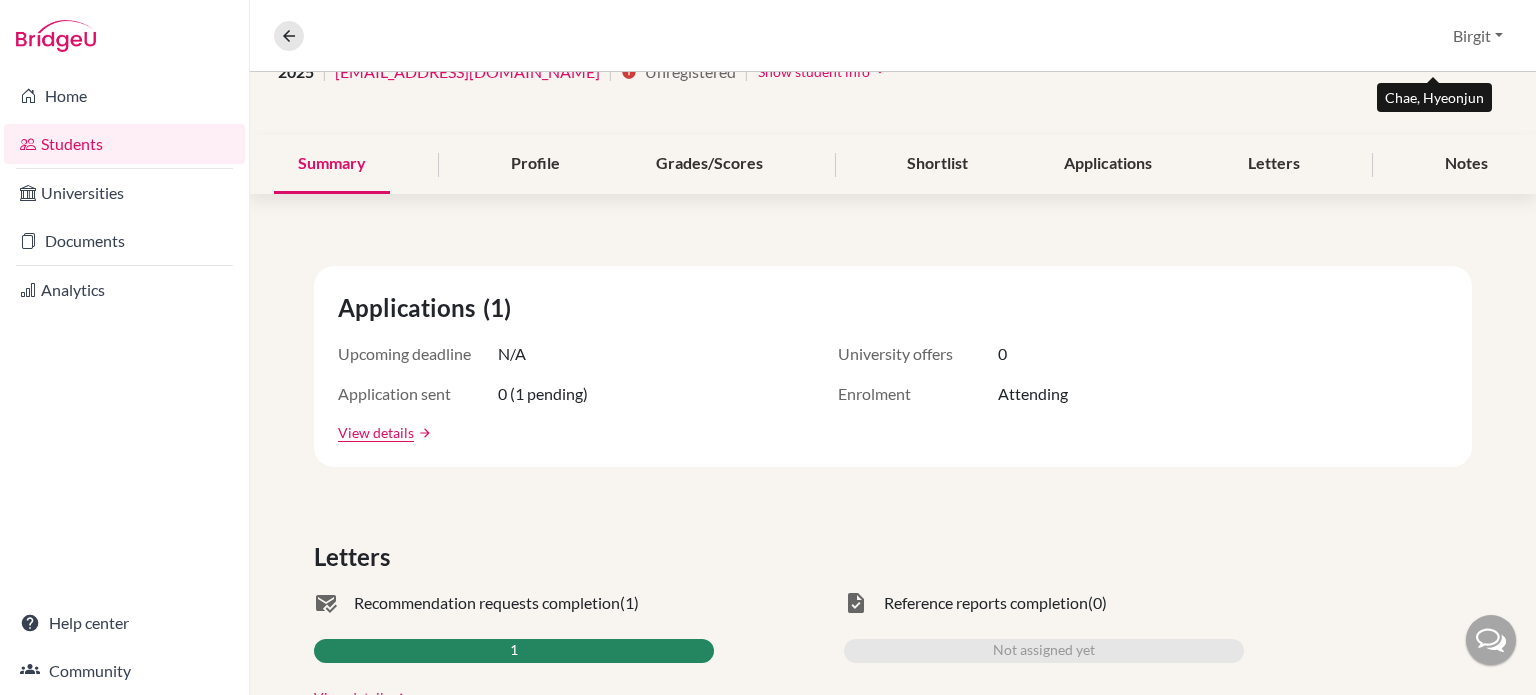 scroll, scrollTop: 200, scrollLeft: 0, axis: vertical 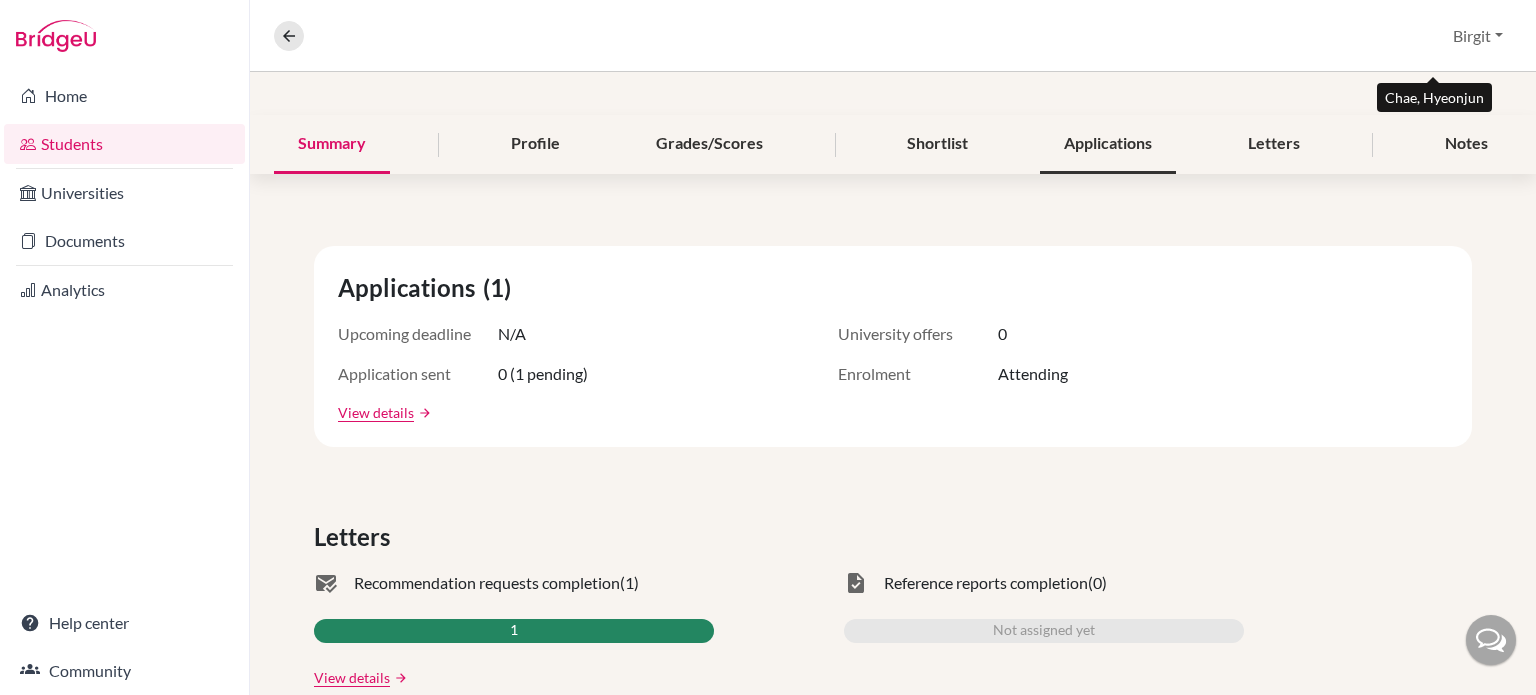 click on "Applications" at bounding box center (1108, 144) 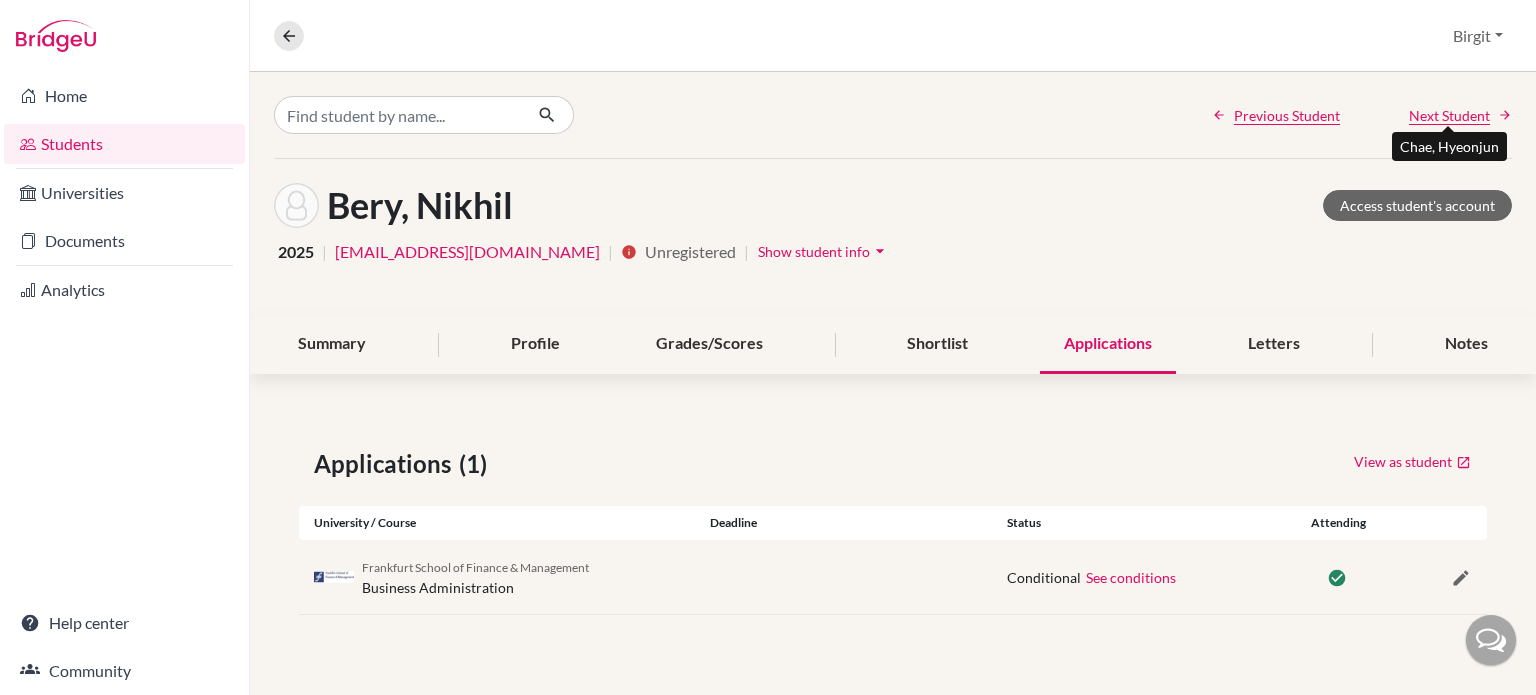 scroll, scrollTop: 0, scrollLeft: 0, axis: both 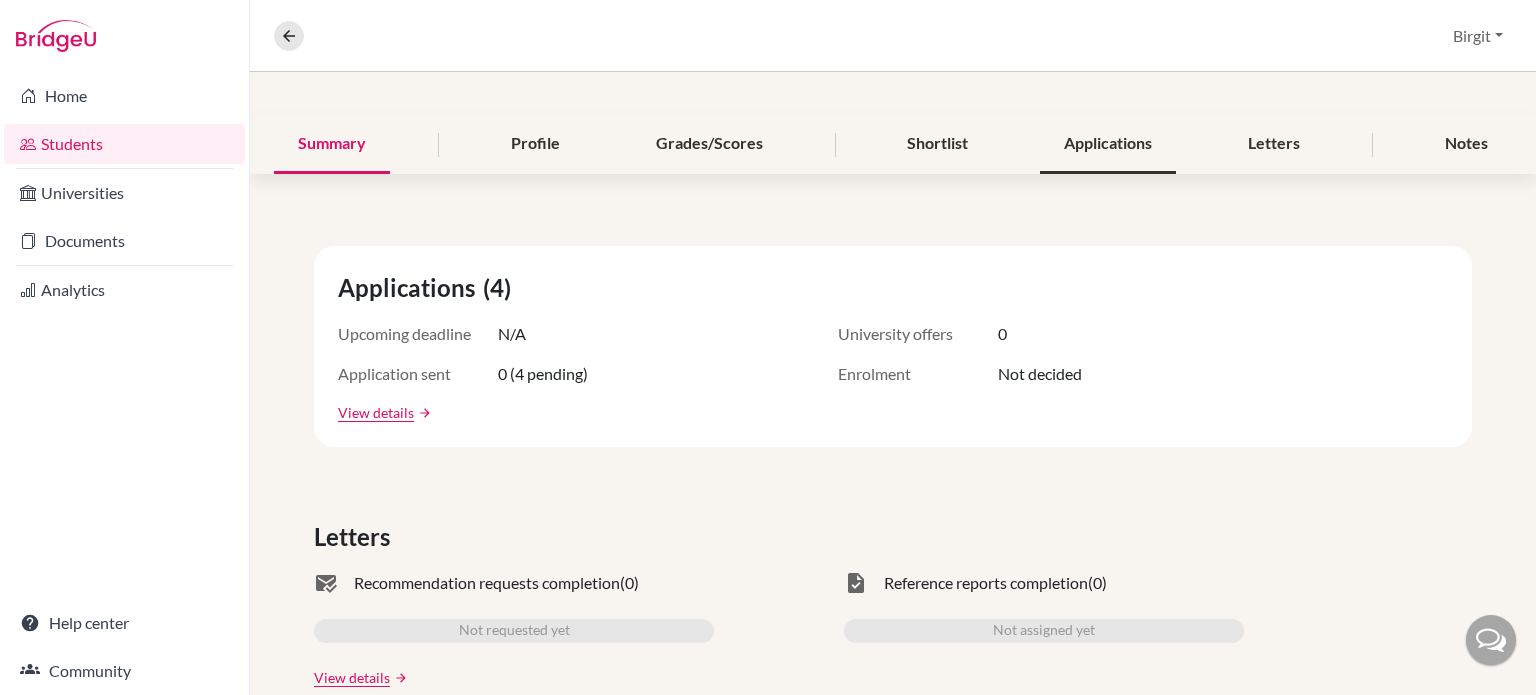 click on "Applications" at bounding box center (1108, 144) 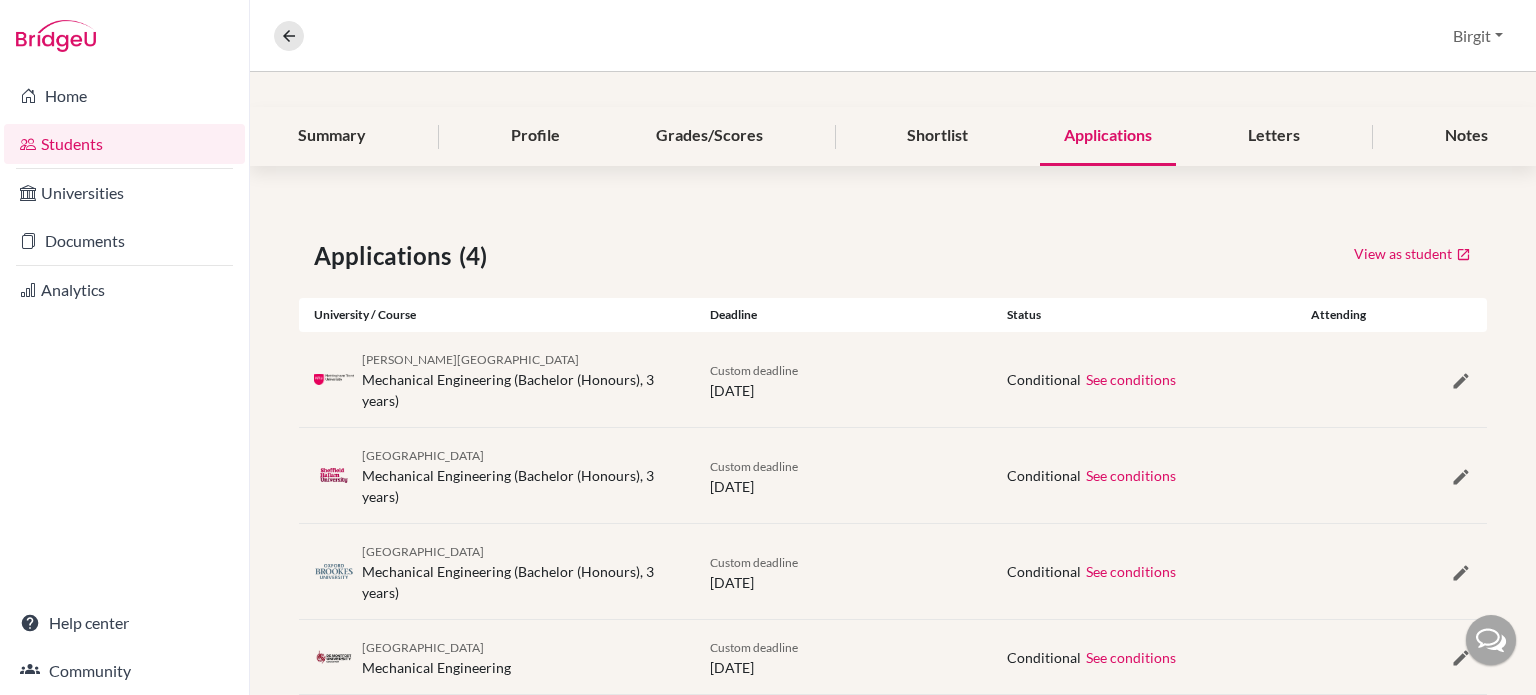 scroll, scrollTop: 253, scrollLeft: 0, axis: vertical 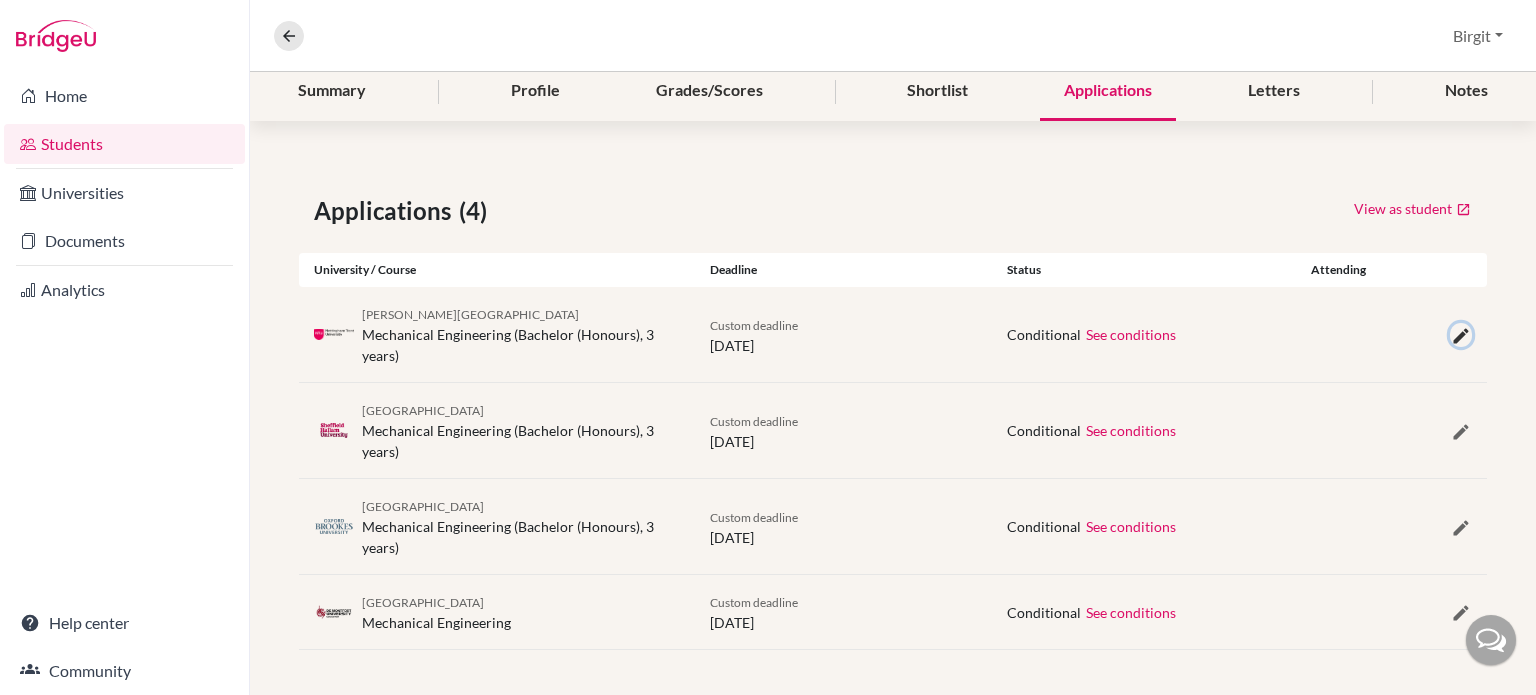 click at bounding box center [1461, 336] 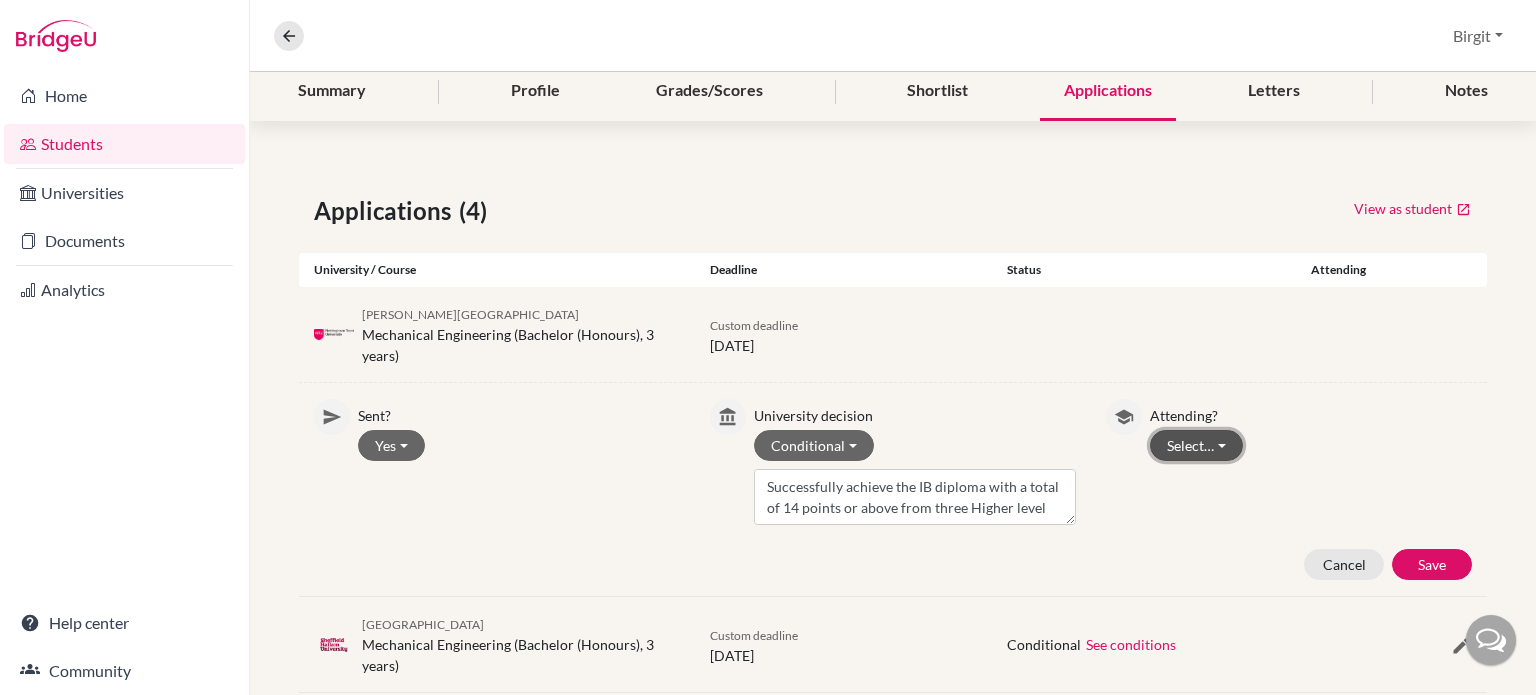 click on "Select…" at bounding box center (1196, 445) 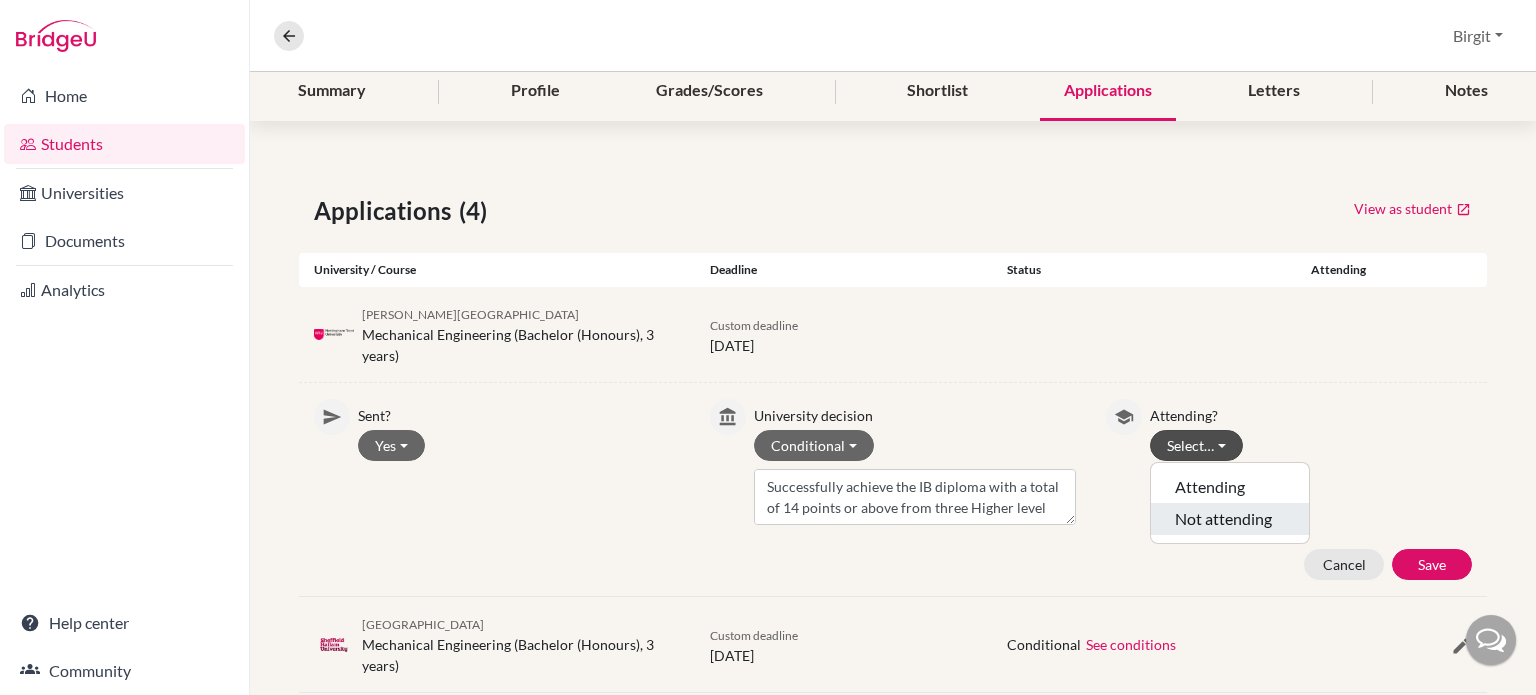 click on "Not attending" 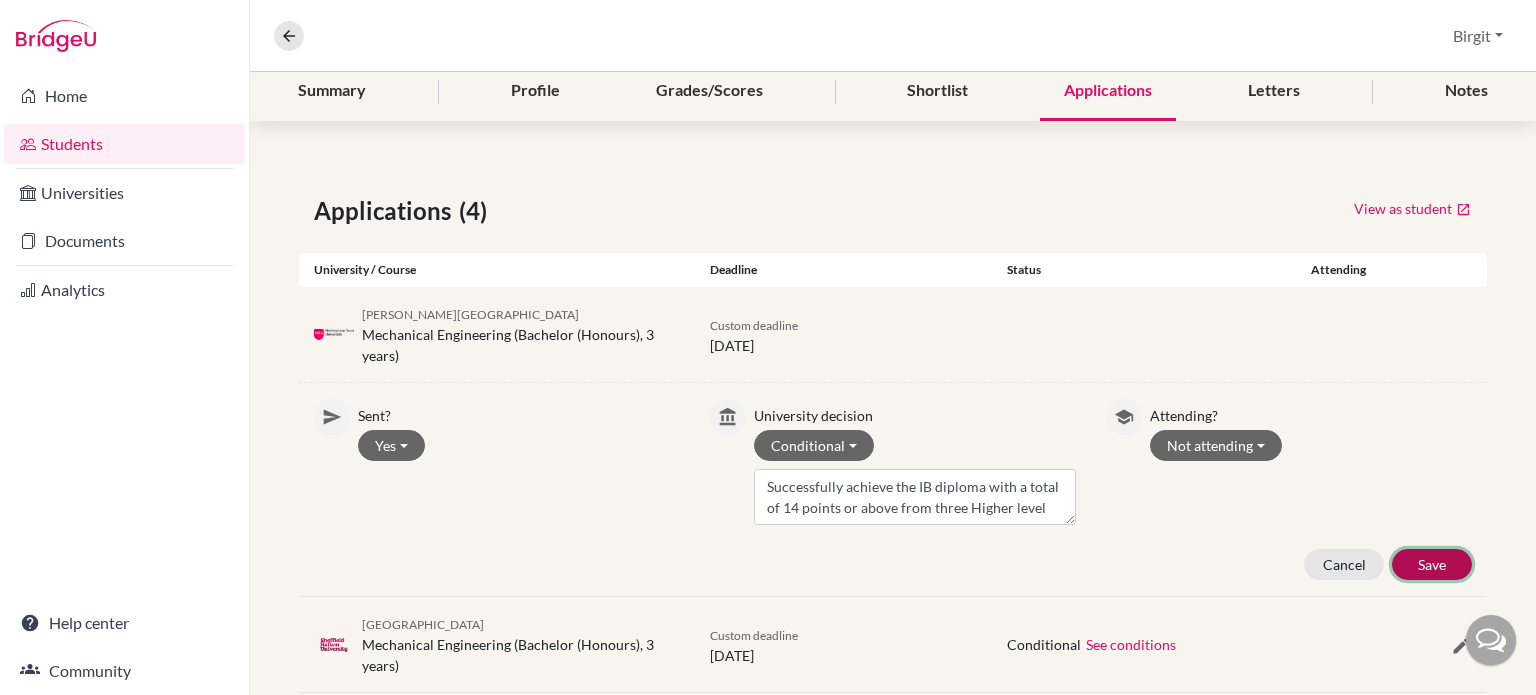 click on "Save" at bounding box center (1432, 564) 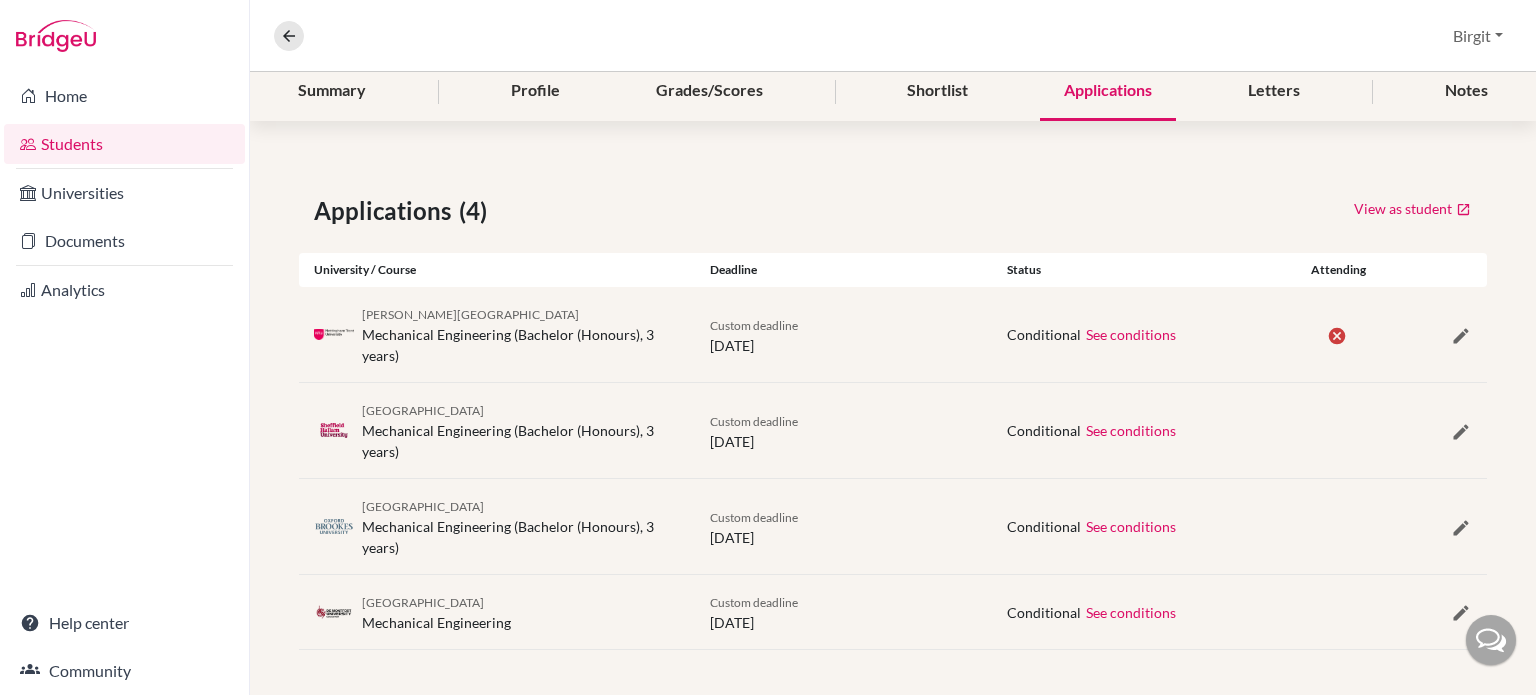 click 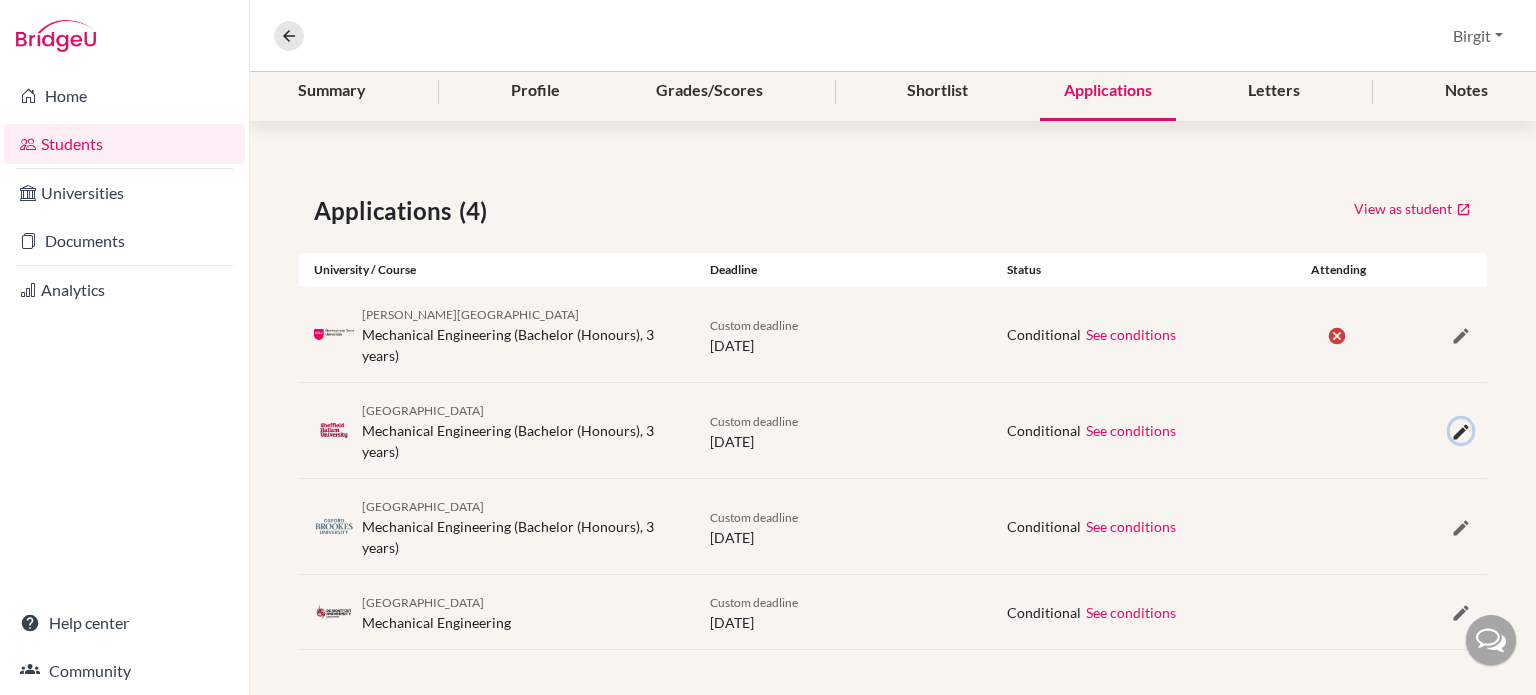 click at bounding box center (1461, 432) 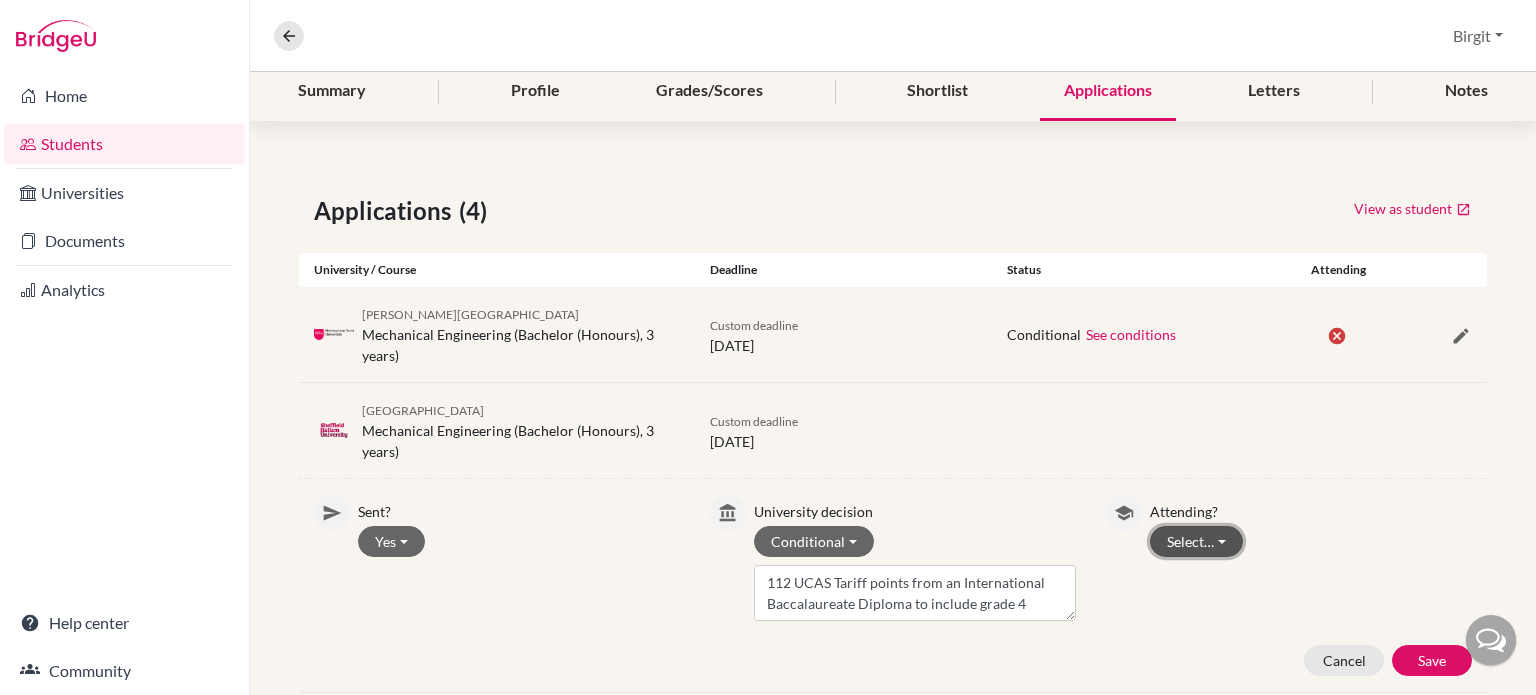 click on "Select…" at bounding box center (1196, 541) 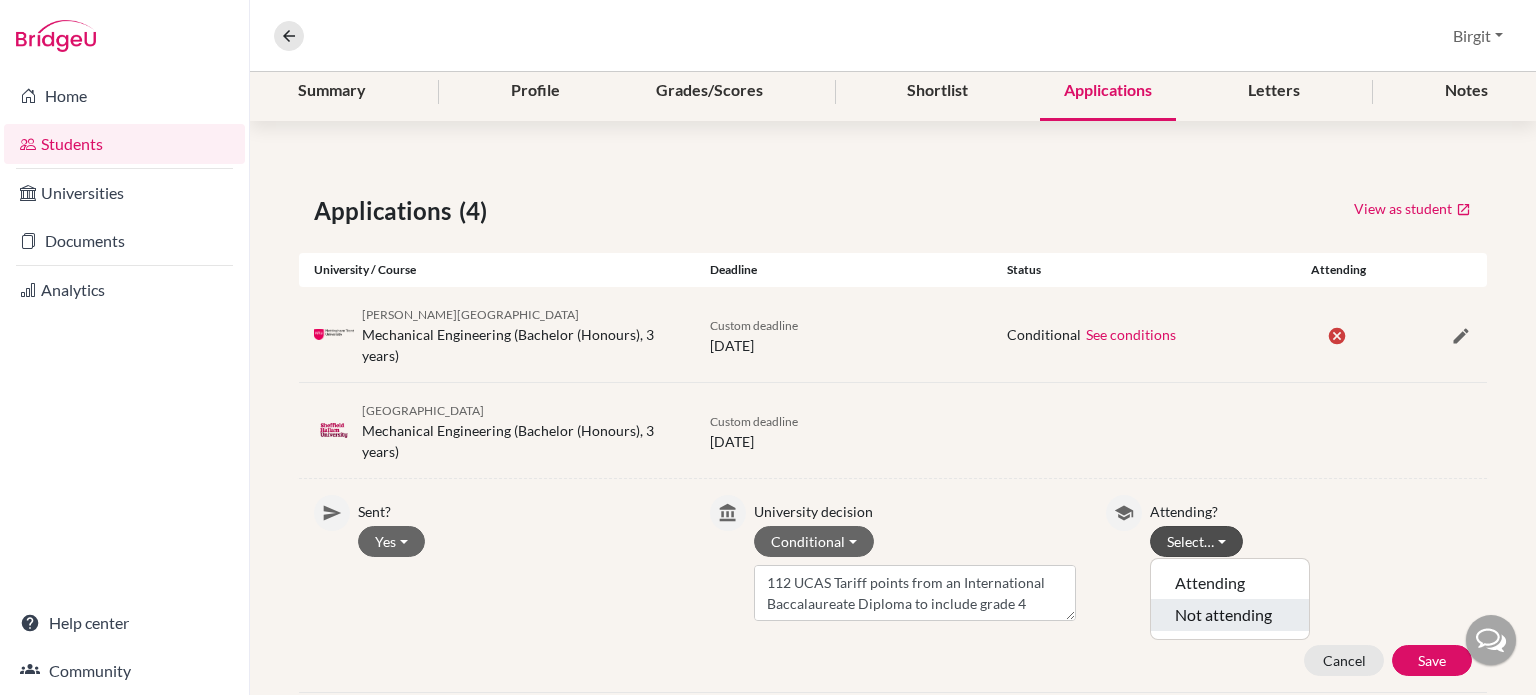 click on "Not attending" 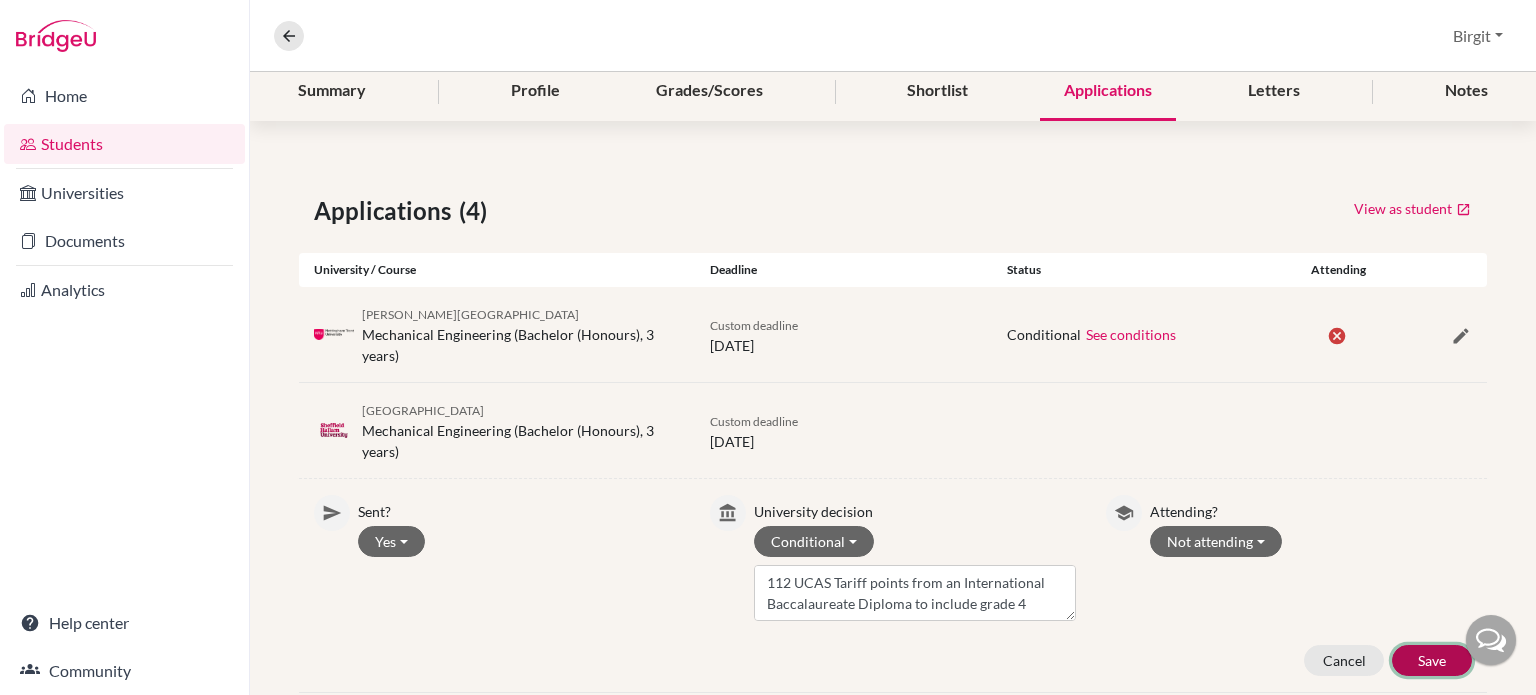 click on "Save" at bounding box center [1432, 660] 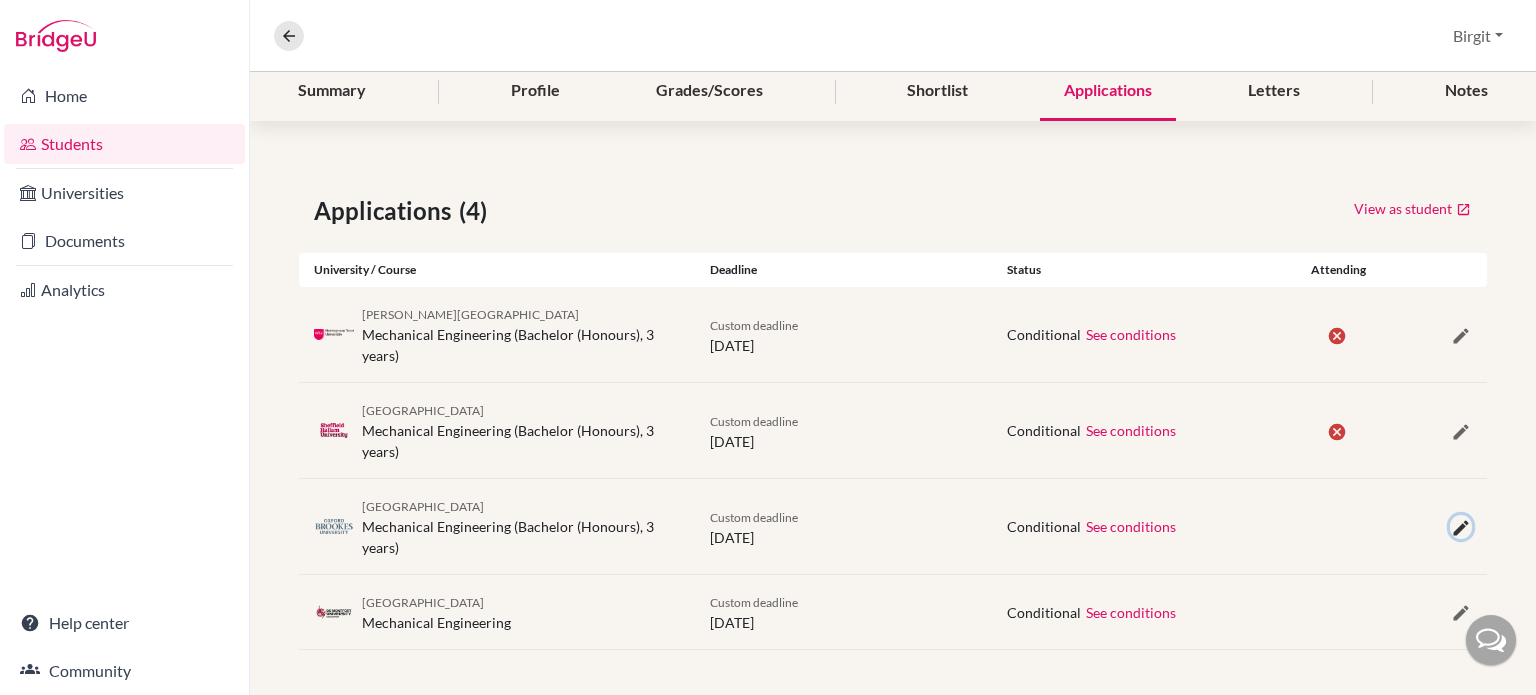 click at bounding box center (1461, 528) 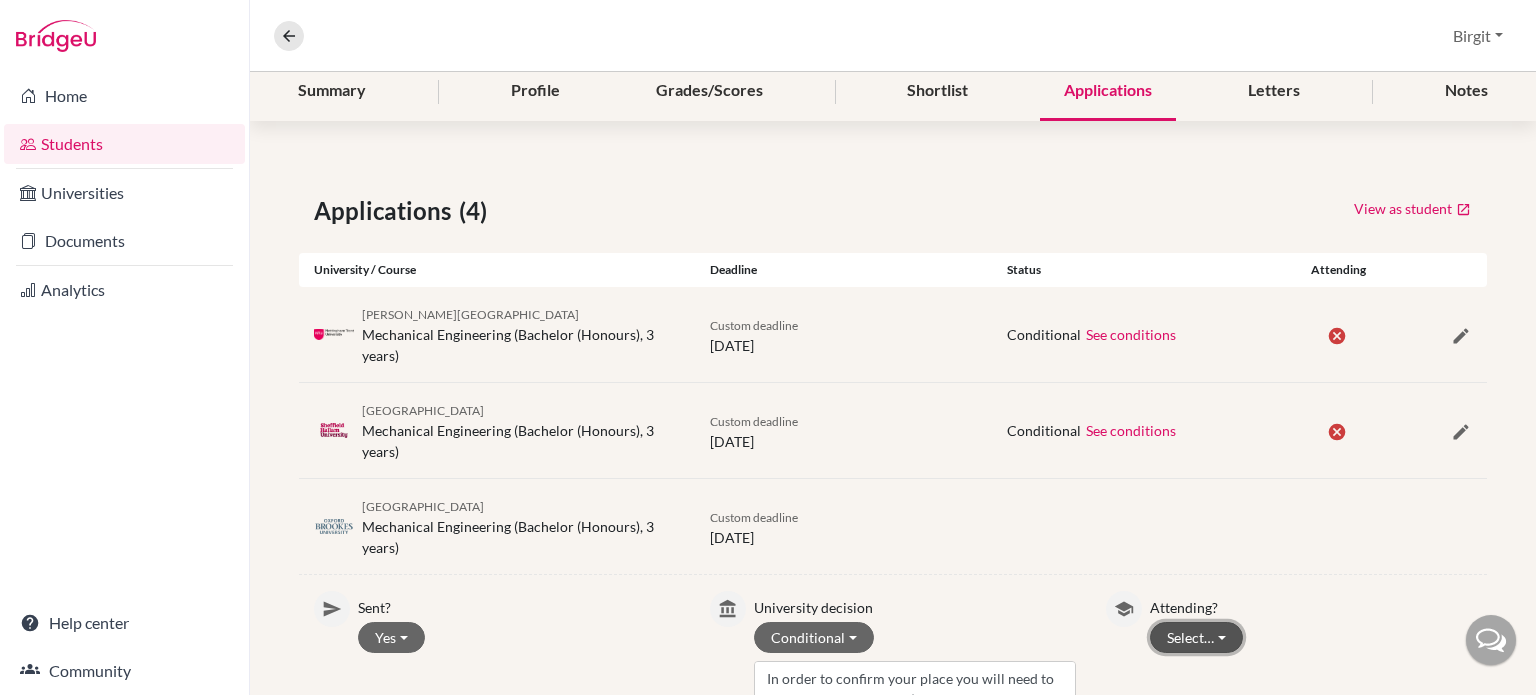 click on "Select…" at bounding box center [1196, 637] 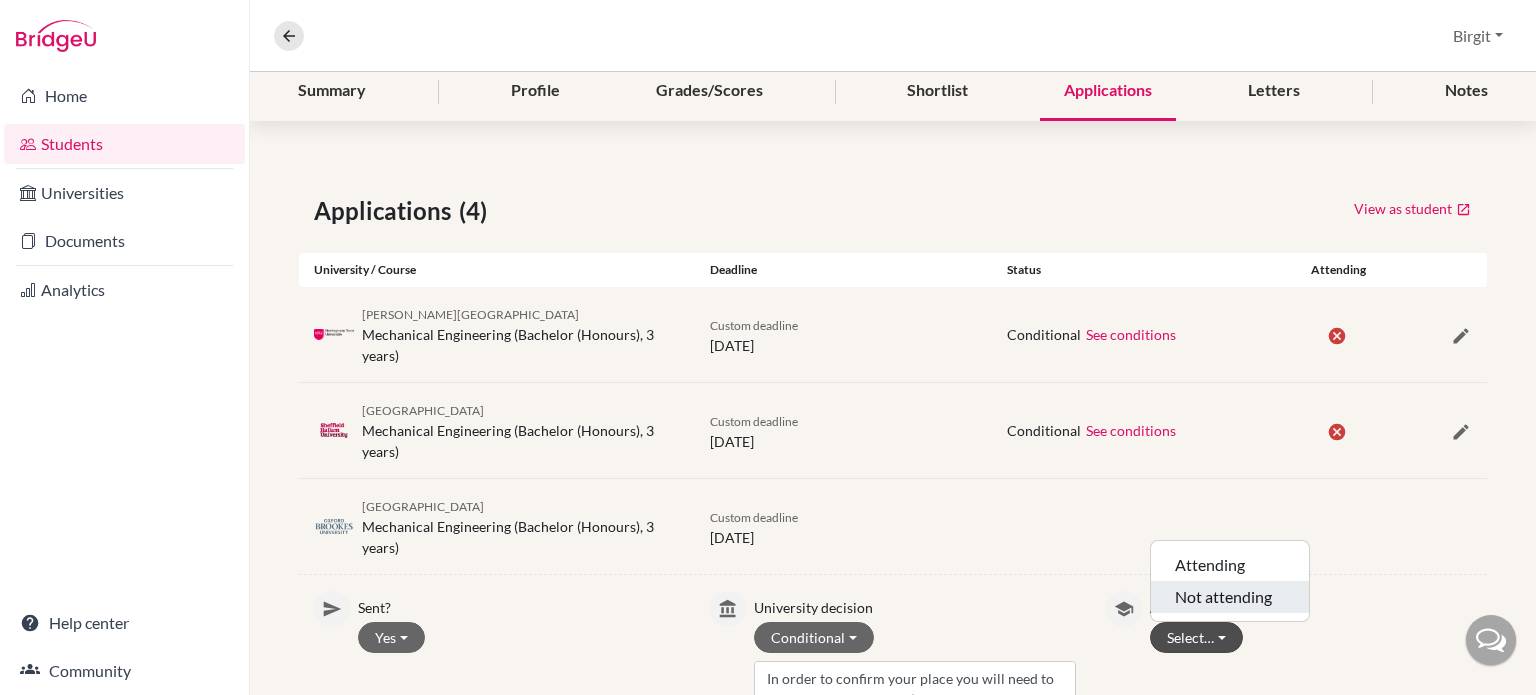 click on "Not attending" 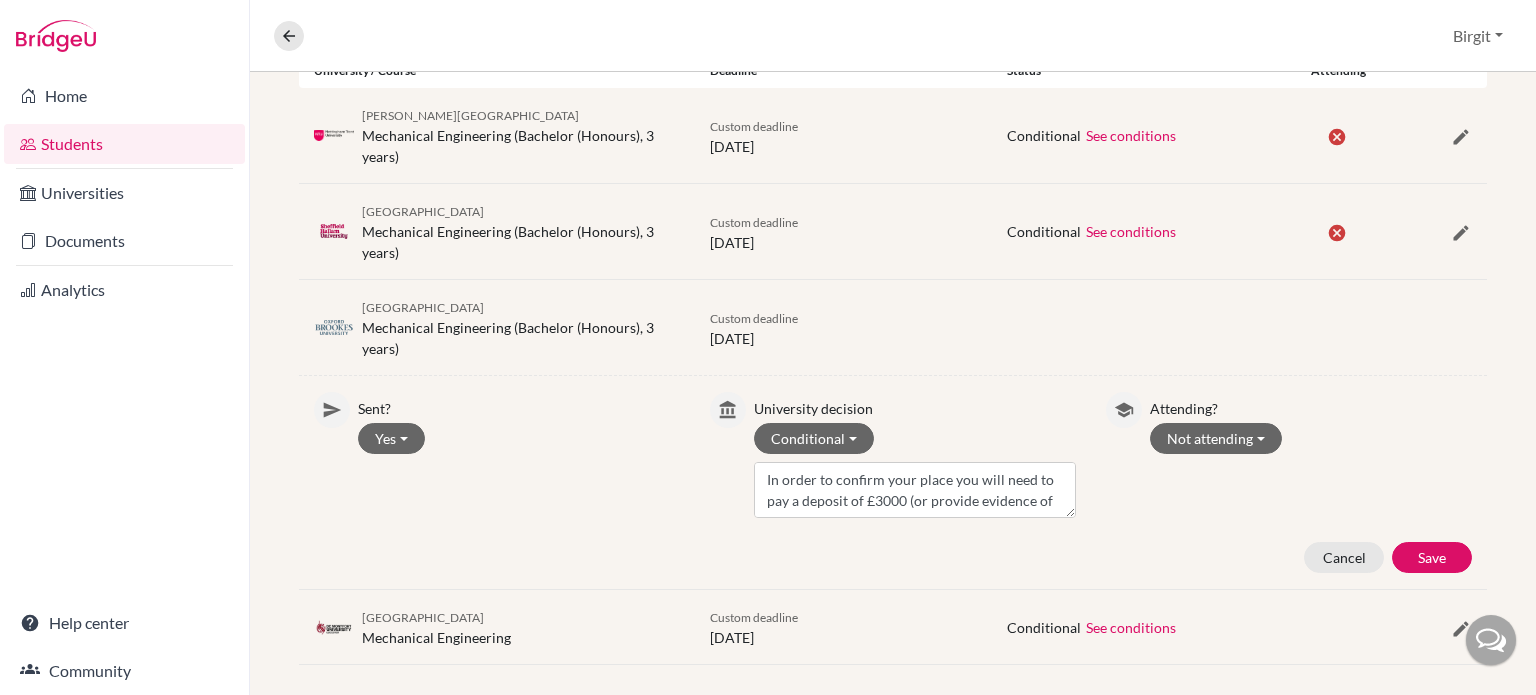 scroll, scrollTop: 467, scrollLeft: 0, axis: vertical 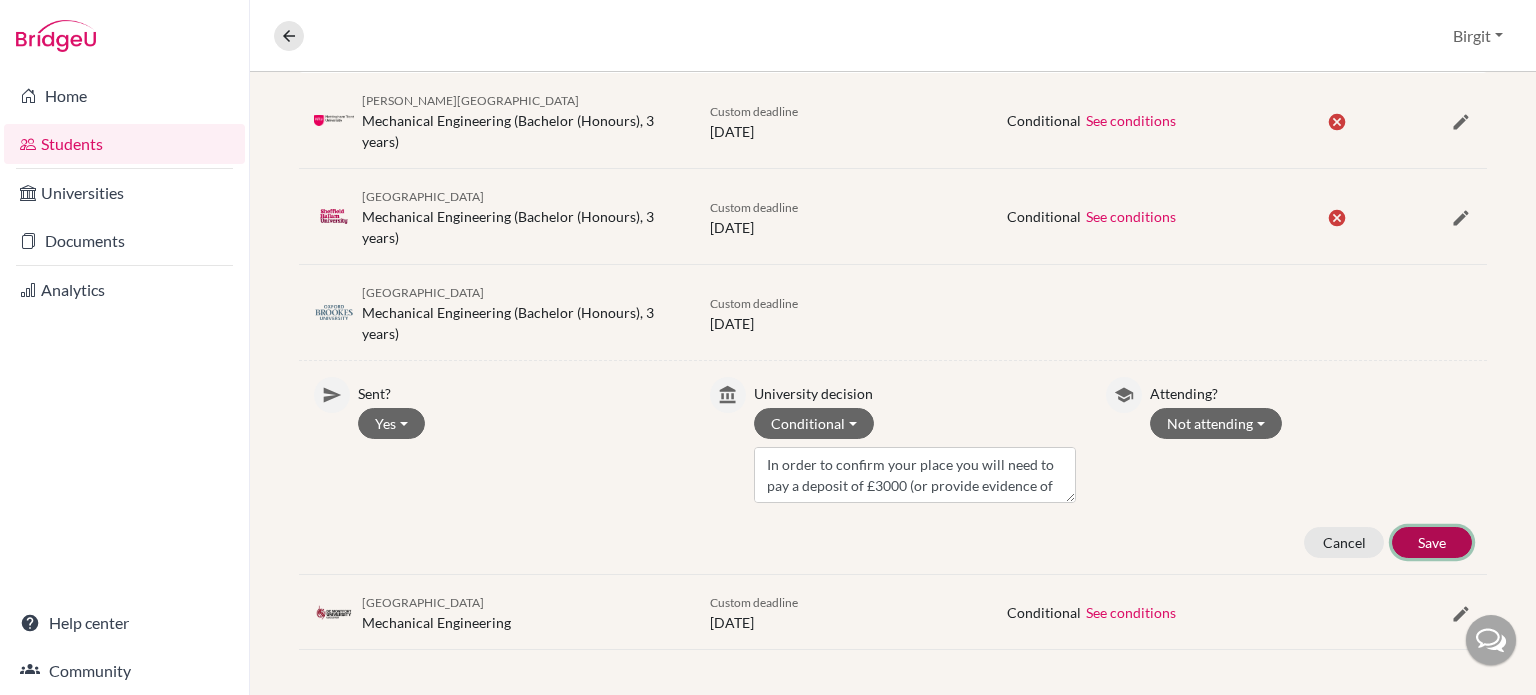 click on "Save" at bounding box center [1432, 542] 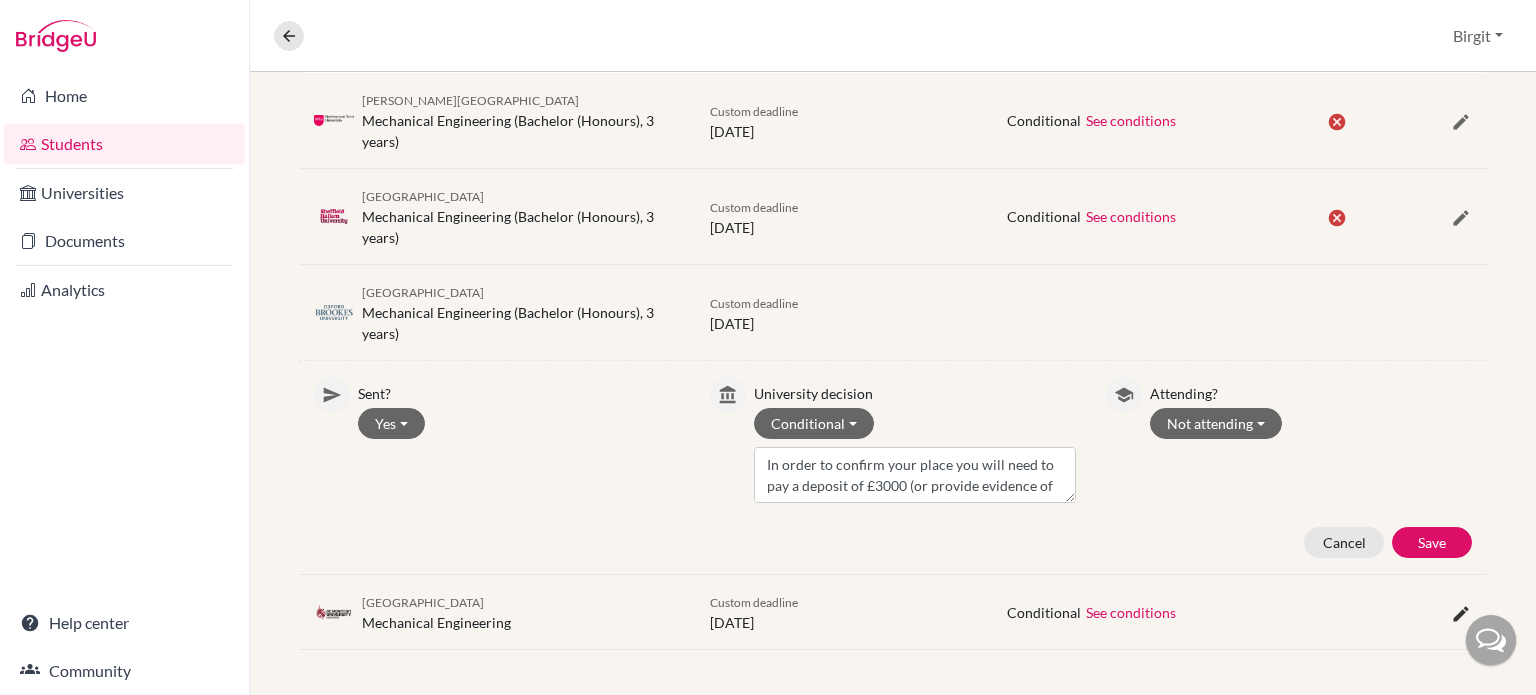 scroll, scrollTop: 253, scrollLeft: 0, axis: vertical 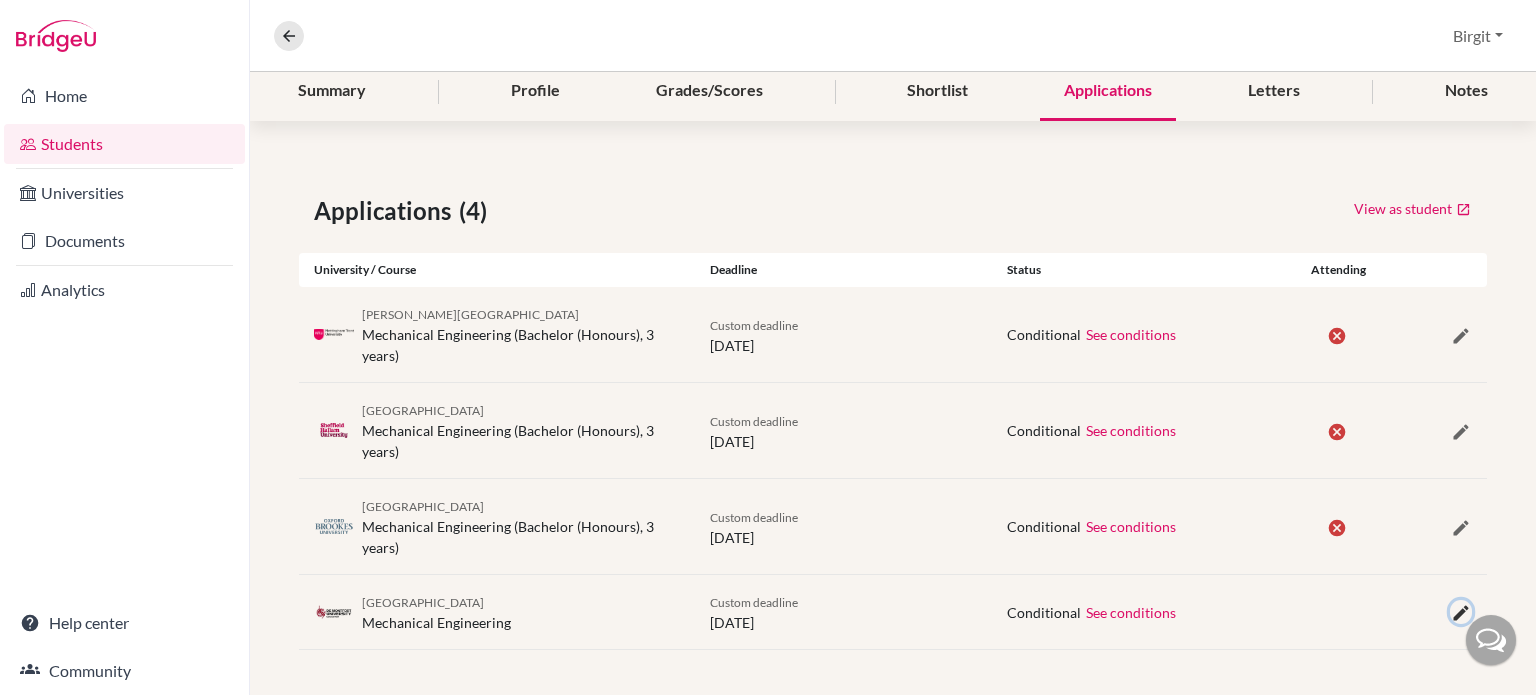 click at bounding box center [1461, 613] 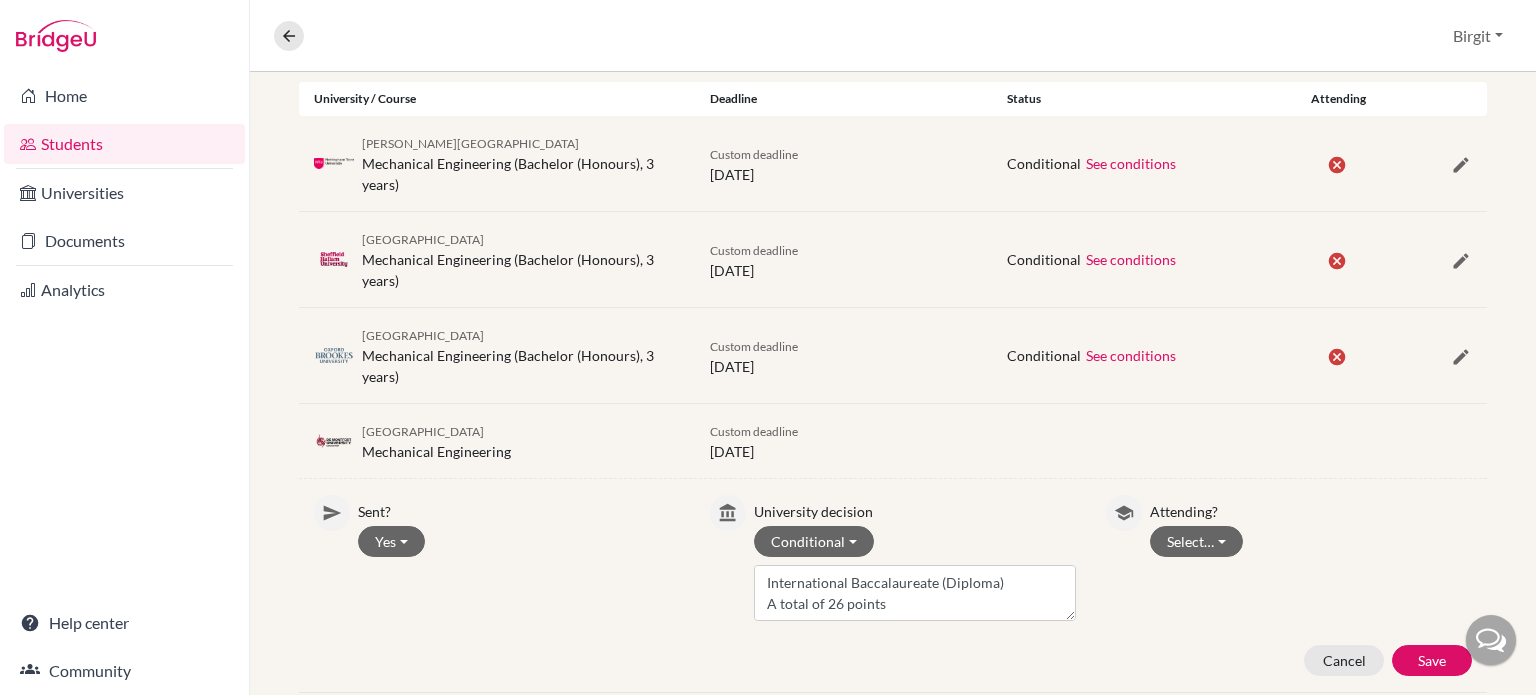 scroll, scrollTop: 453, scrollLeft: 0, axis: vertical 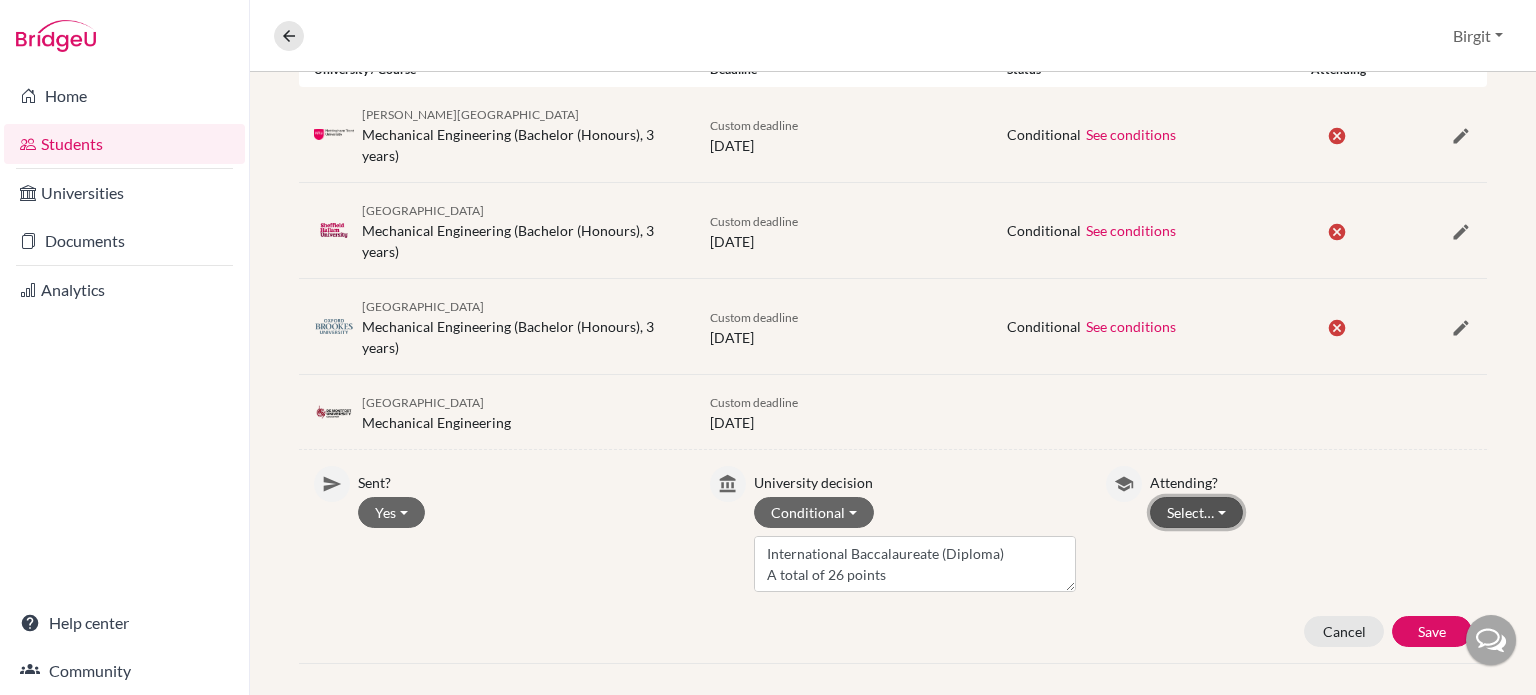 click on "Select…" at bounding box center [1196, 512] 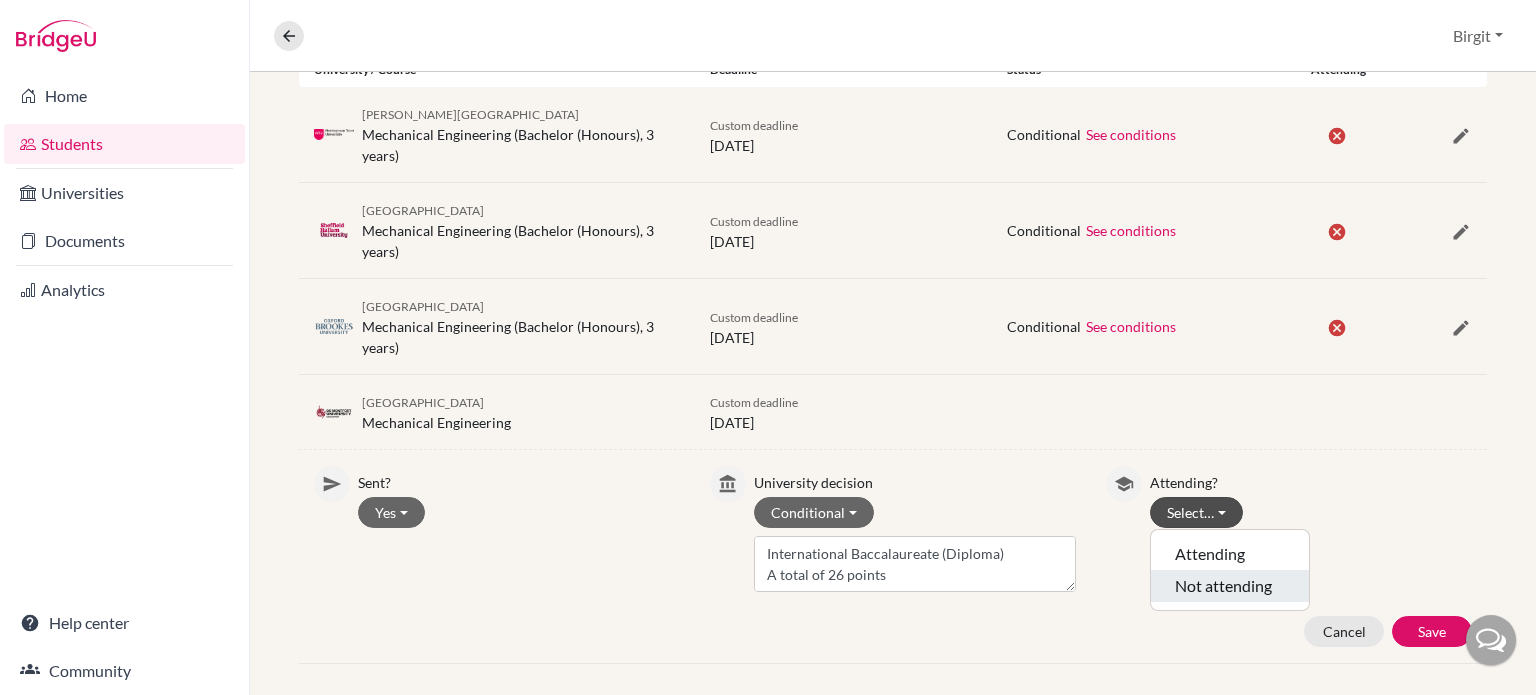 click on "Not attending" 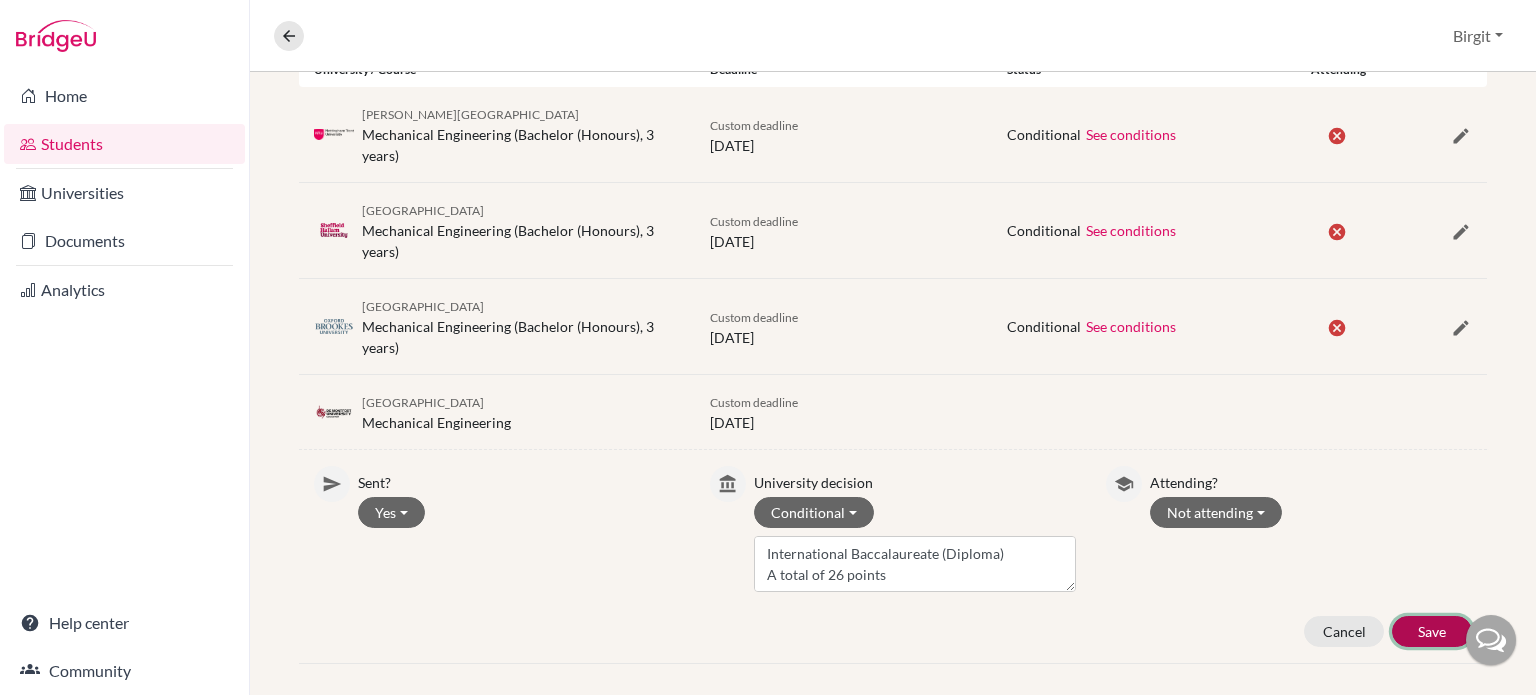 click on "Save" at bounding box center (1432, 631) 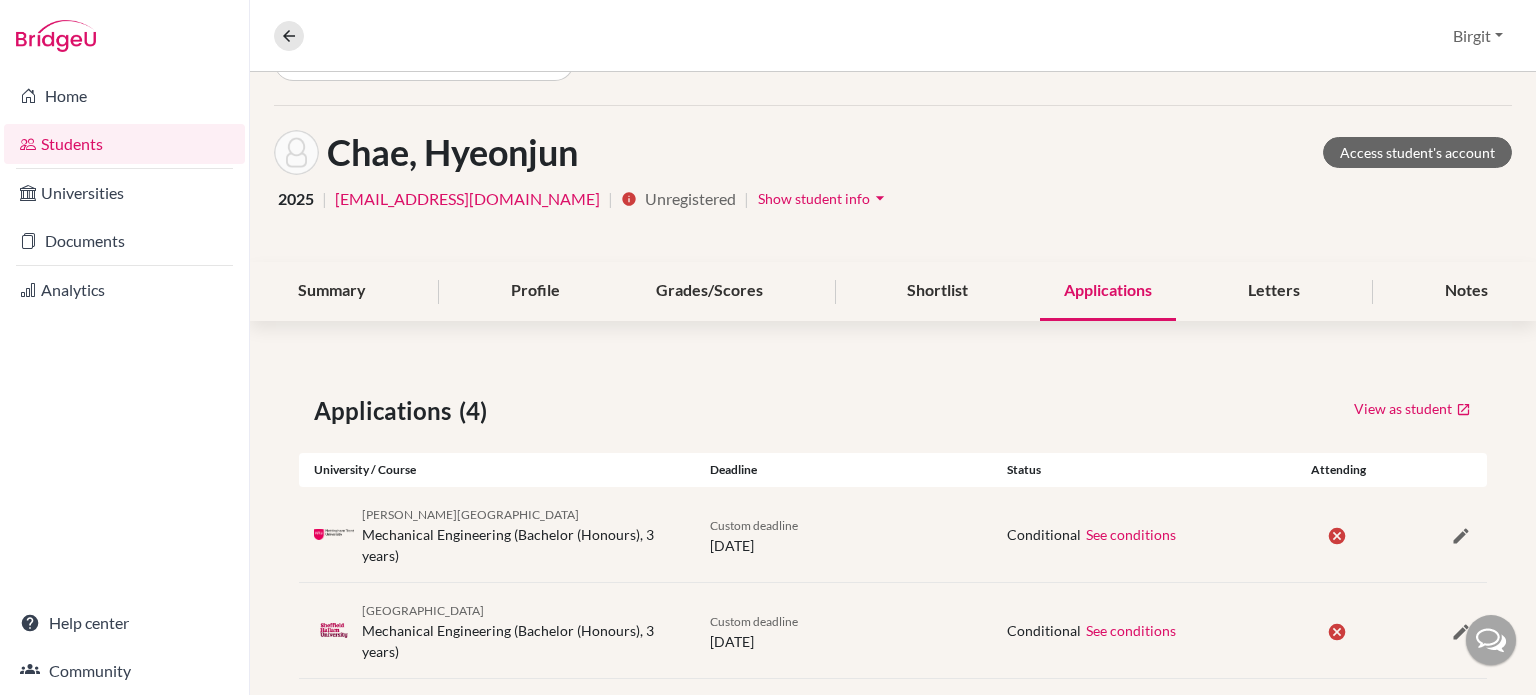 scroll, scrollTop: 0, scrollLeft: 0, axis: both 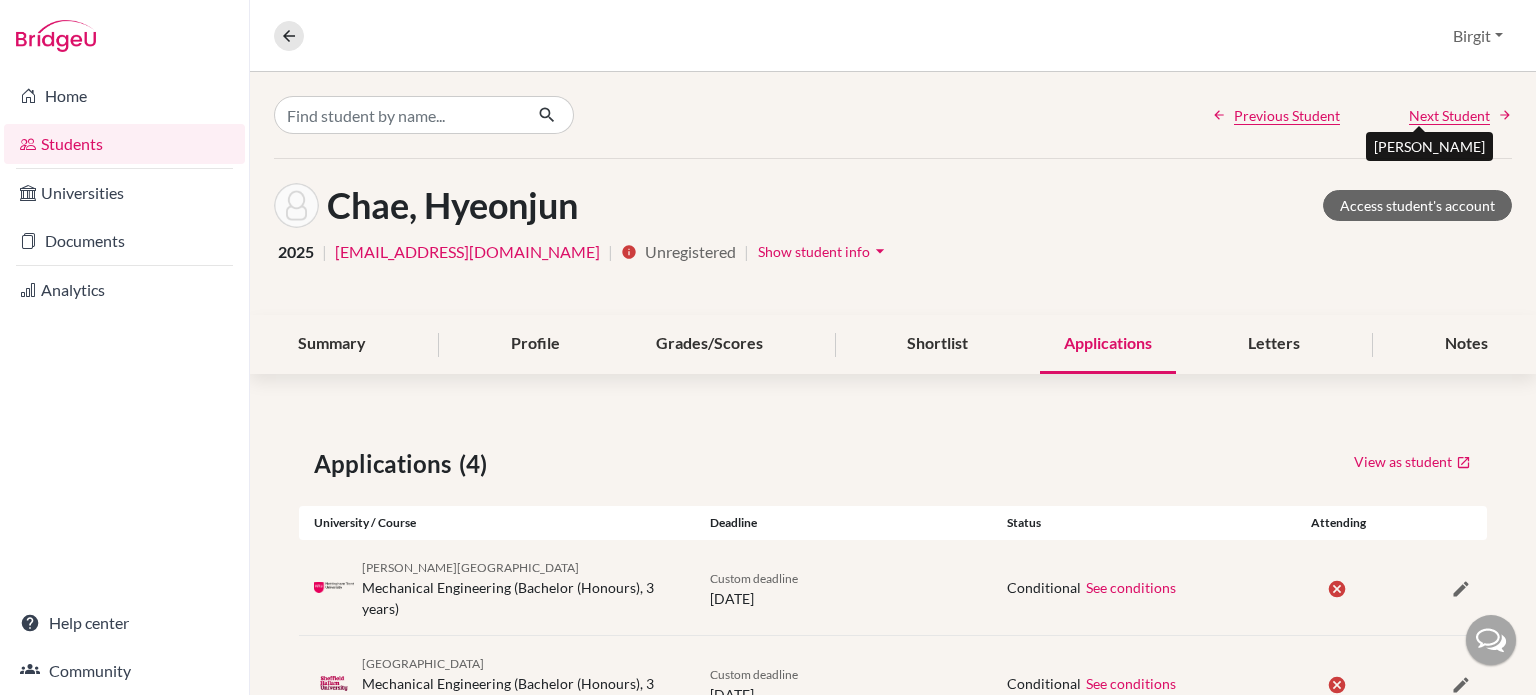 click on "Next Student" at bounding box center (1449, 115) 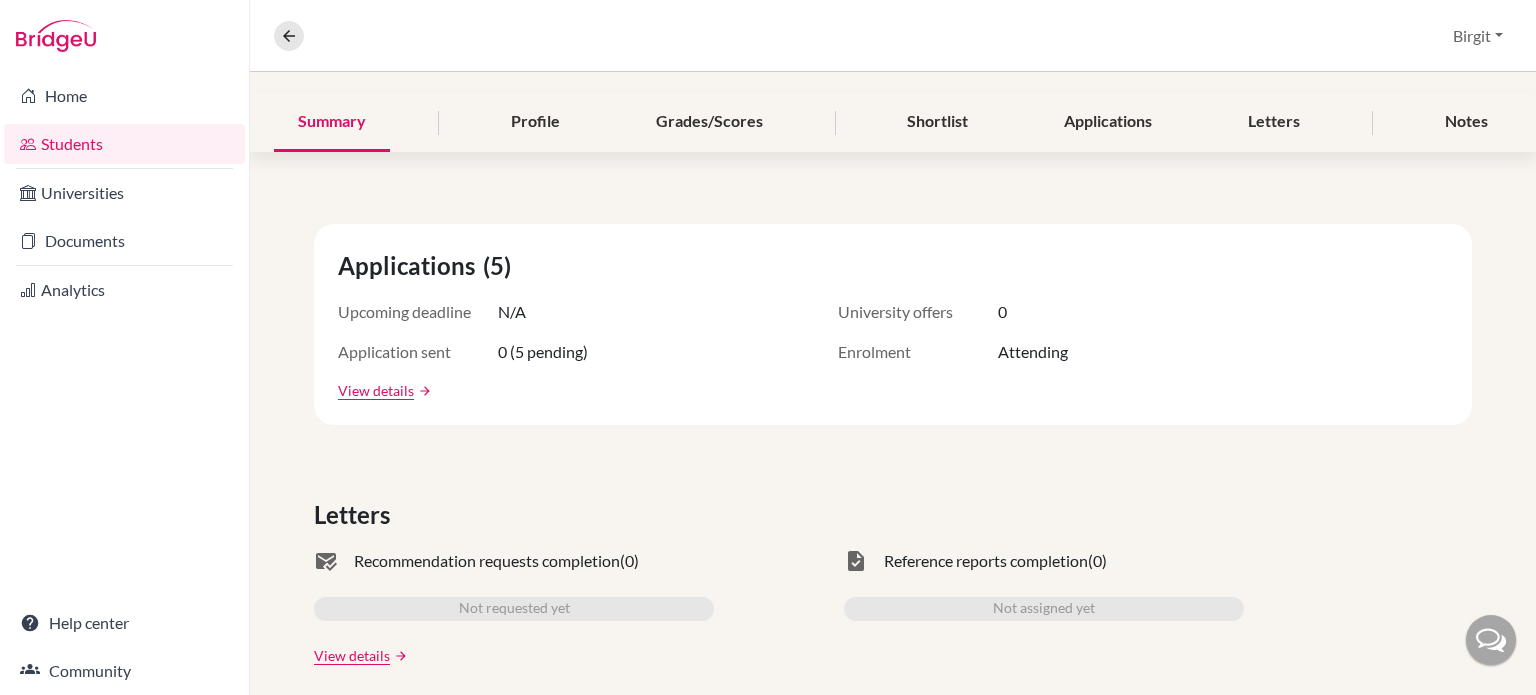 scroll, scrollTop: 200, scrollLeft: 0, axis: vertical 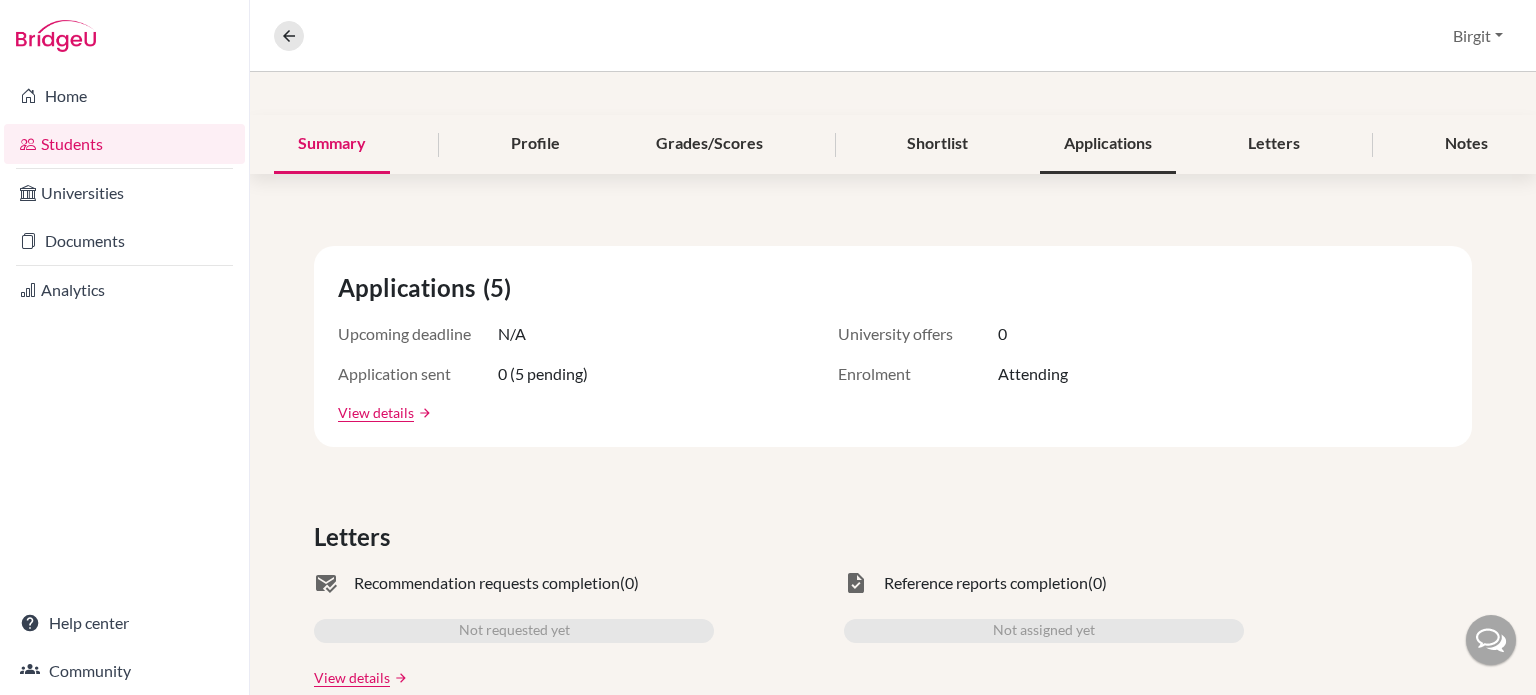 click on "Applications" at bounding box center (1108, 144) 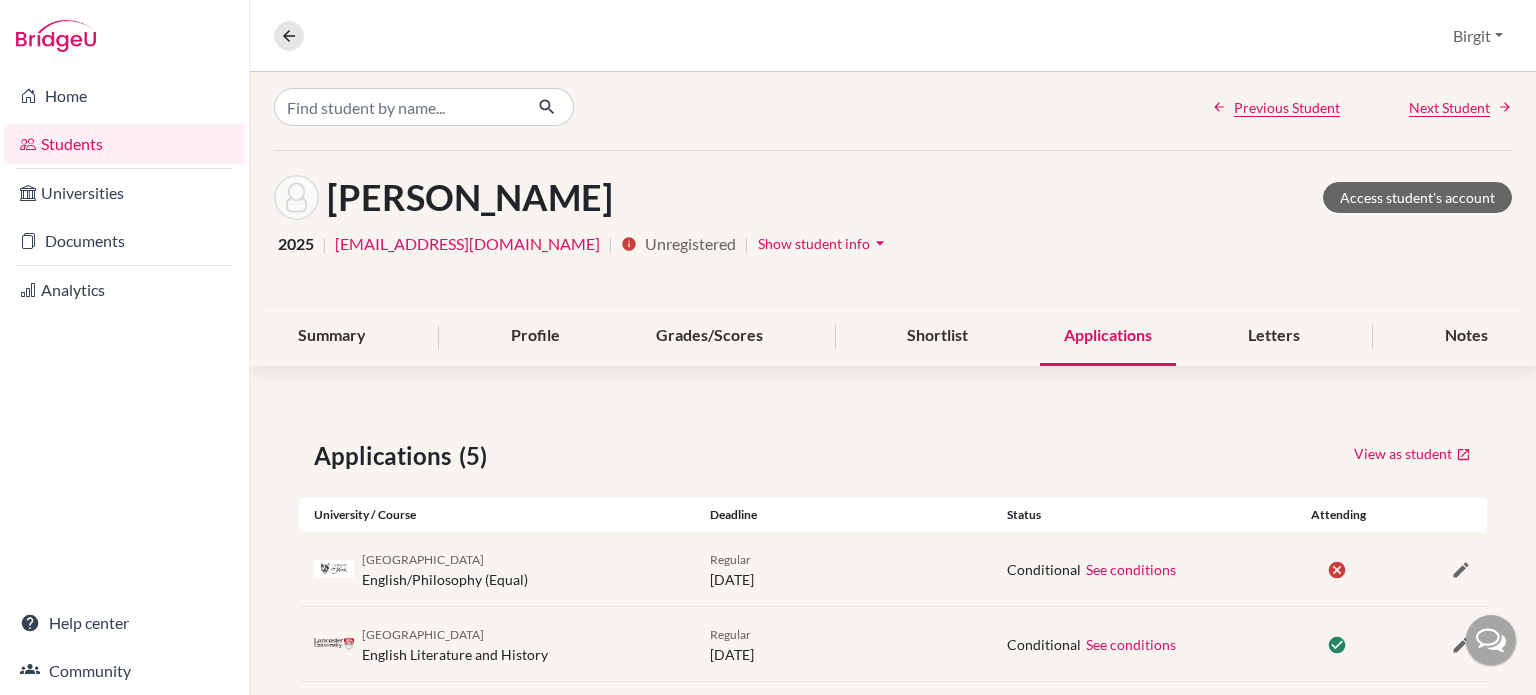 scroll, scrollTop: 0, scrollLeft: 0, axis: both 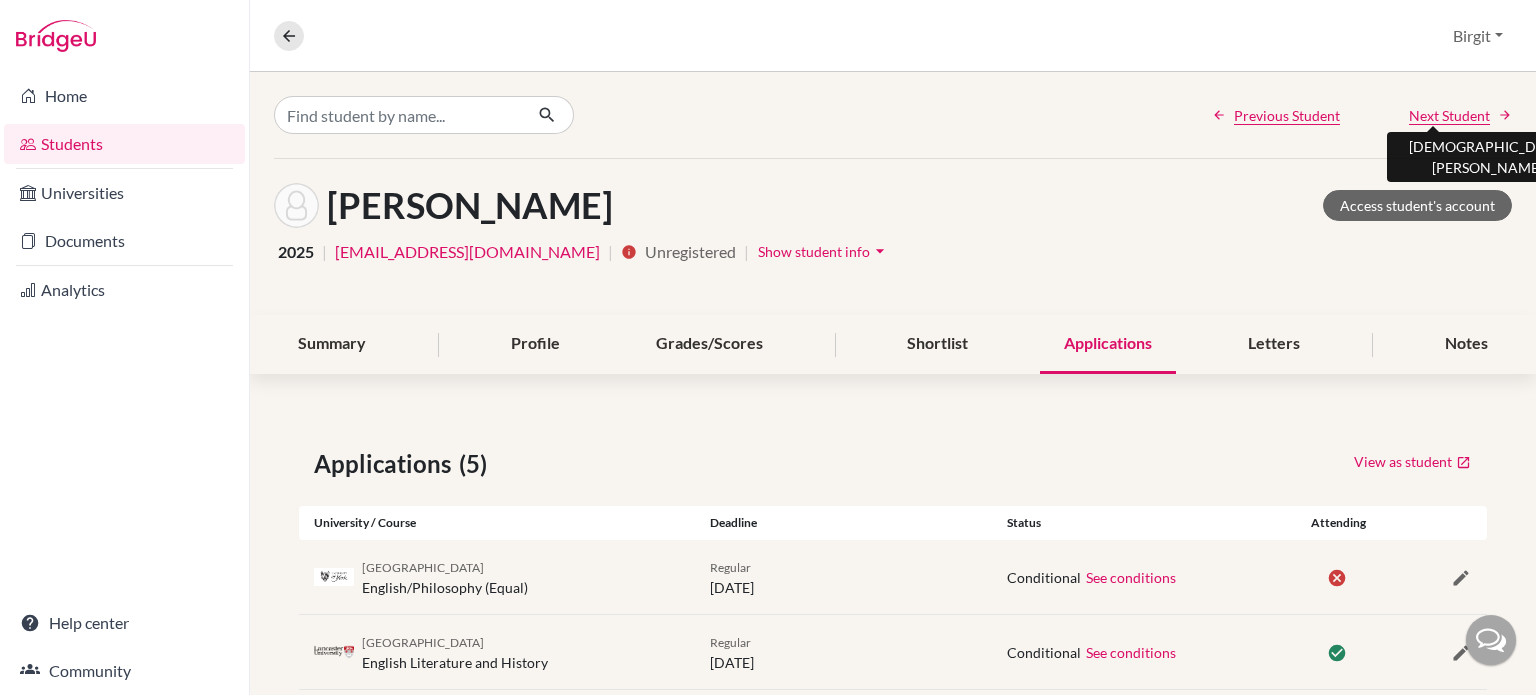 click on "Next Student" at bounding box center [1449, 115] 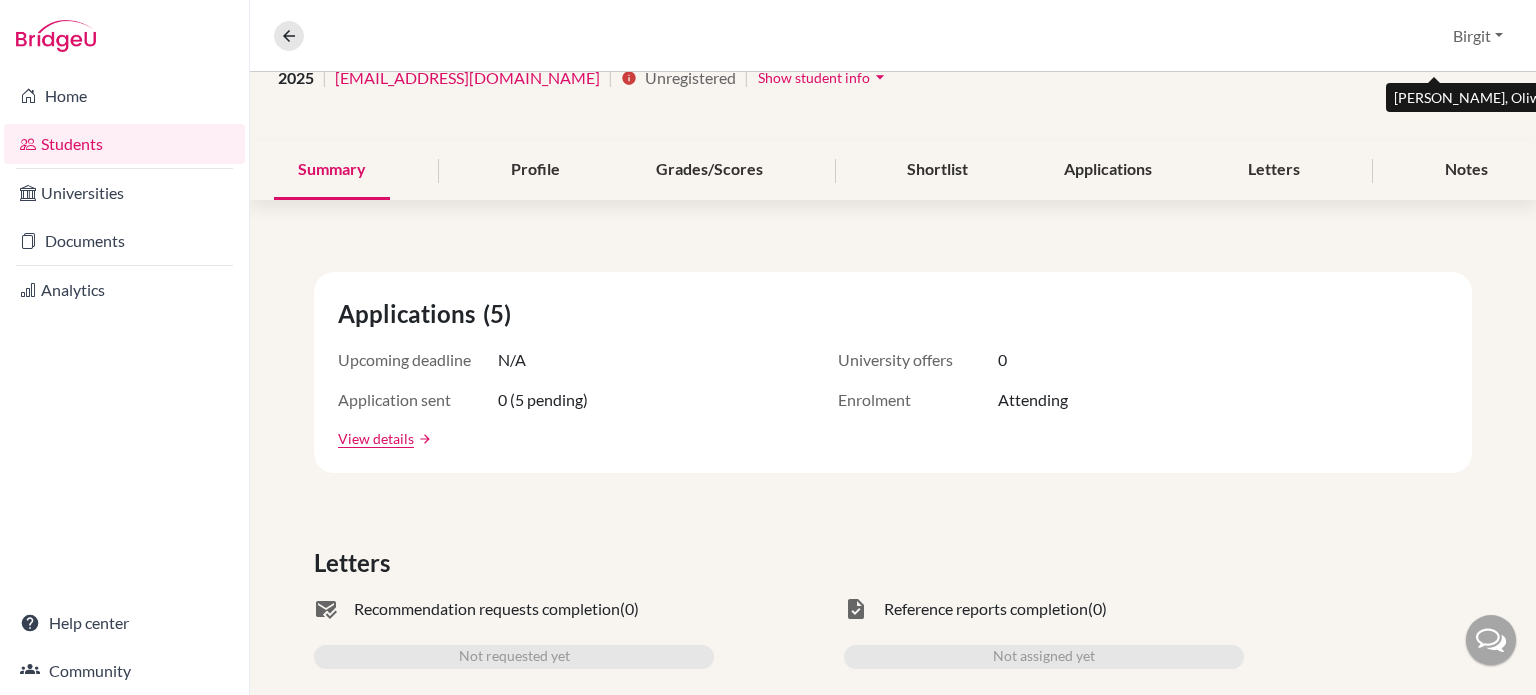 scroll, scrollTop: 0, scrollLeft: 0, axis: both 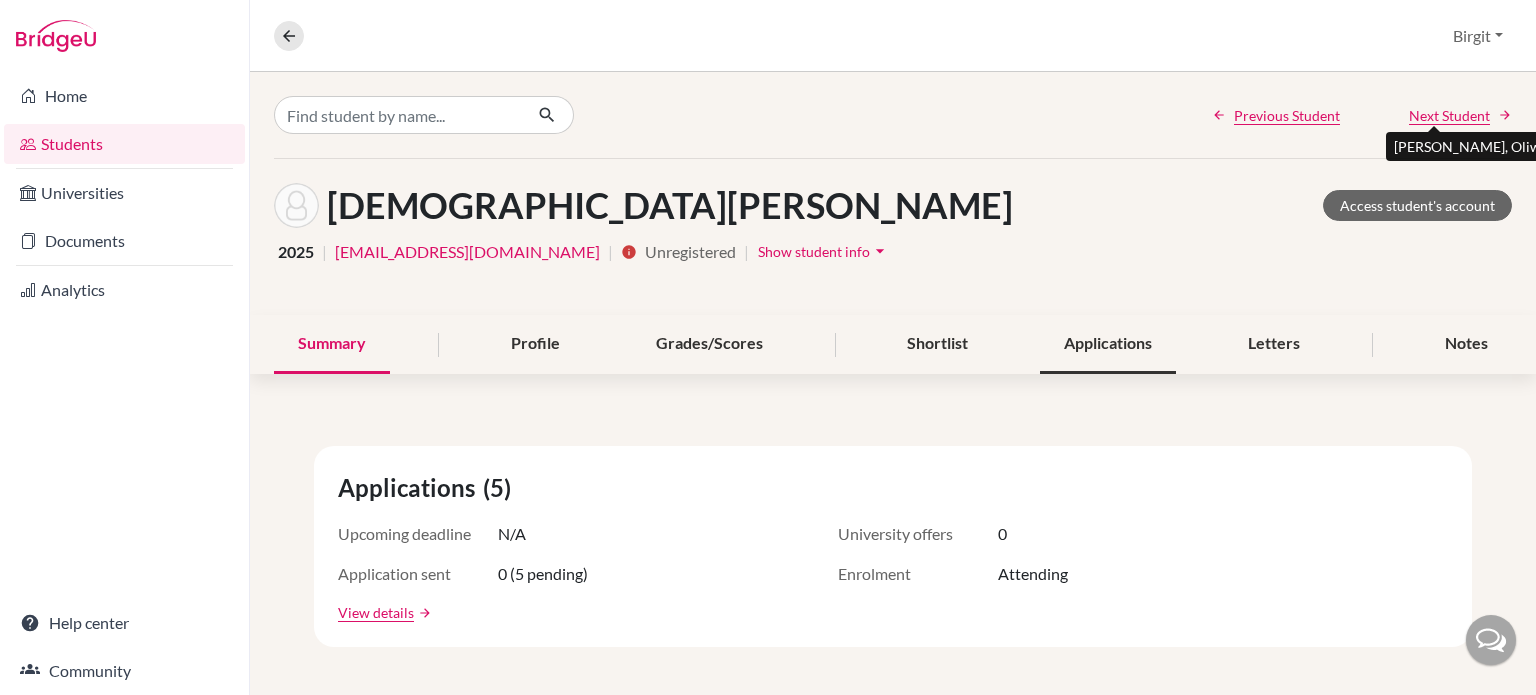 click on "Applications" at bounding box center (1108, 344) 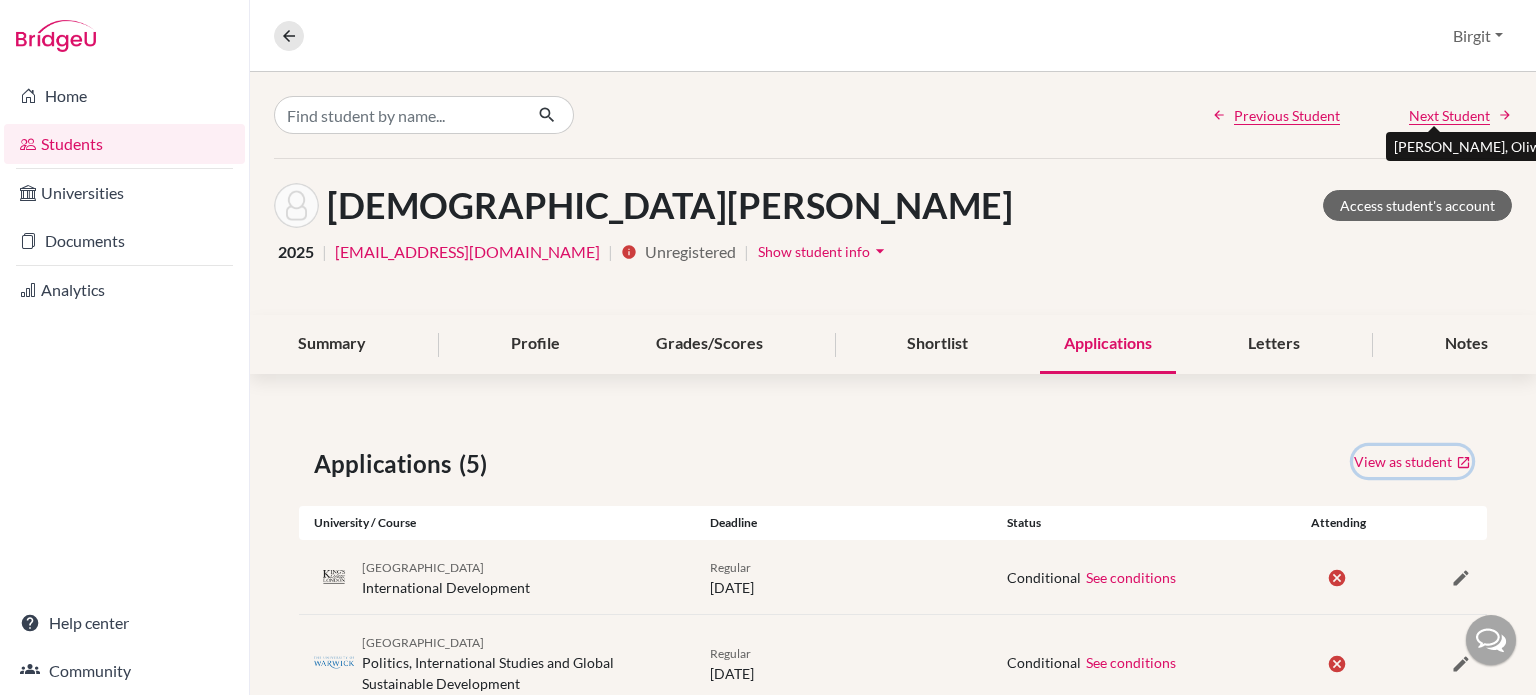 click on "View as student" at bounding box center (1412, 461) 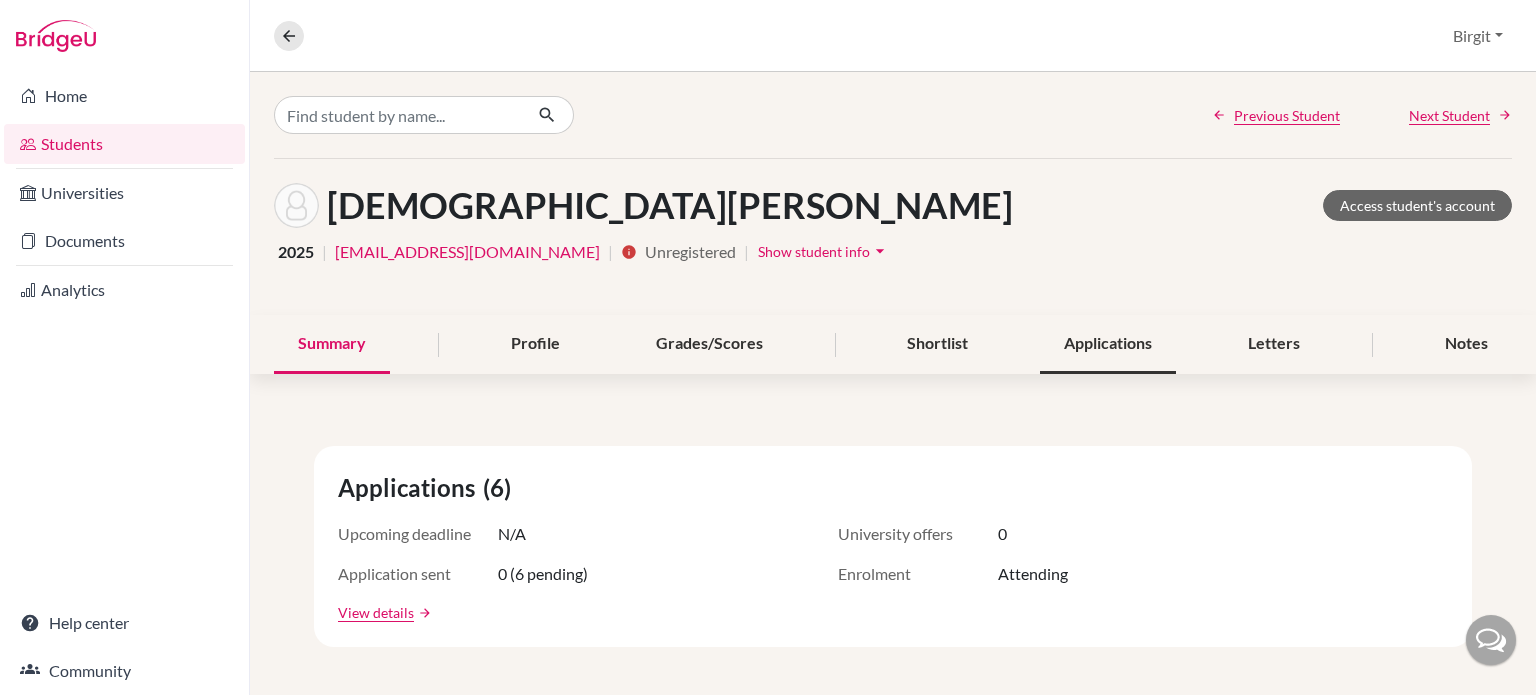 scroll, scrollTop: 0, scrollLeft: 0, axis: both 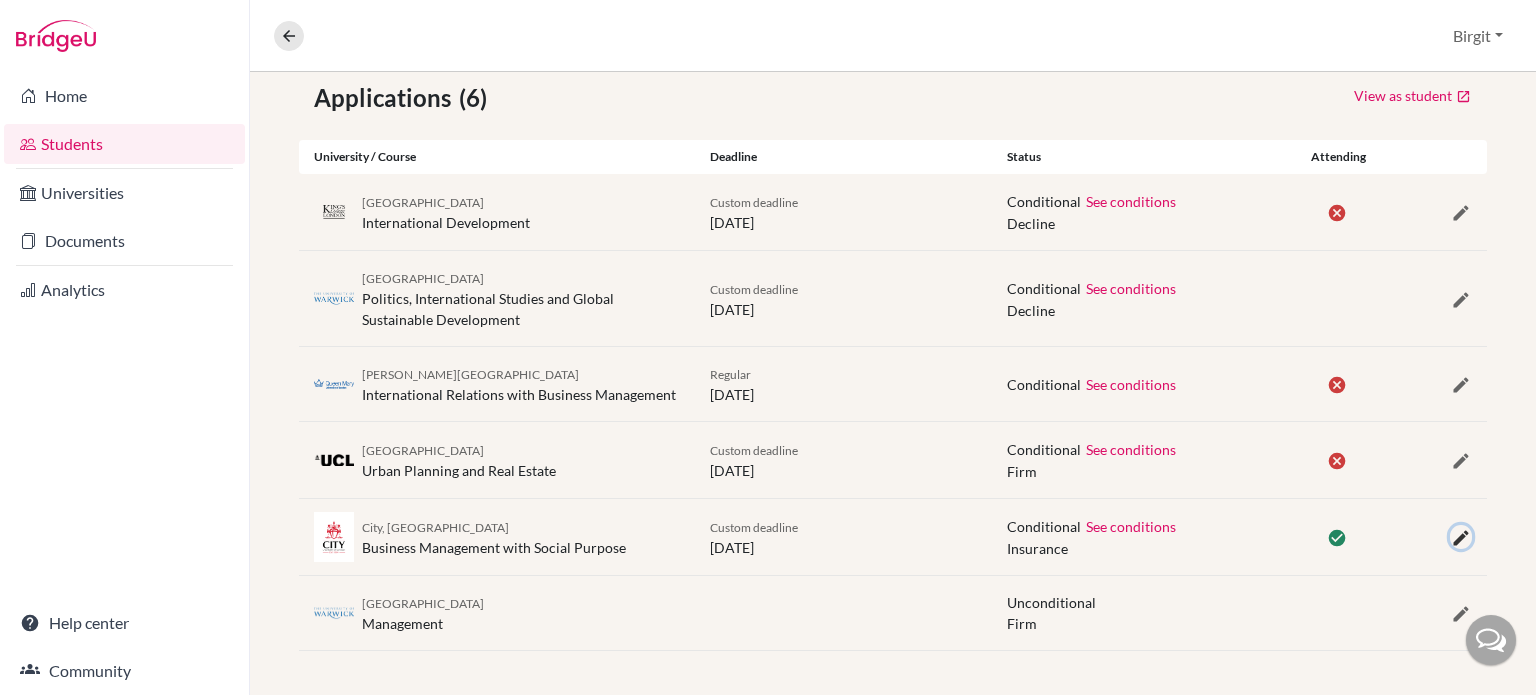 click at bounding box center [1461, 538] 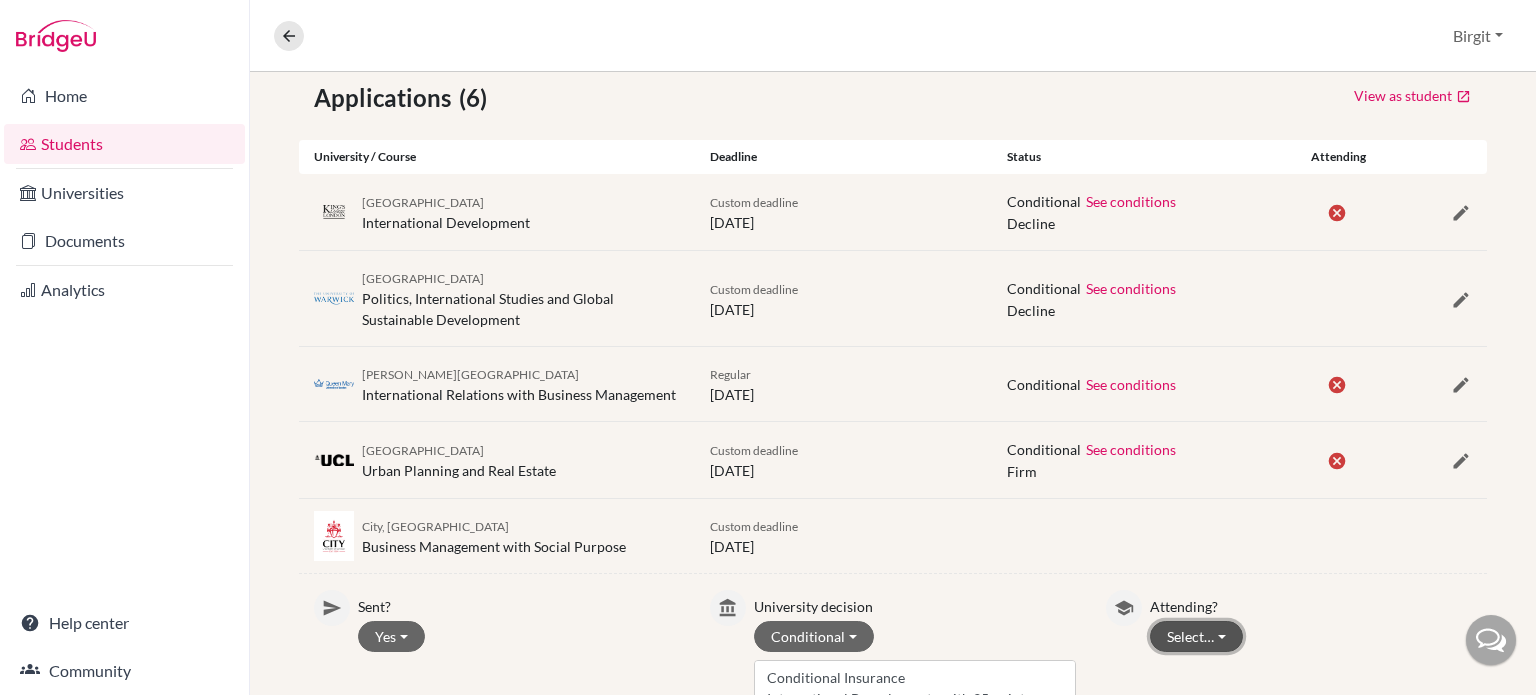 click on "Select…" at bounding box center (1196, 636) 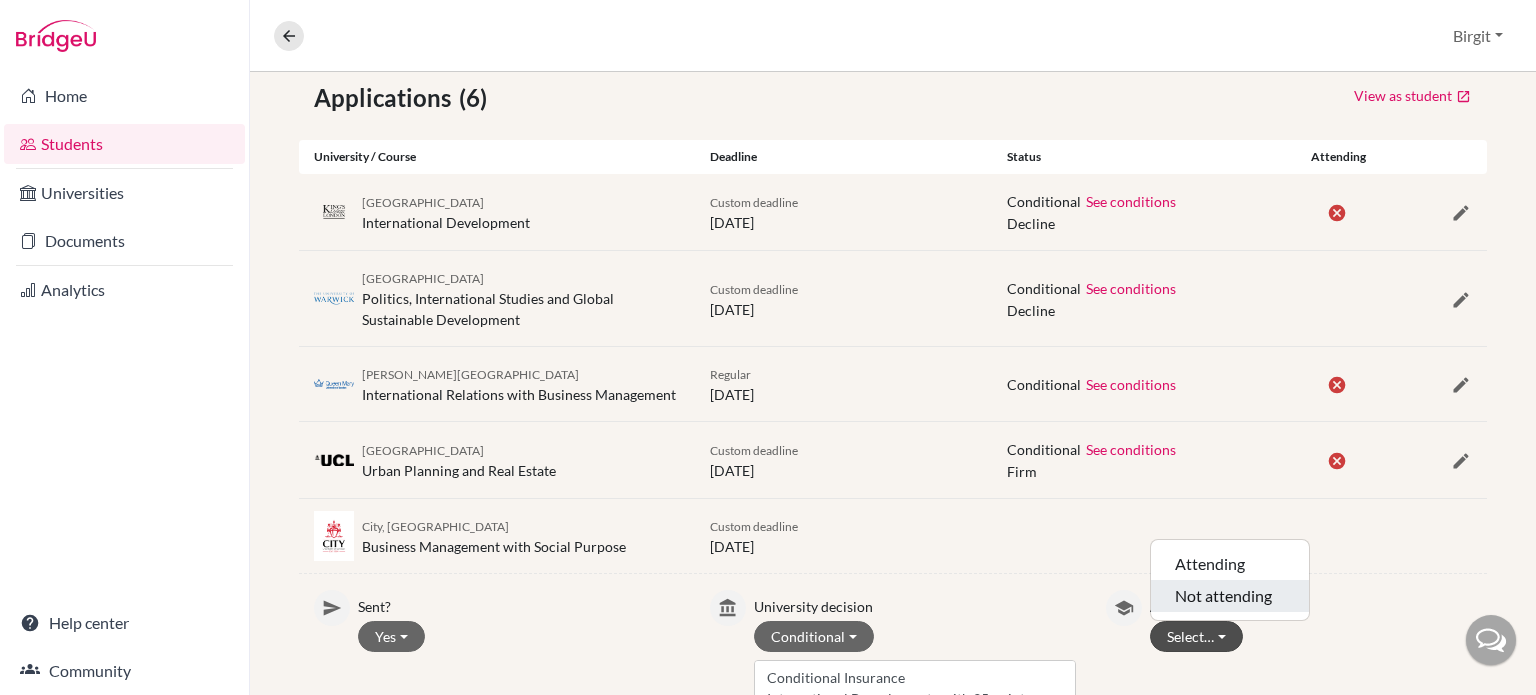 click on "Not attending" 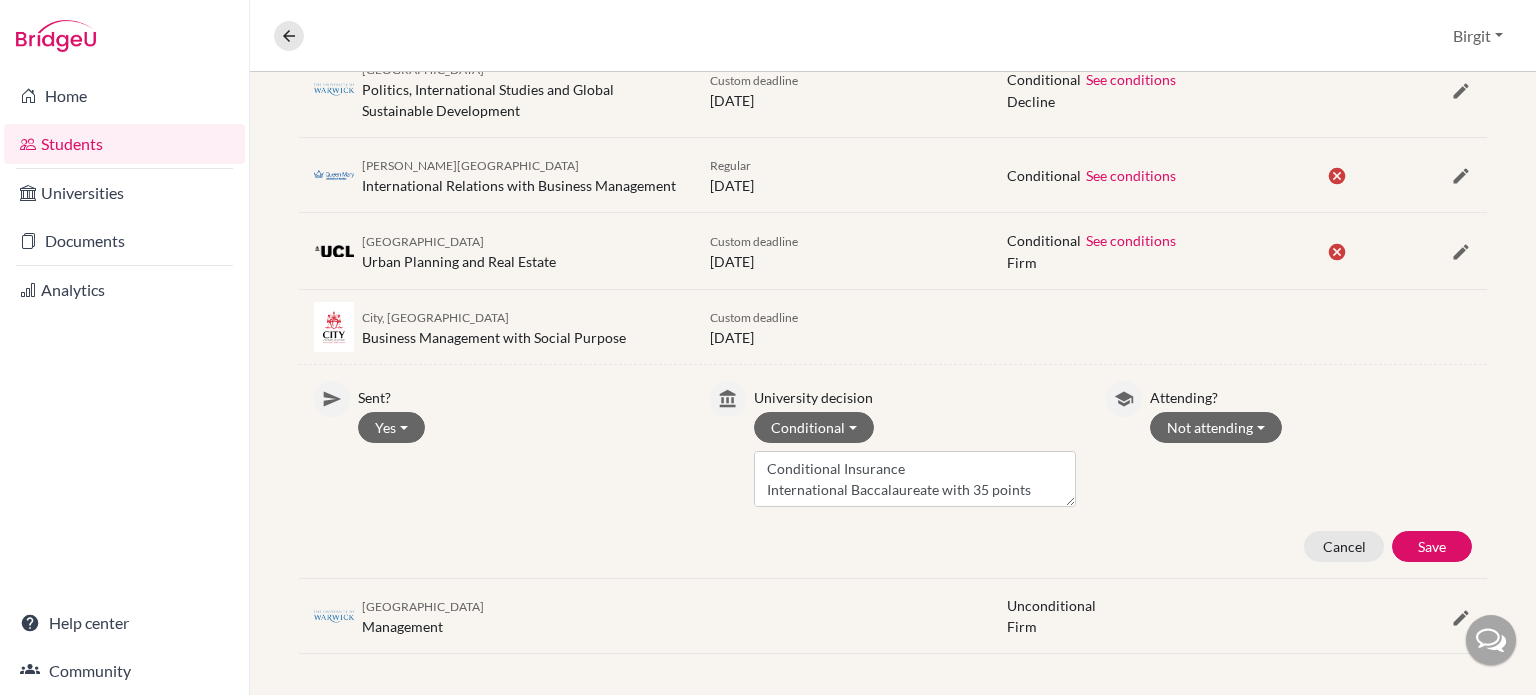 scroll, scrollTop: 577, scrollLeft: 0, axis: vertical 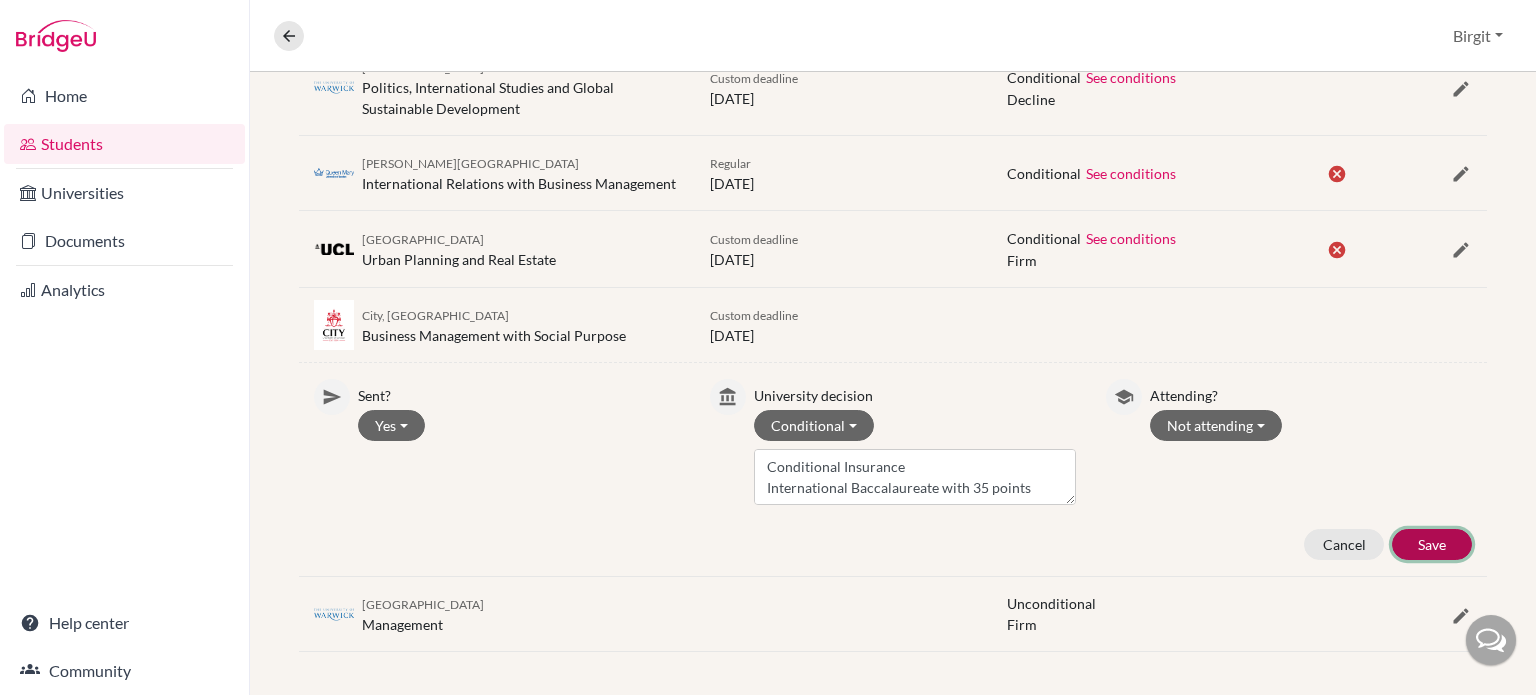 click on "Save" at bounding box center [1432, 544] 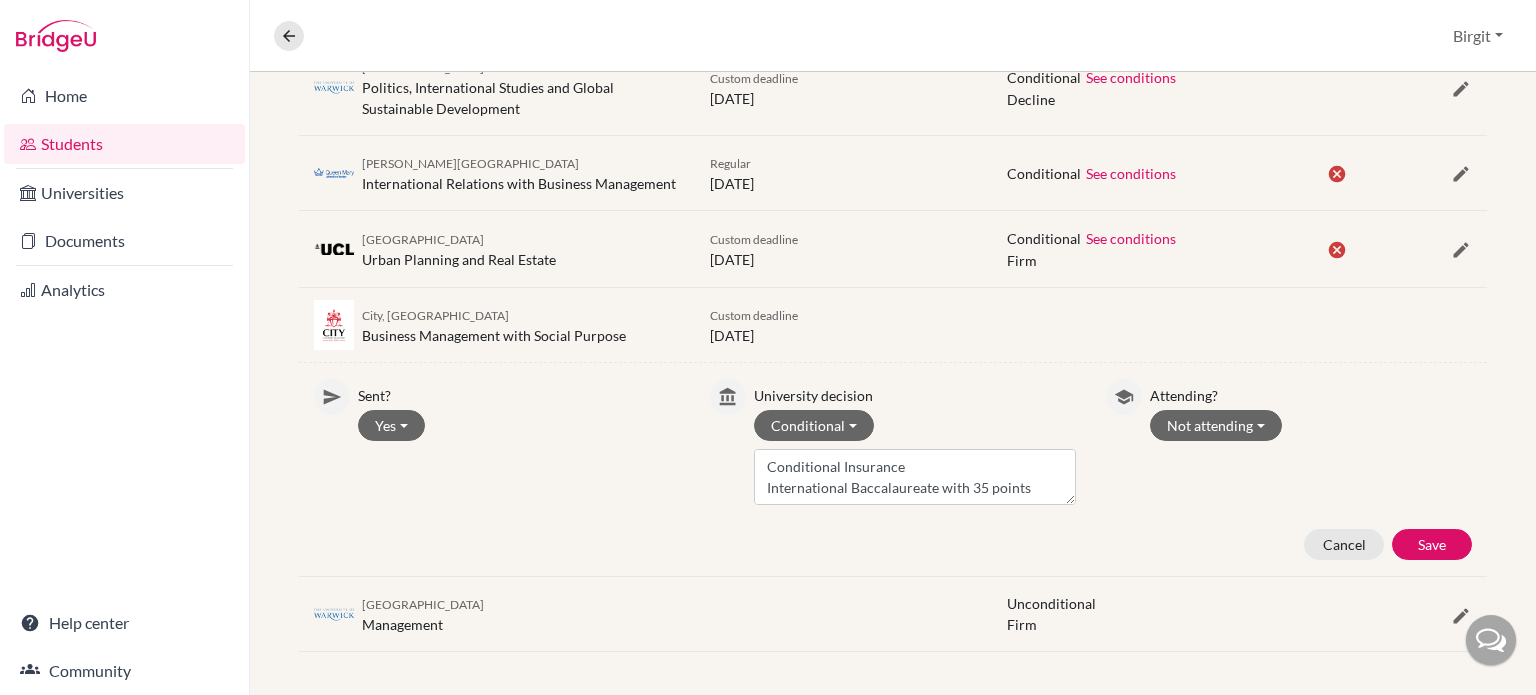 scroll, scrollTop: 366, scrollLeft: 0, axis: vertical 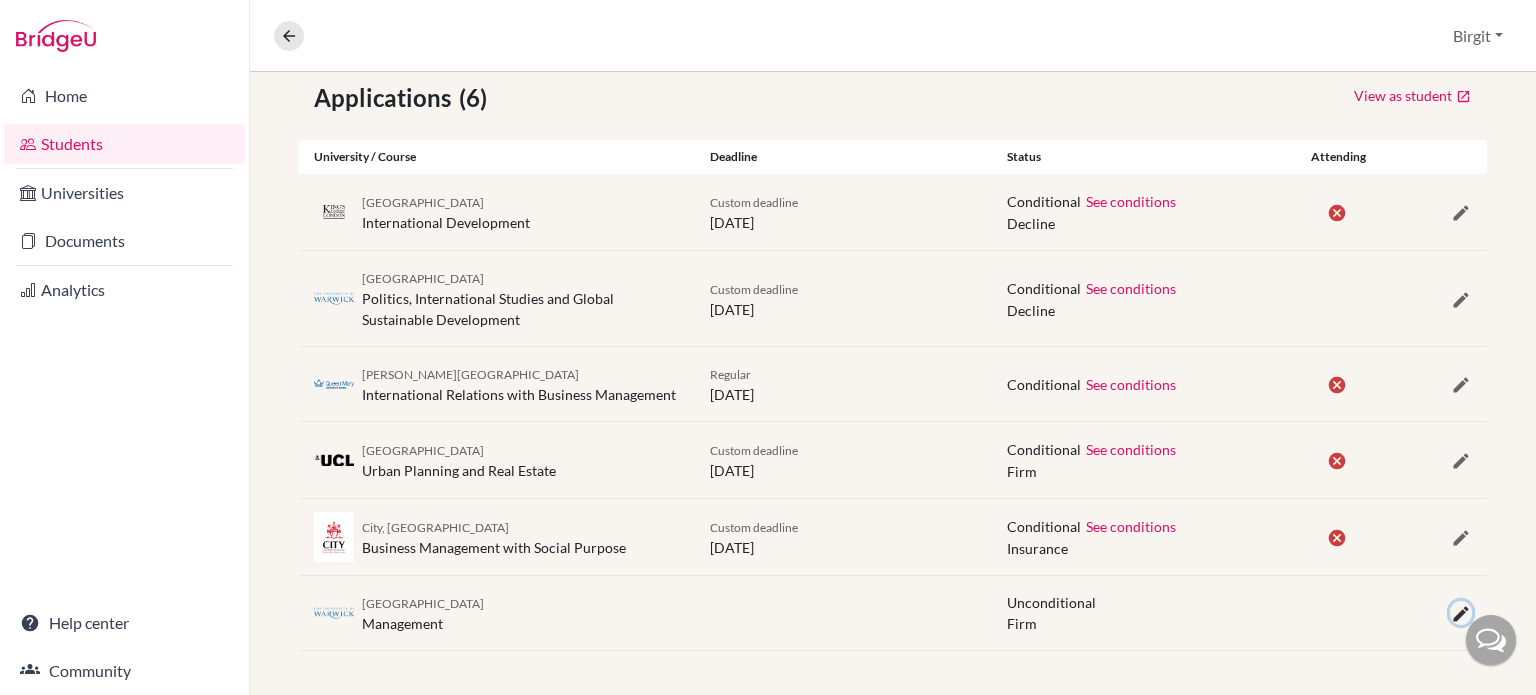 click at bounding box center (1461, 614) 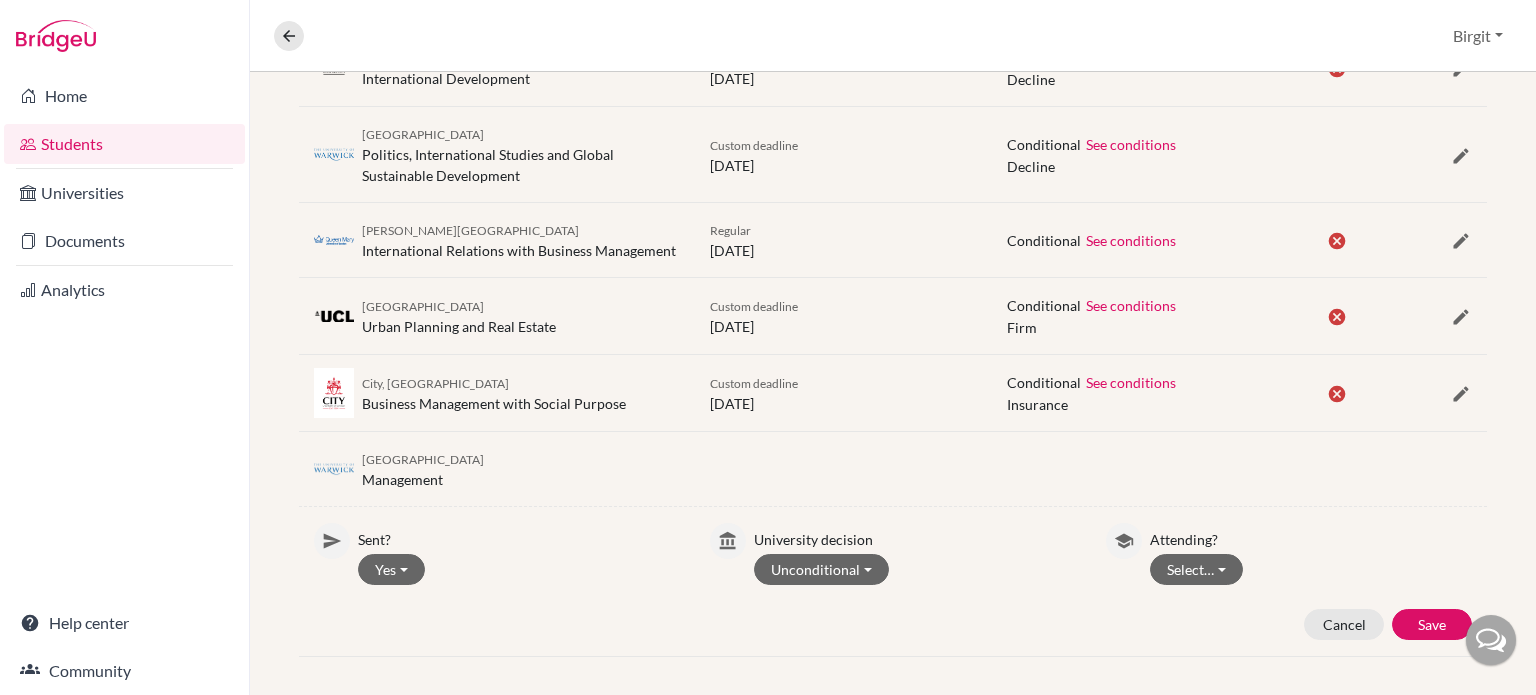 scroll, scrollTop: 516, scrollLeft: 0, axis: vertical 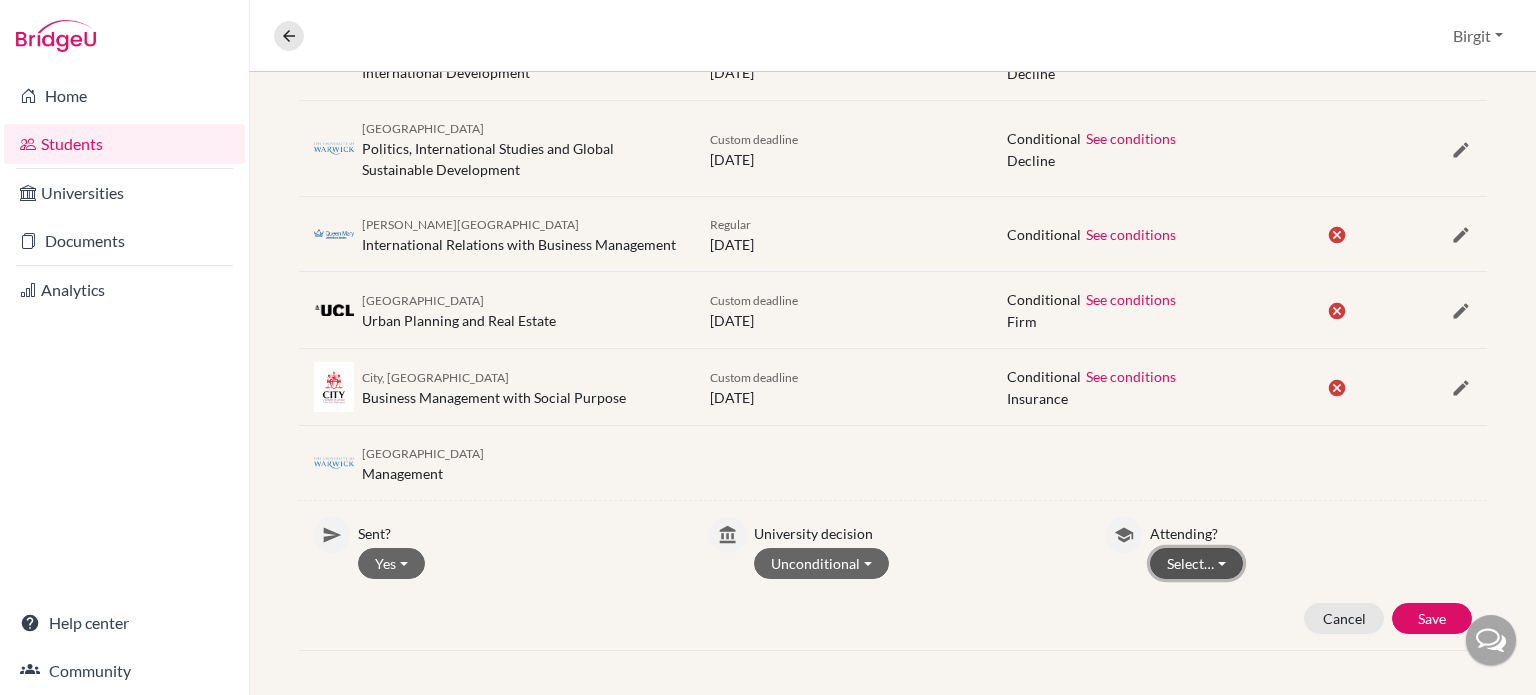 click on "Select…" at bounding box center (1196, 563) 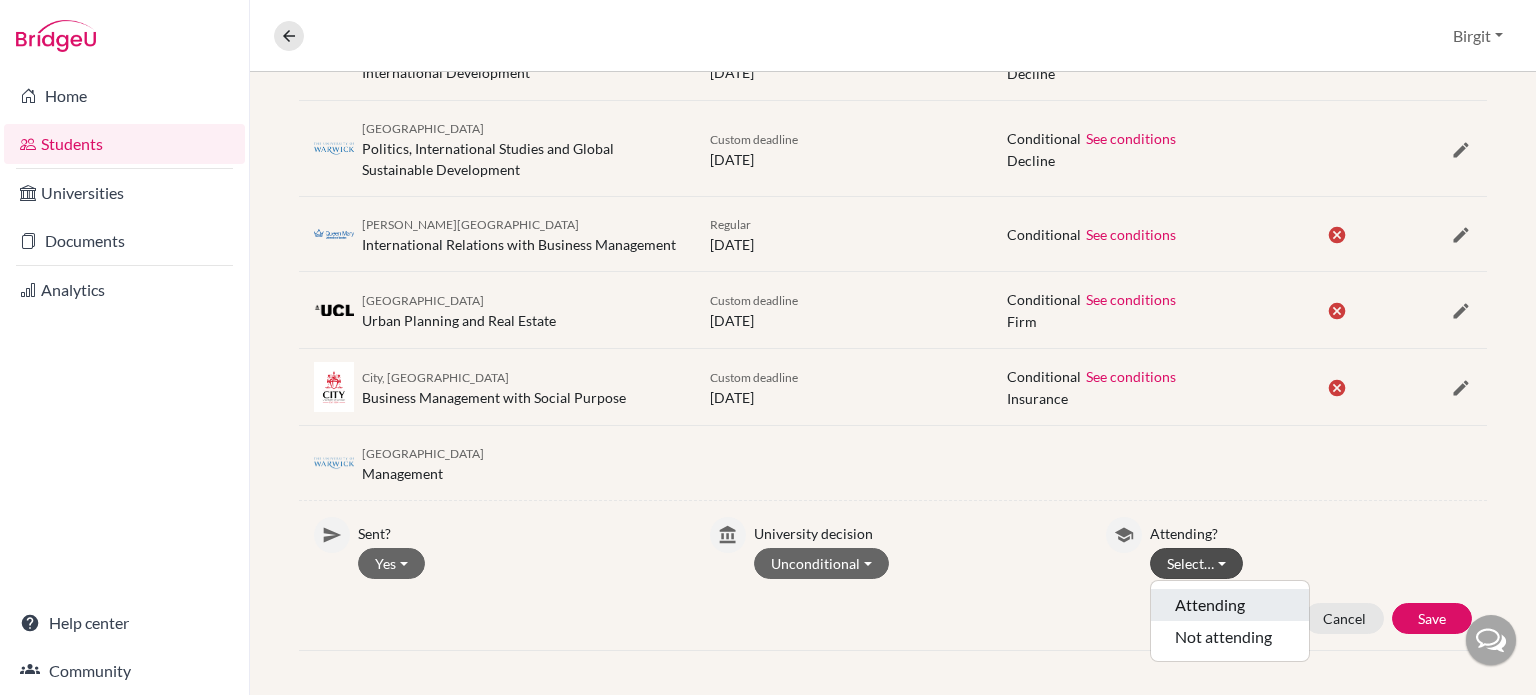 click on "Attending" 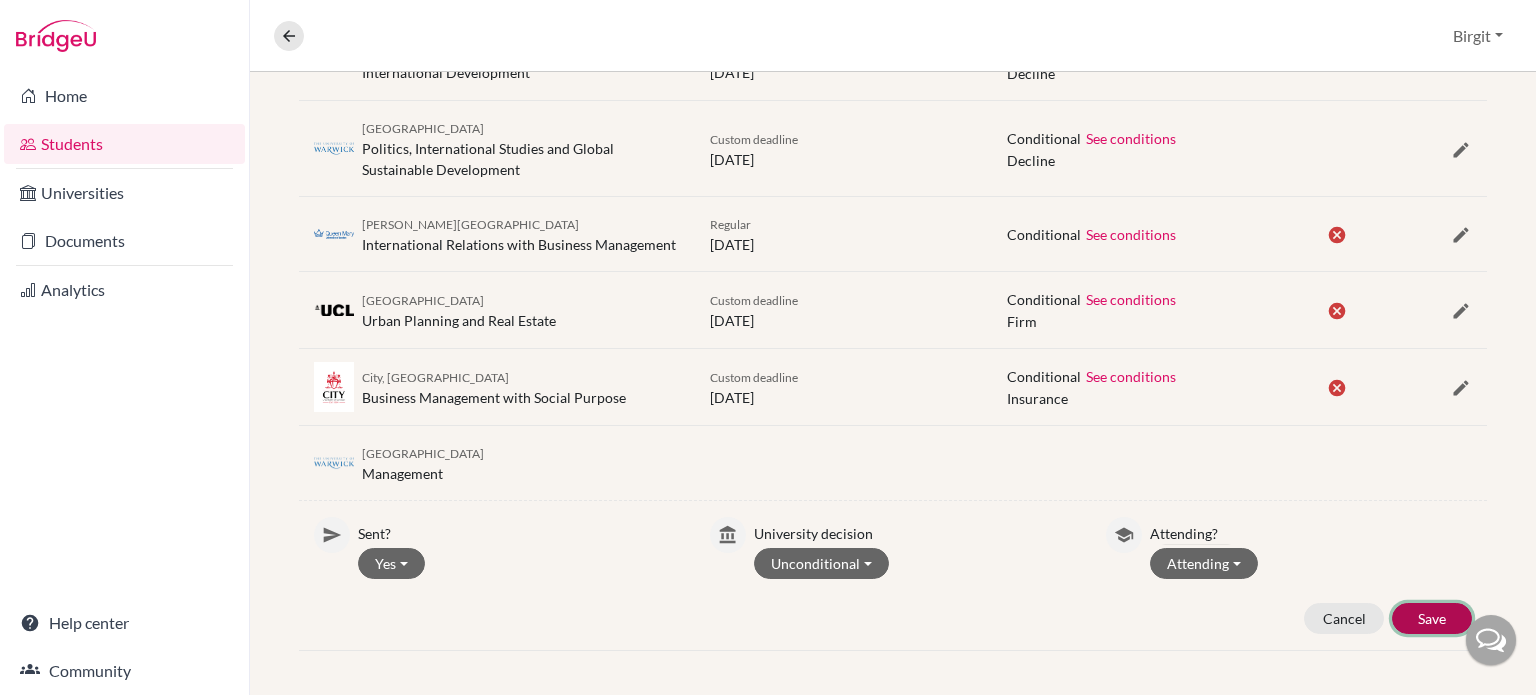 click on "Save" at bounding box center [1432, 618] 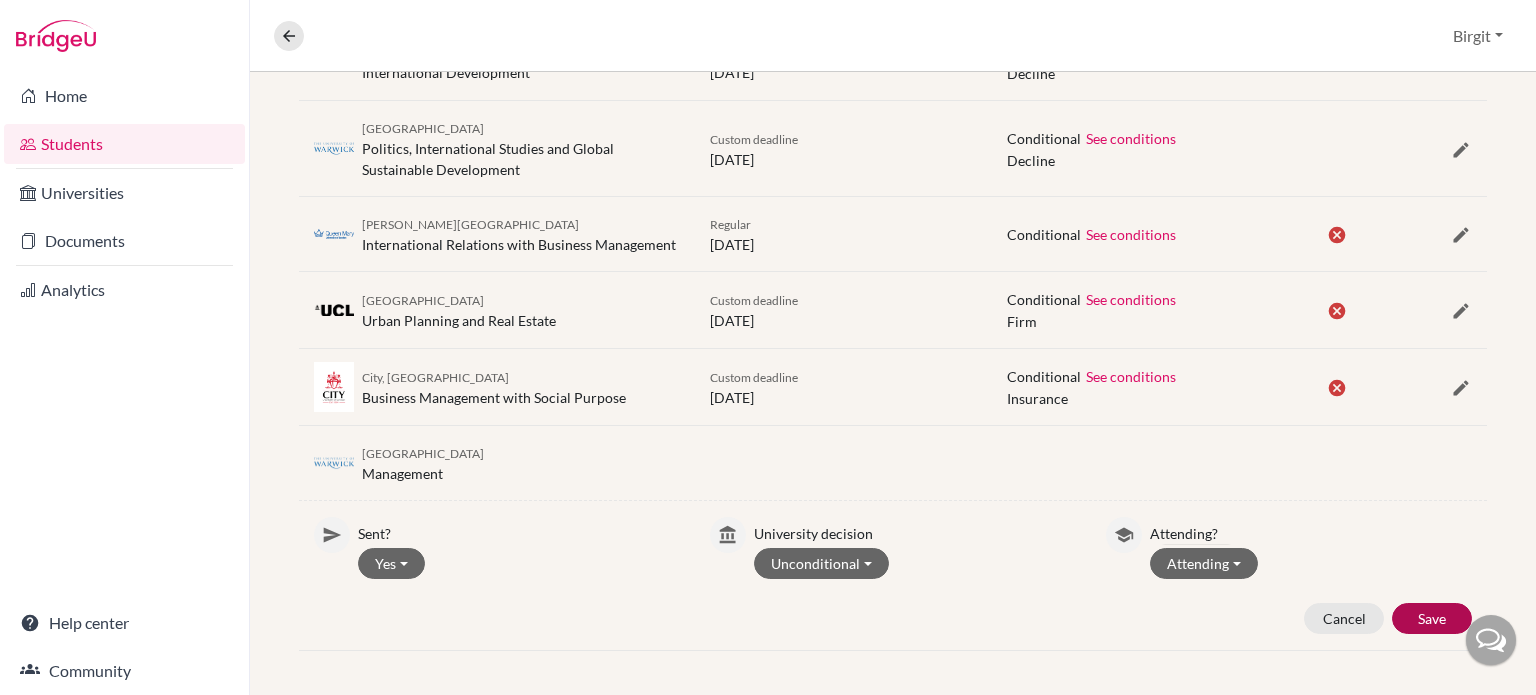 scroll, scrollTop: 366, scrollLeft: 0, axis: vertical 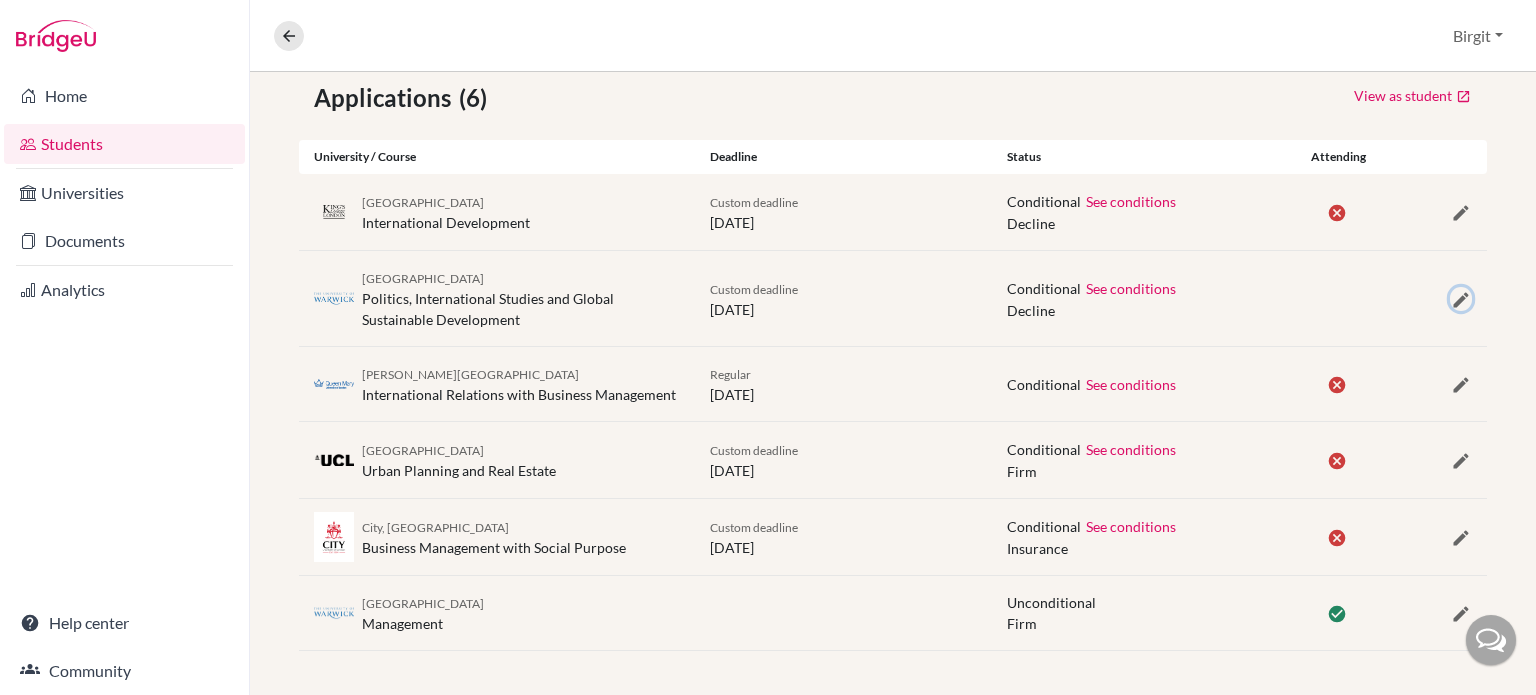 click at bounding box center (1461, 300) 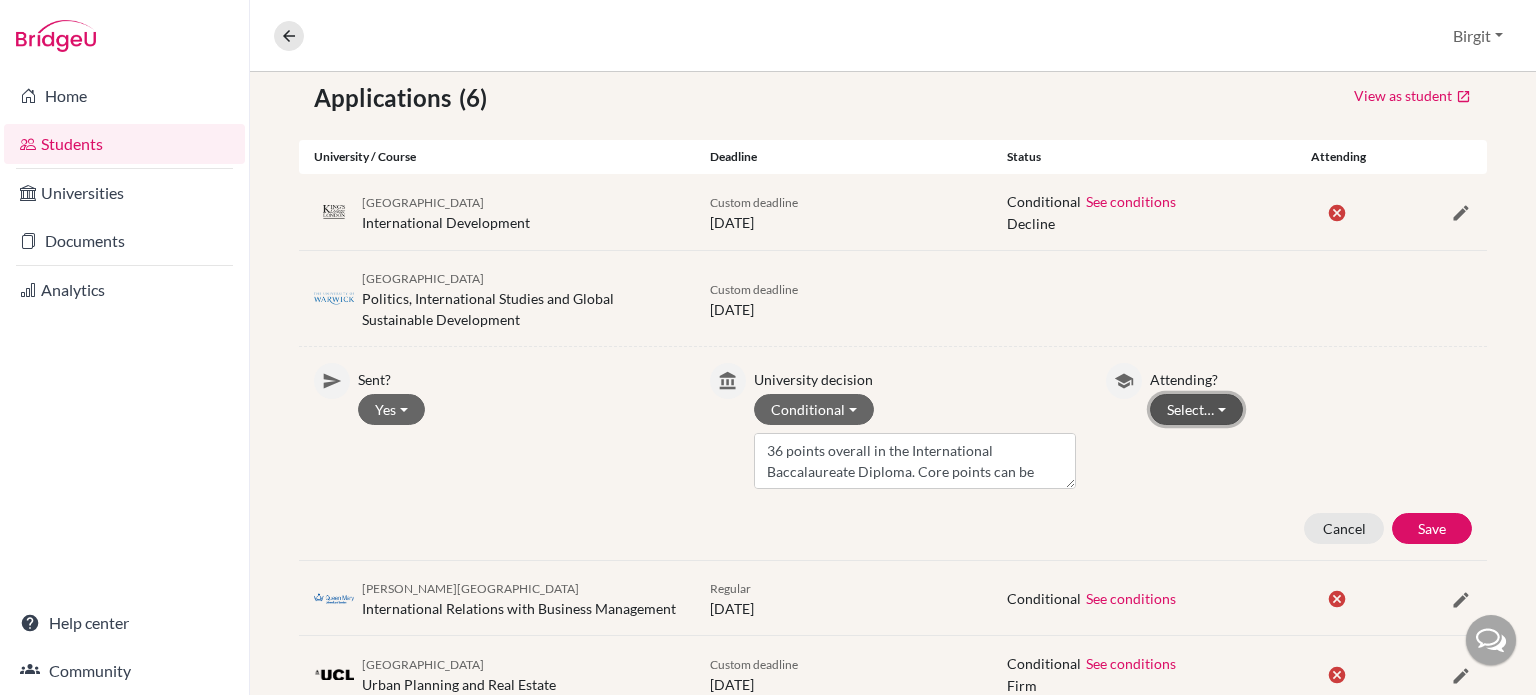 click on "Select…" at bounding box center [1196, 409] 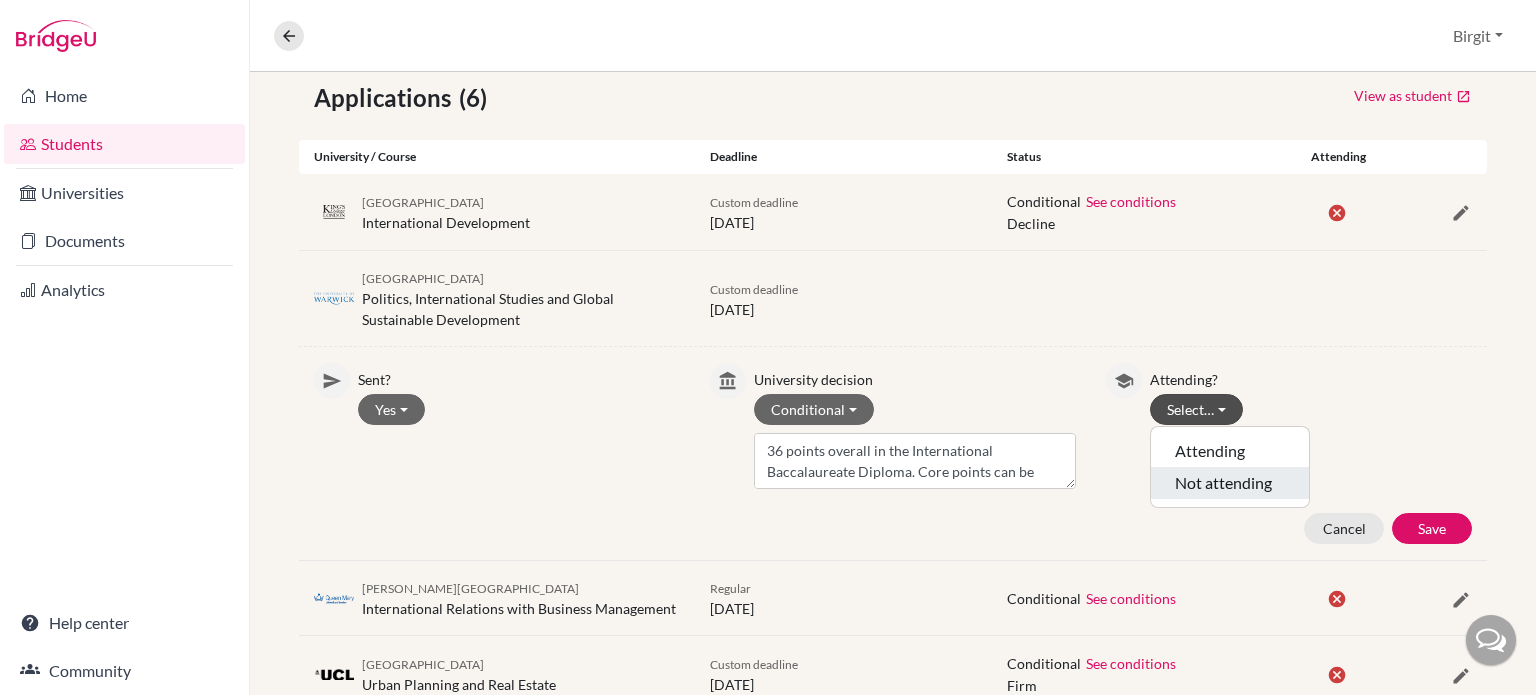 click on "Not attending" 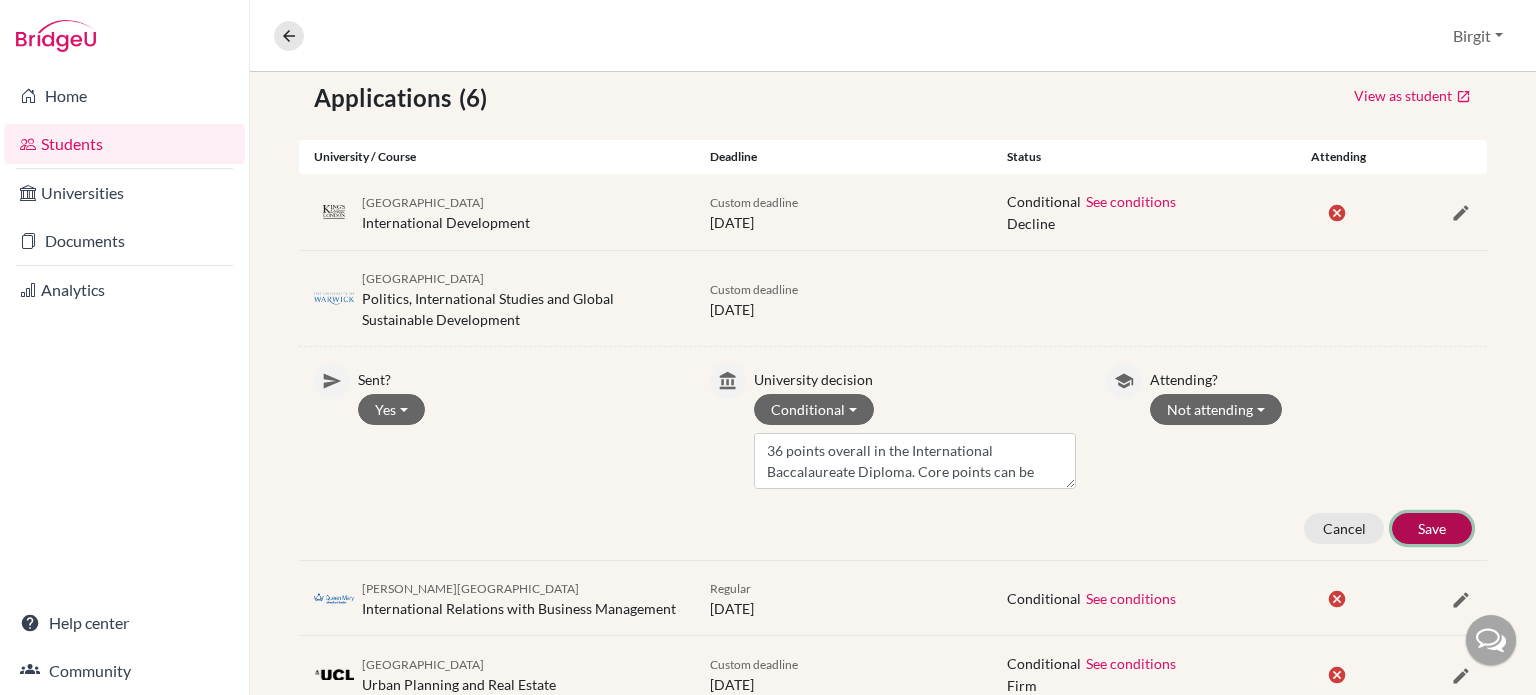 click on "Save" at bounding box center (1432, 528) 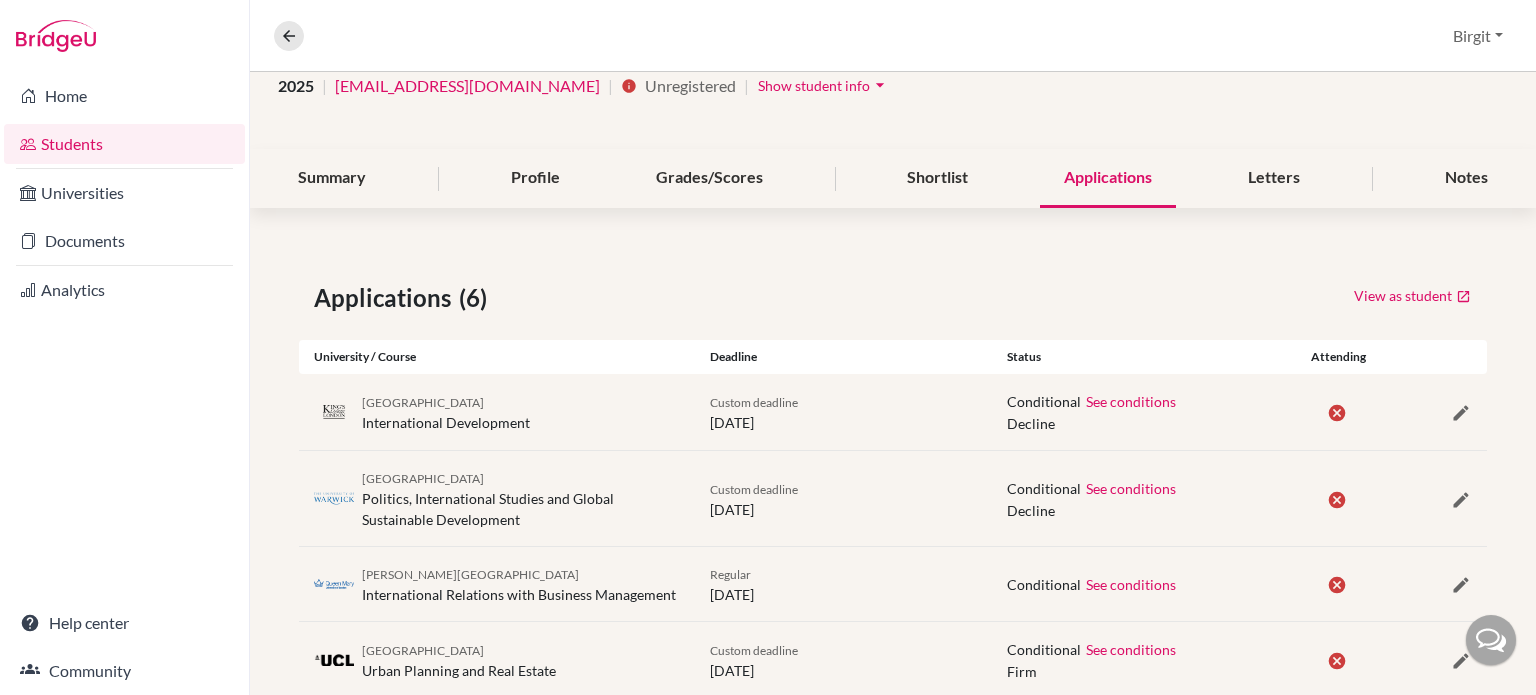 scroll, scrollTop: 366, scrollLeft: 0, axis: vertical 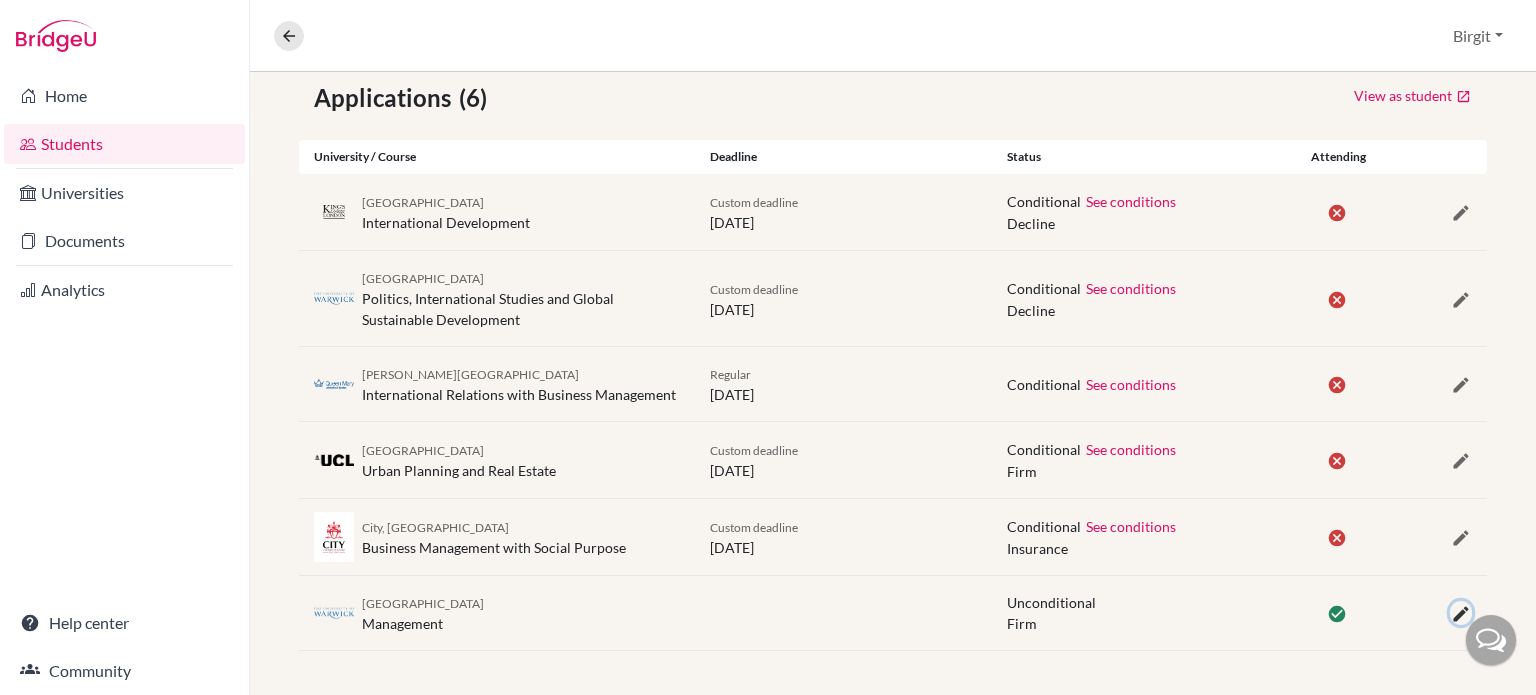 click at bounding box center (1461, 614) 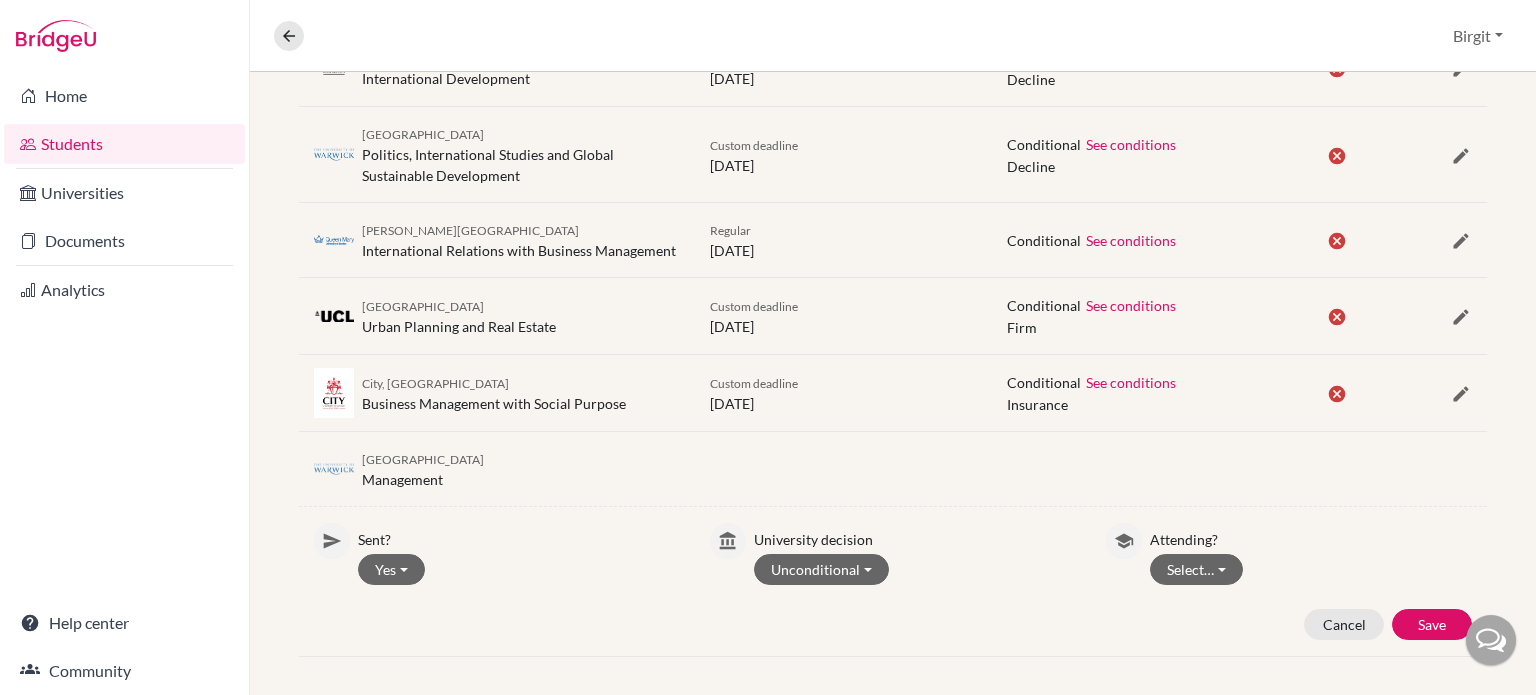 scroll, scrollTop: 516, scrollLeft: 0, axis: vertical 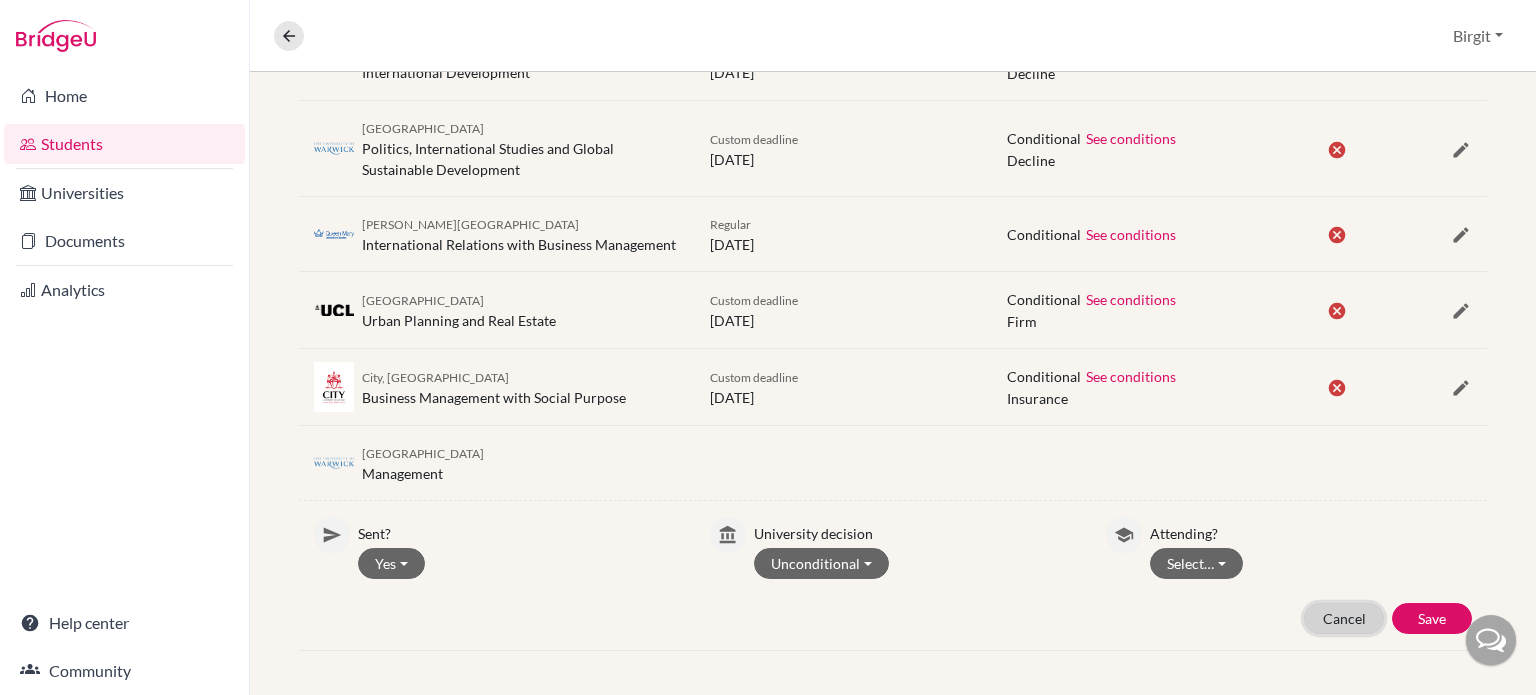click on "Cancel" at bounding box center [1344, 618] 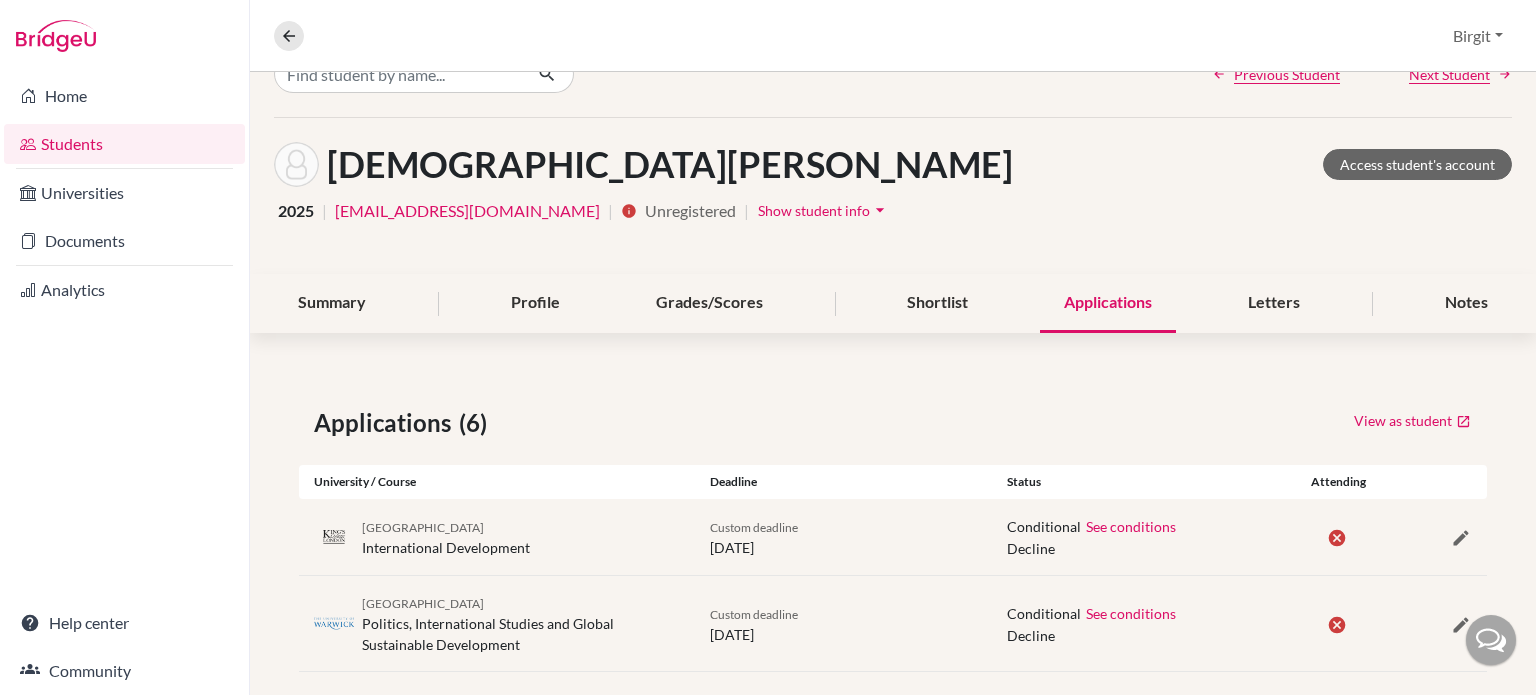 scroll, scrollTop: 0, scrollLeft: 0, axis: both 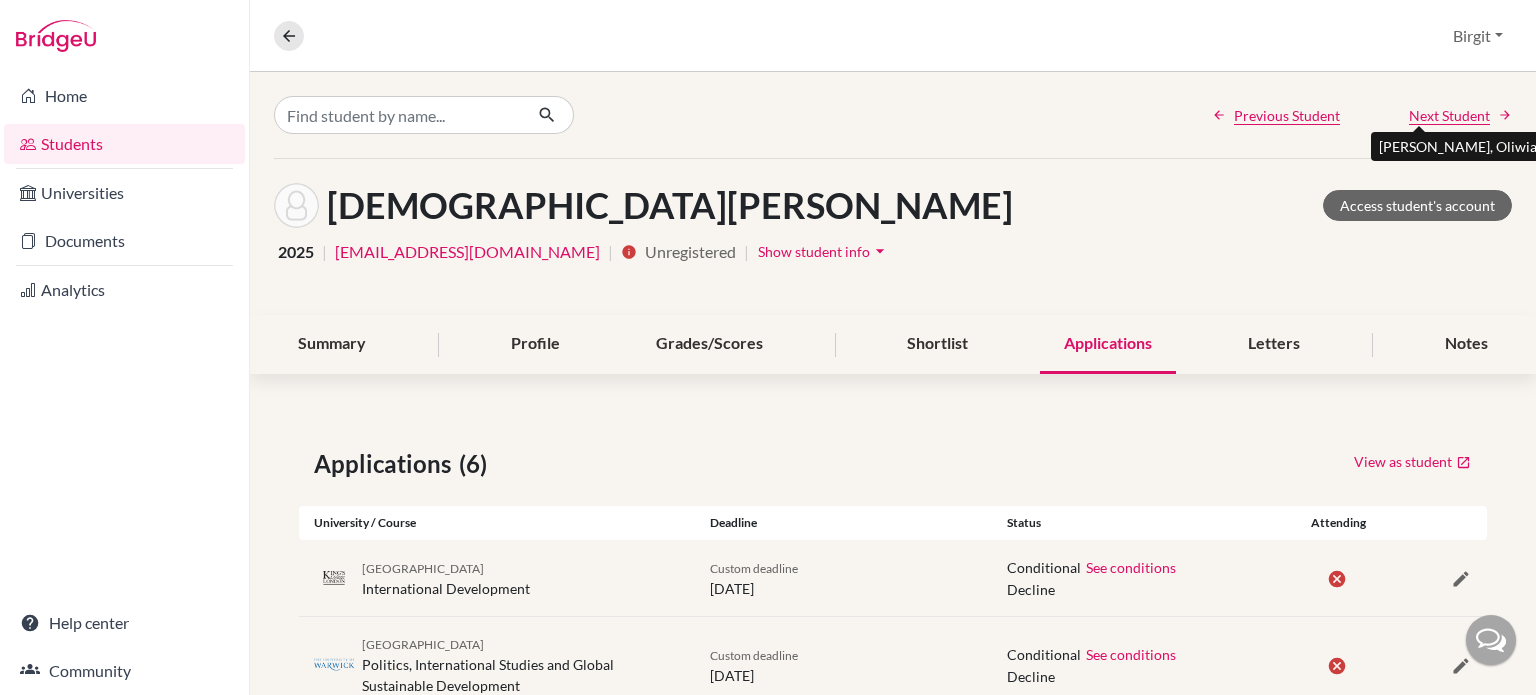 click on "Next Student" at bounding box center [1449, 115] 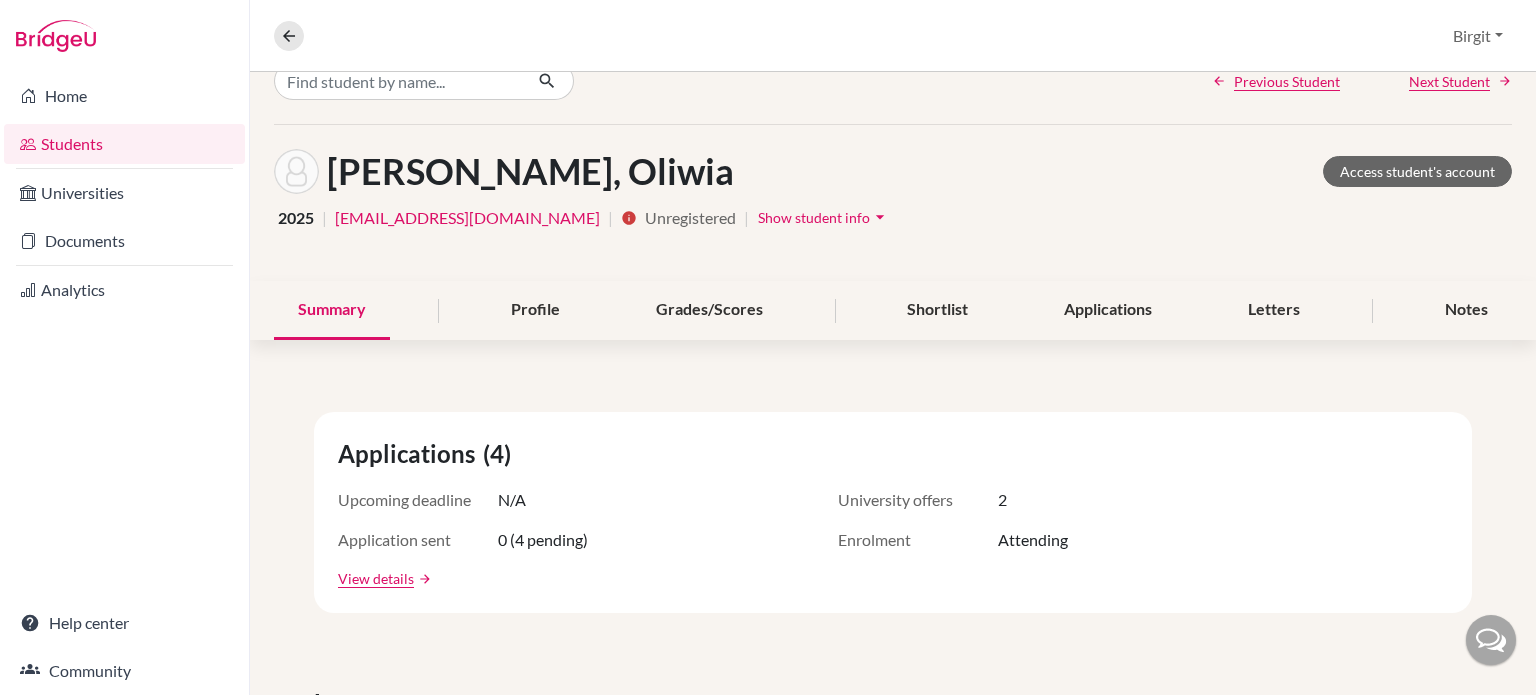 scroll, scrollTop: 0, scrollLeft: 0, axis: both 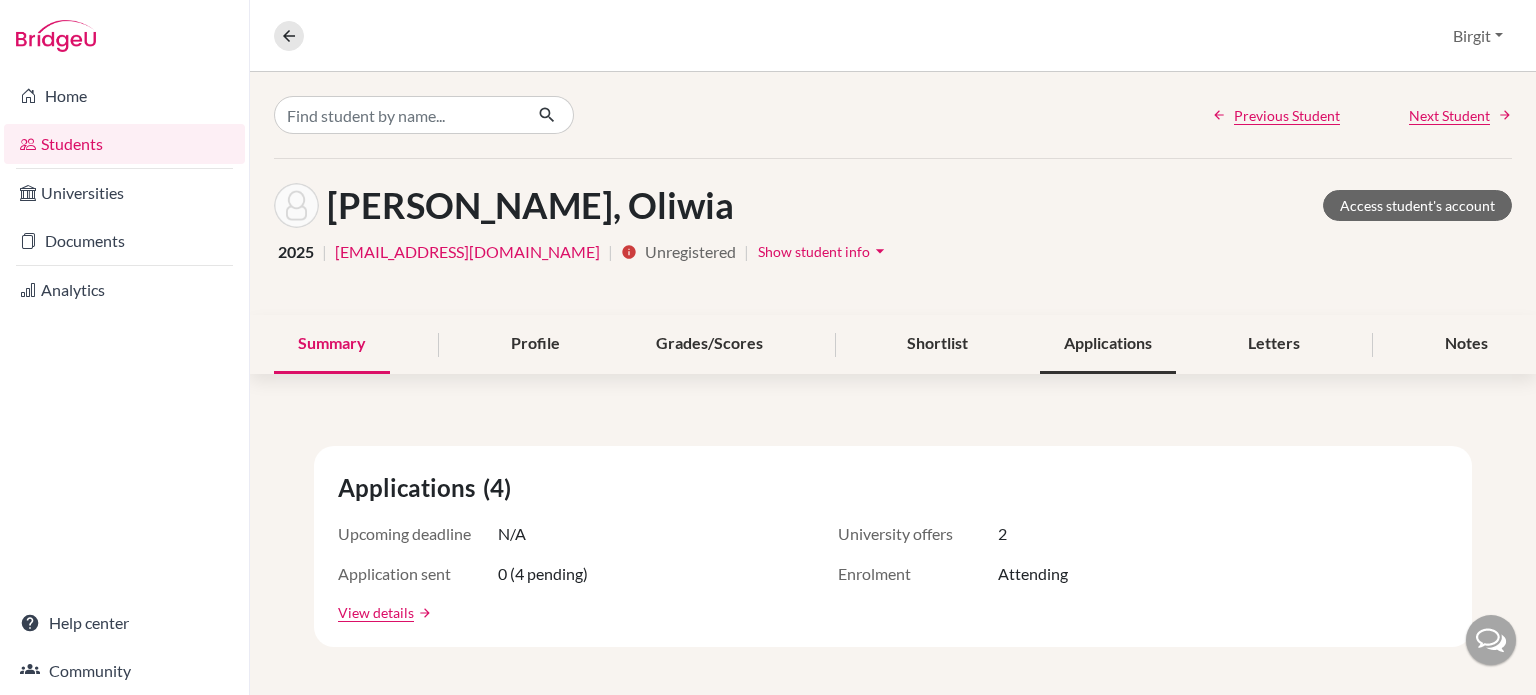 click on "Applications" at bounding box center (1108, 344) 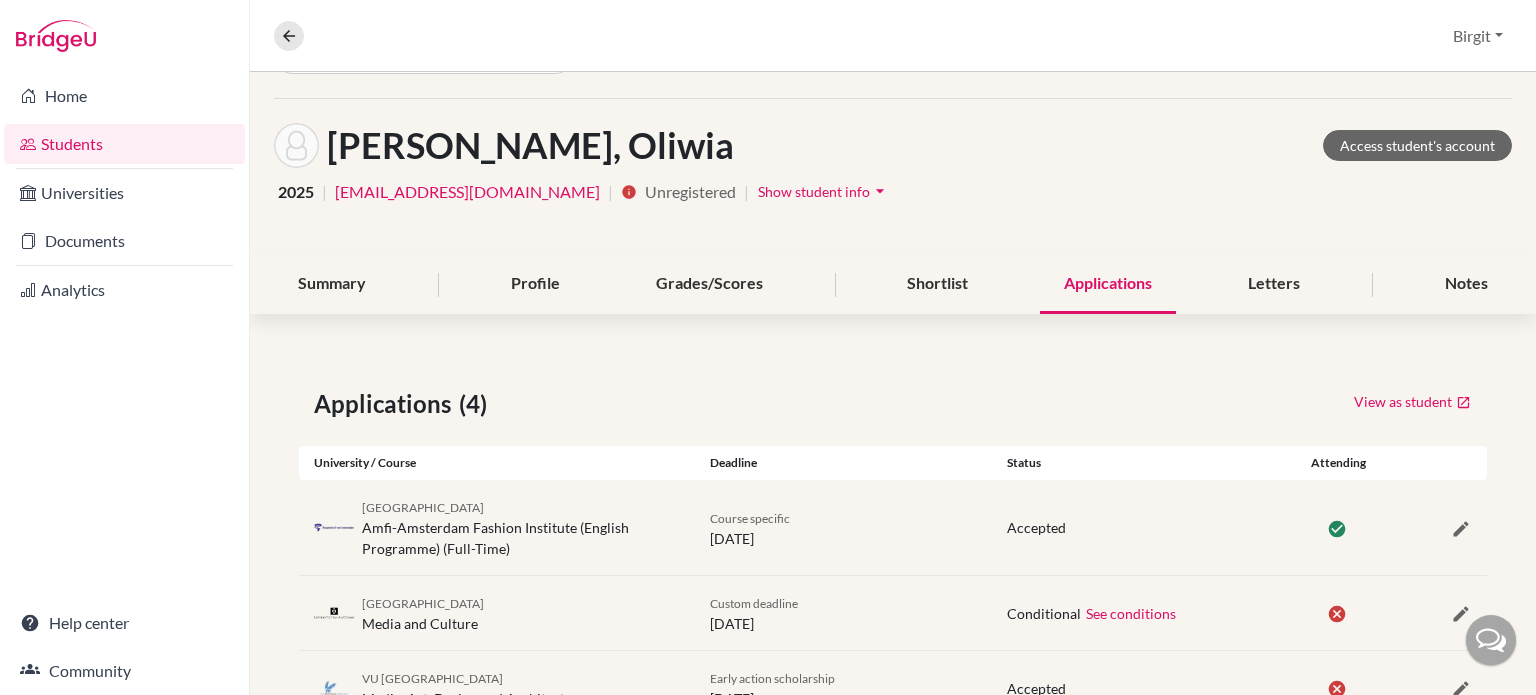 scroll, scrollTop: 0, scrollLeft: 0, axis: both 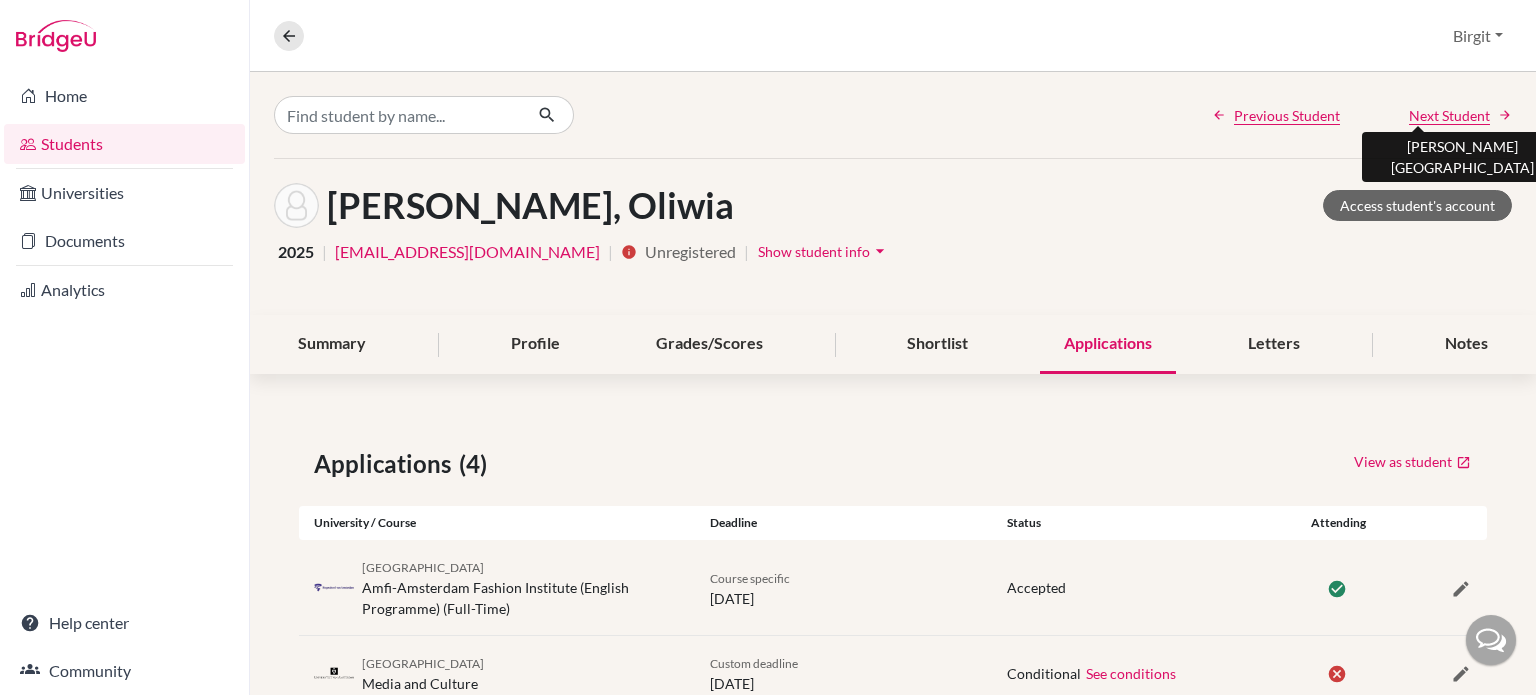 click on "Next Student" at bounding box center (1449, 115) 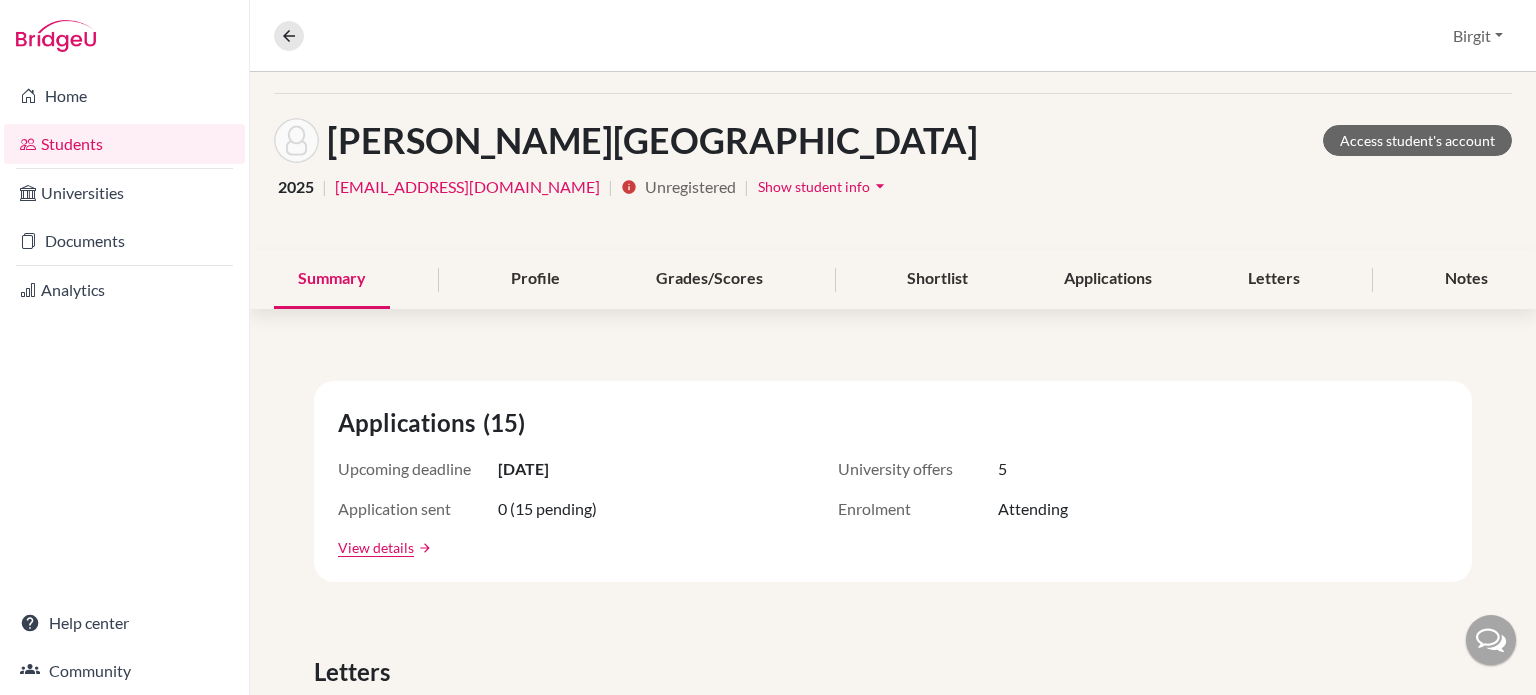 scroll, scrollTop: 100, scrollLeft: 0, axis: vertical 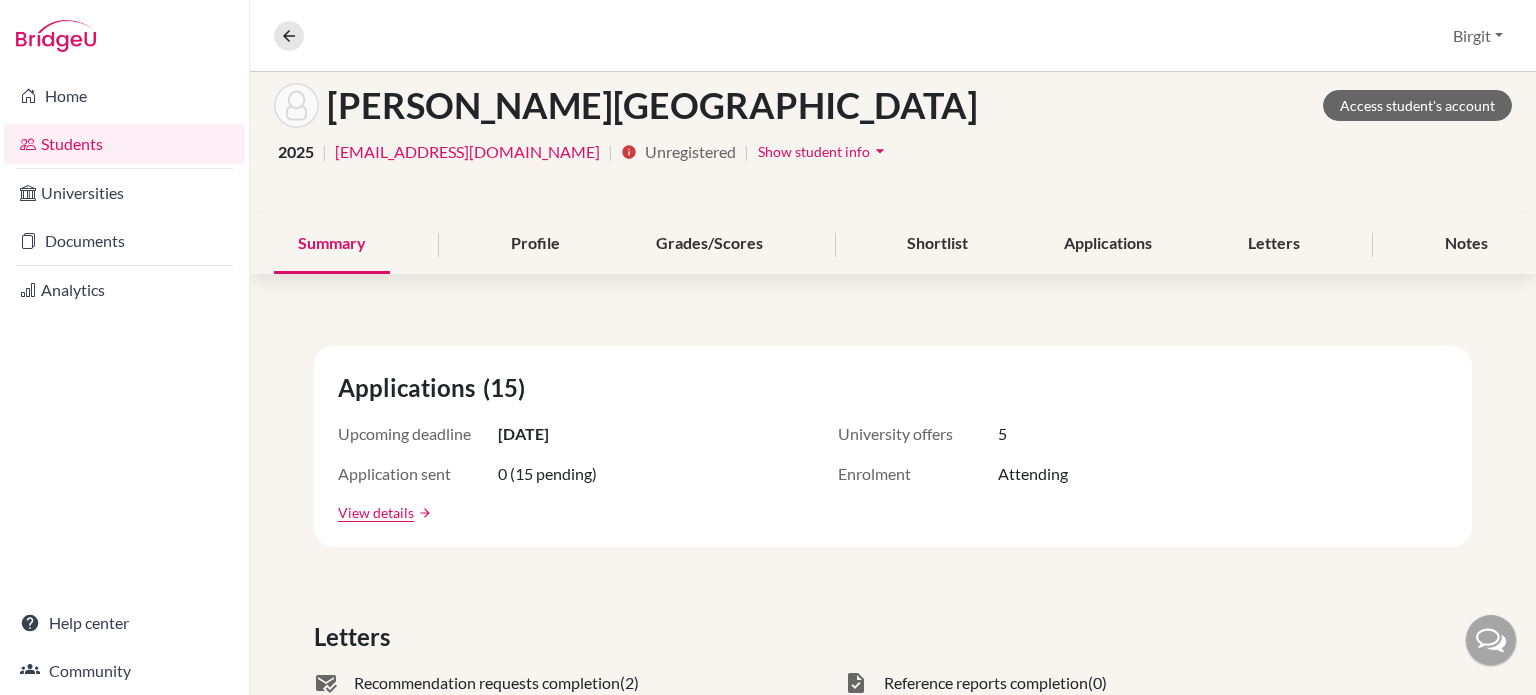drag, startPoint x: 1111, startPoint y: 239, endPoint x: 1160, endPoint y: 268, distance: 56.938564 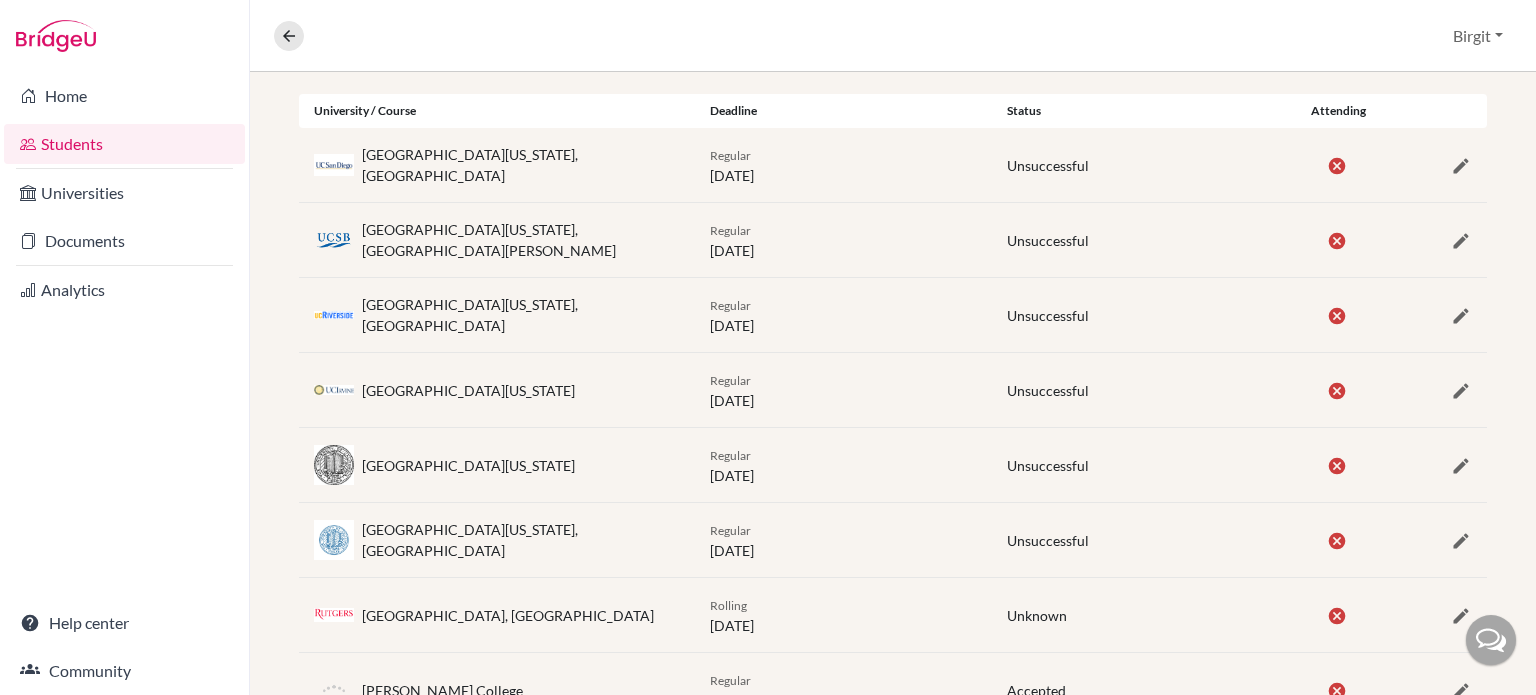 scroll, scrollTop: 0, scrollLeft: 0, axis: both 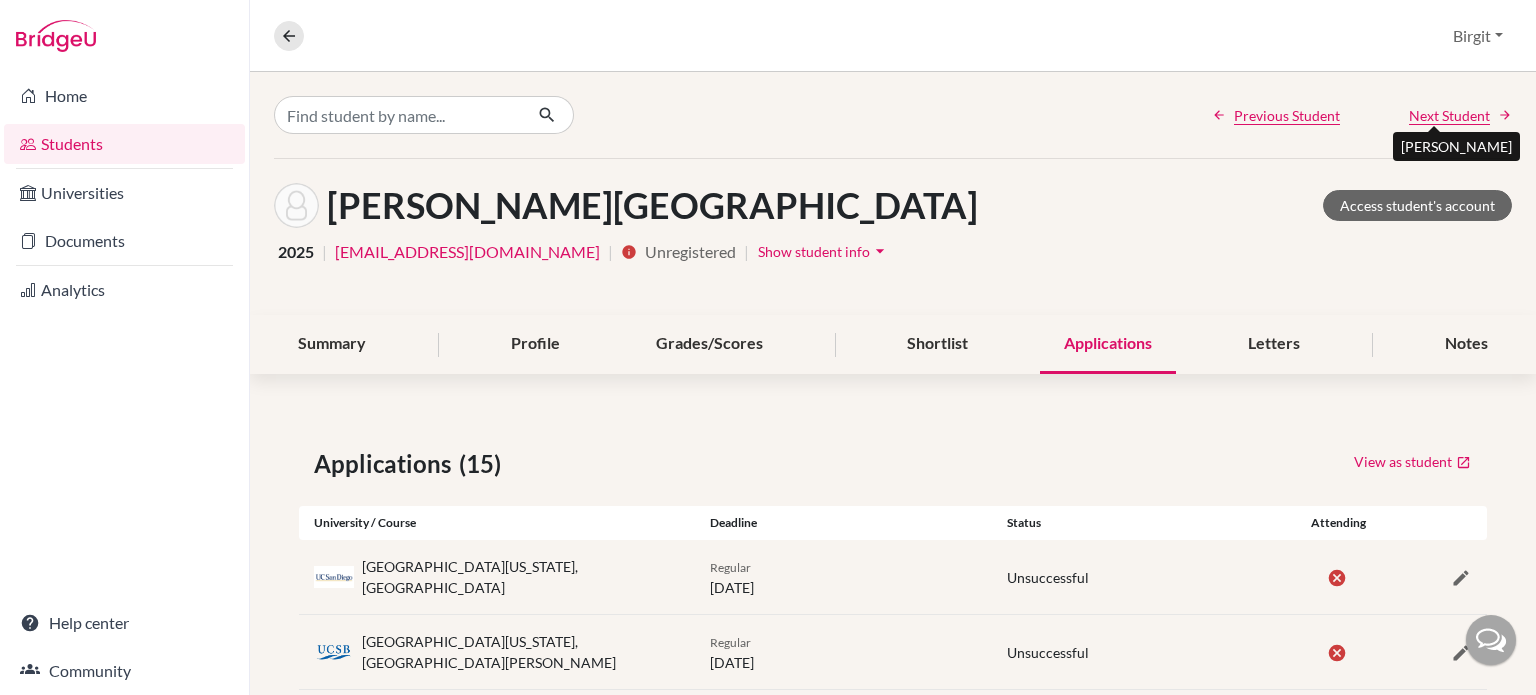 click on "Next Student" at bounding box center (1449, 115) 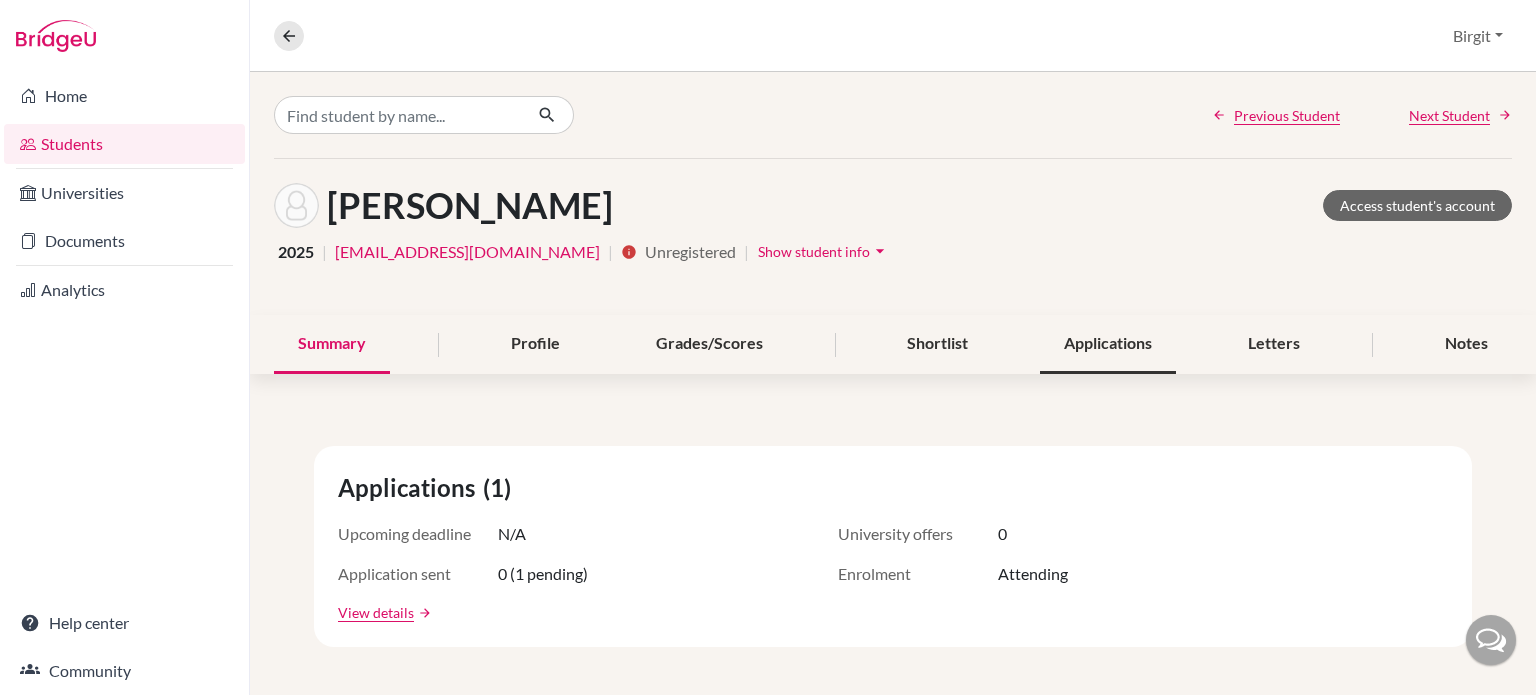 click on "Applications" at bounding box center (1108, 344) 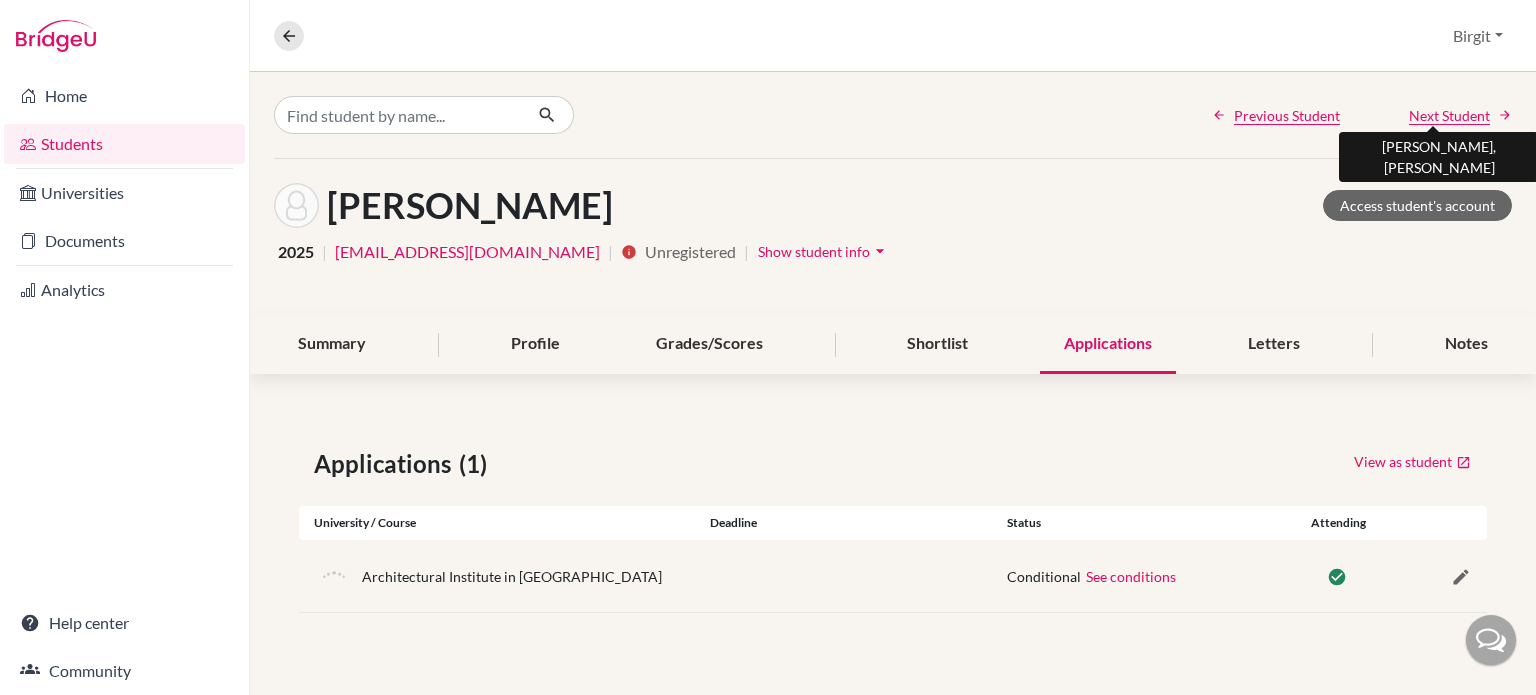 click on "Next Student" at bounding box center [1449, 115] 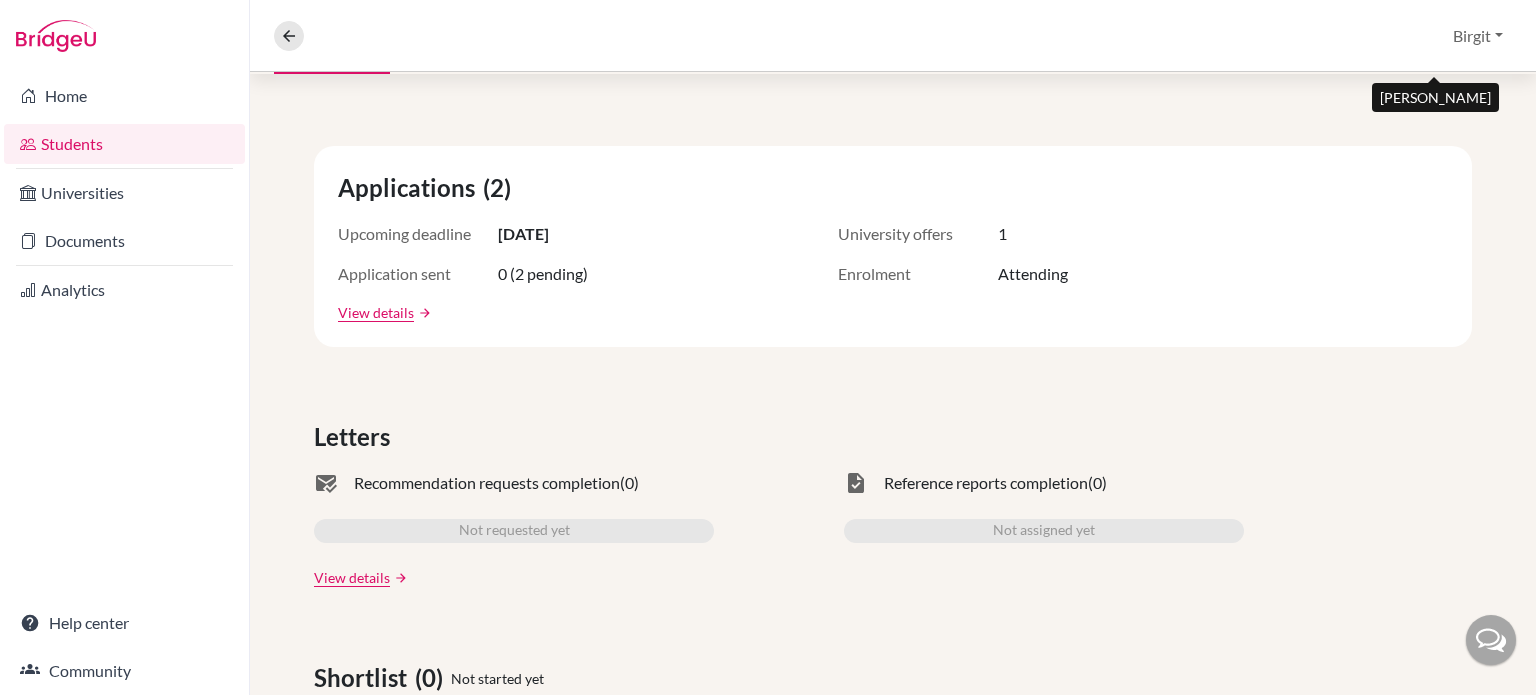 scroll, scrollTop: 100, scrollLeft: 0, axis: vertical 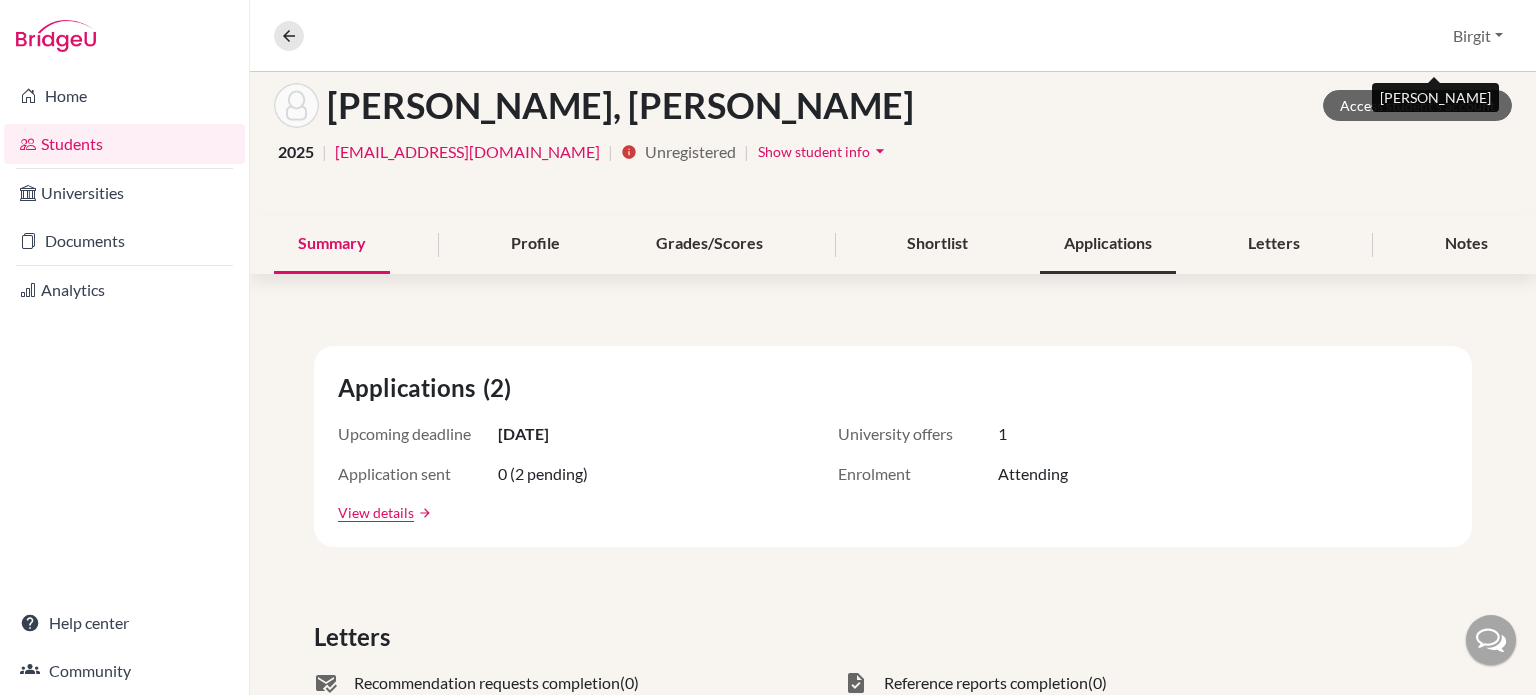 click on "Applications" at bounding box center [1108, 244] 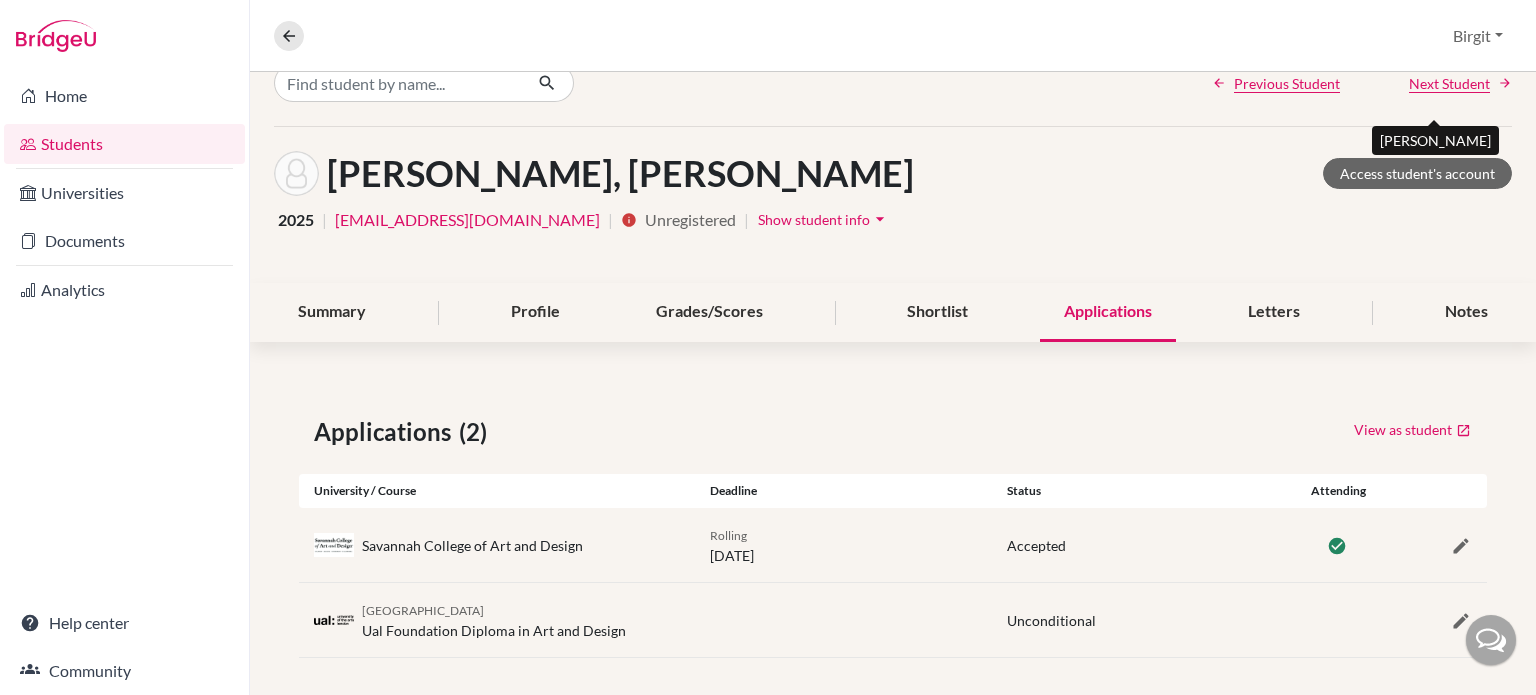 scroll, scrollTop: 41, scrollLeft: 0, axis: vertical 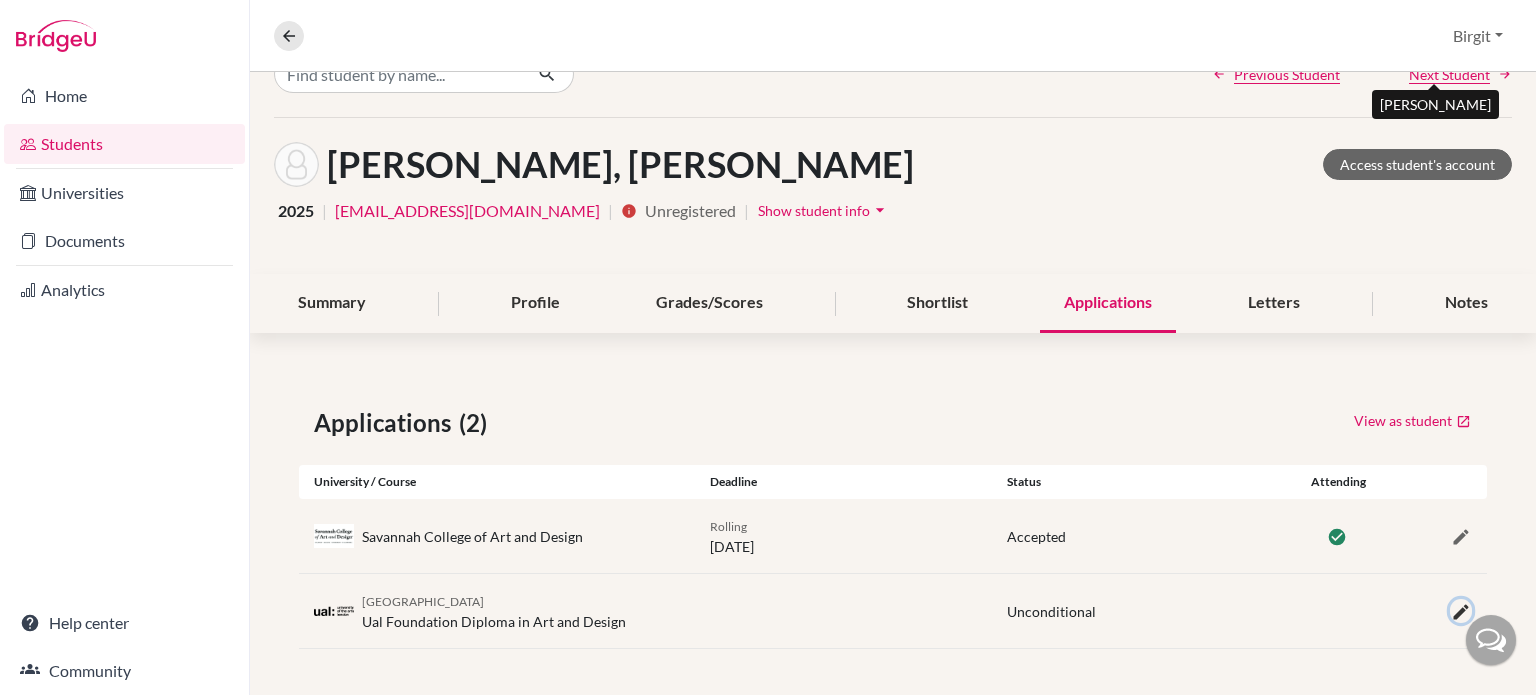 click at bounding box center (1461, 612) 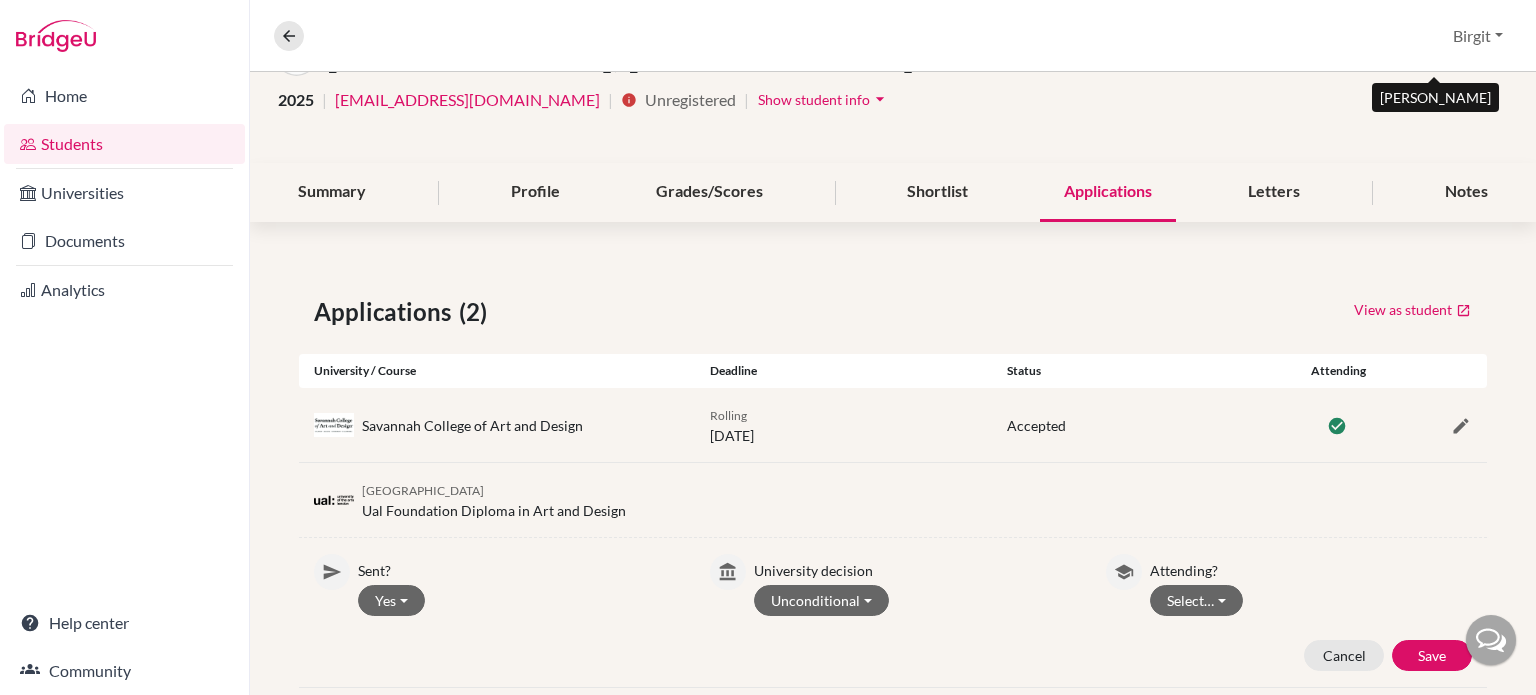 scroll, scrollTop: 190, scrollLeft: 0, axis: vertical 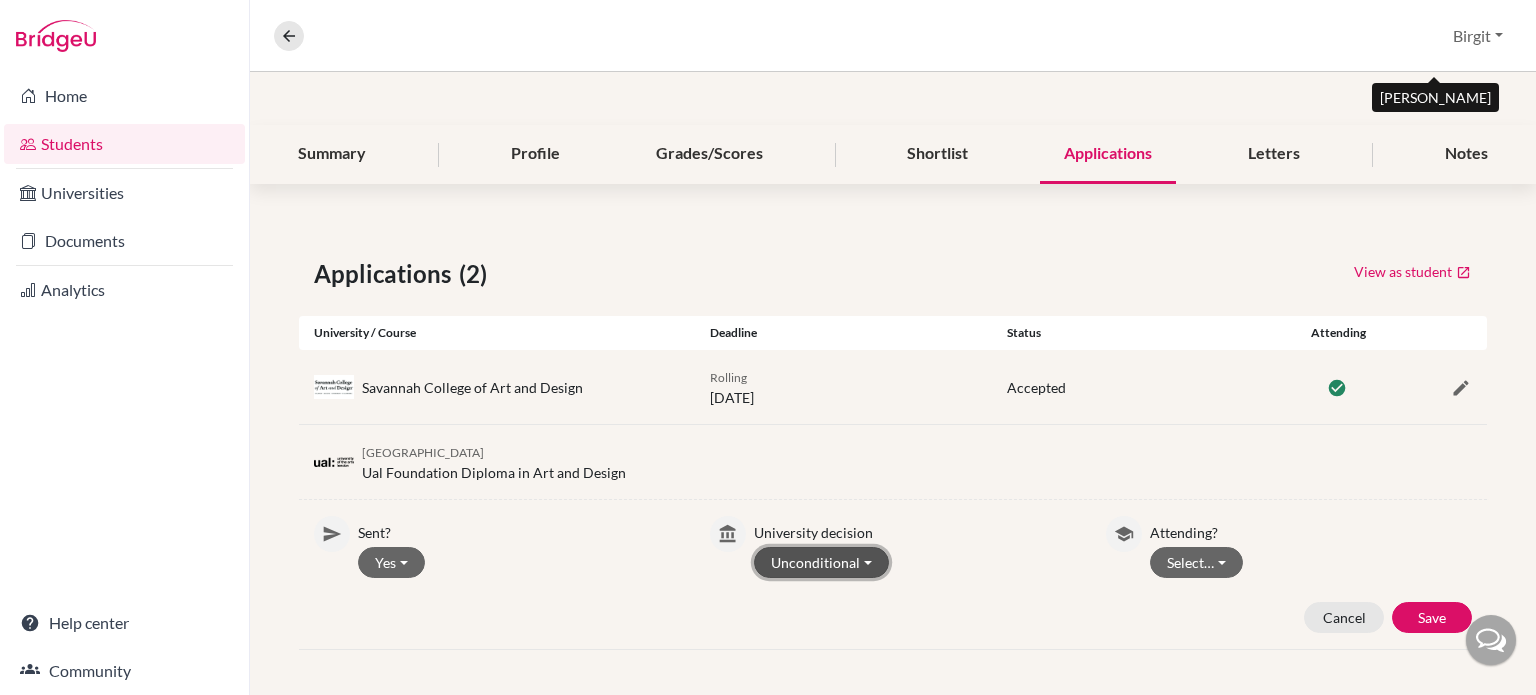 click on "Unconditional" at bounding box center (821, 562) 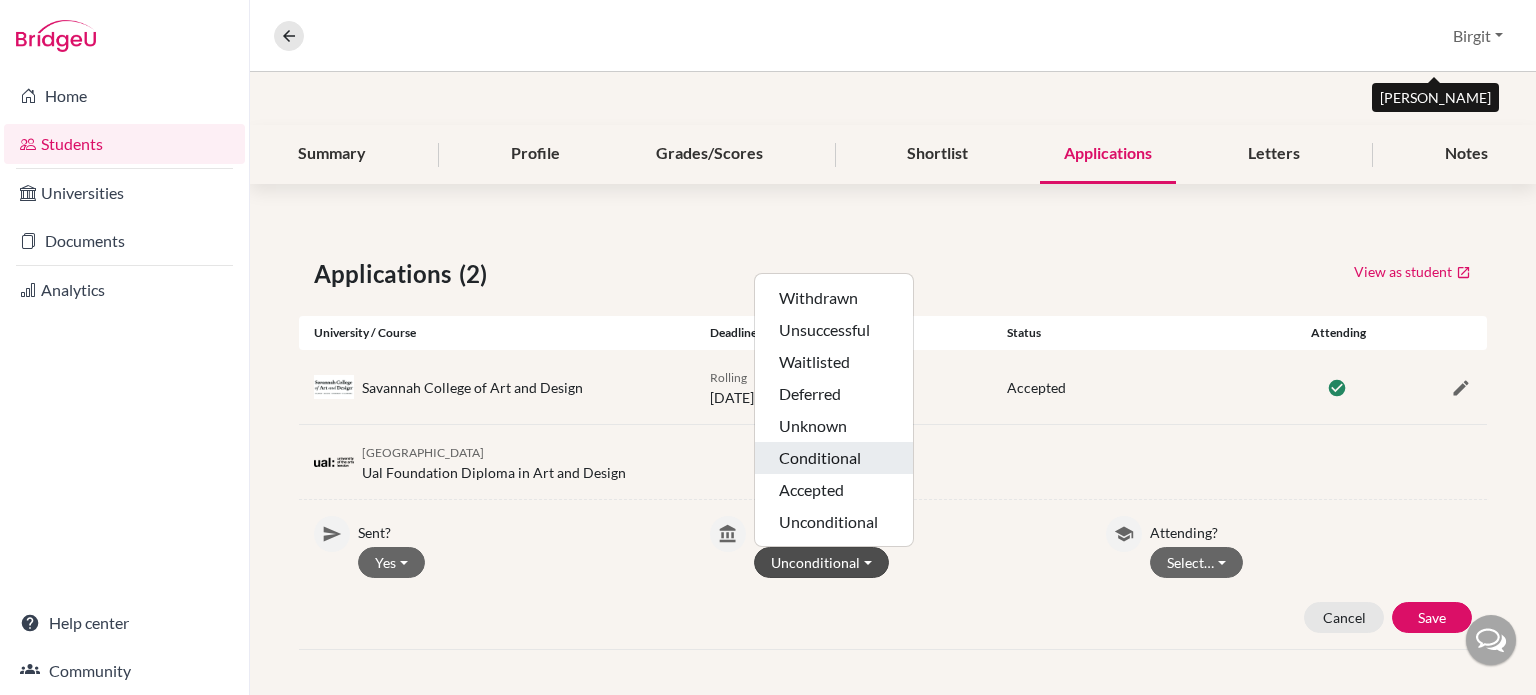 click on "Conditional" 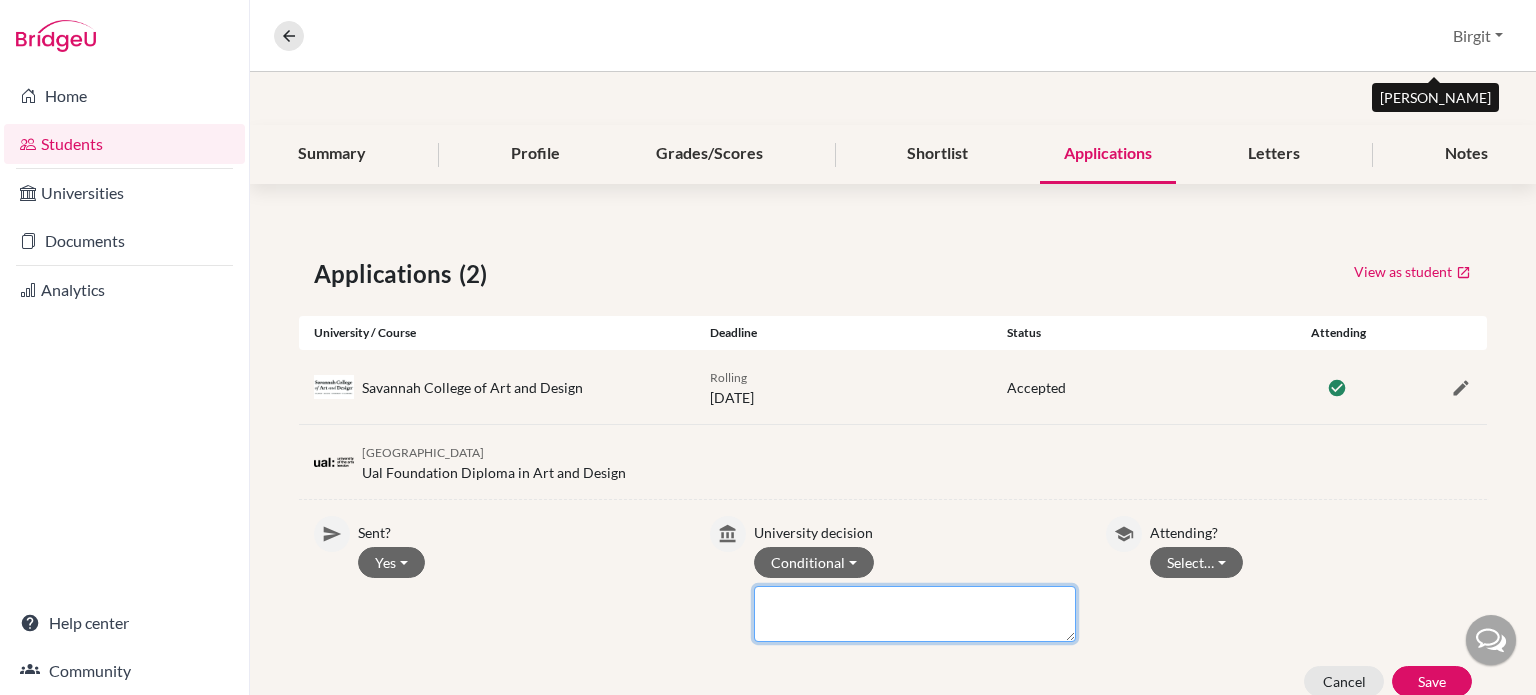 click at bounding box center [915, 614] 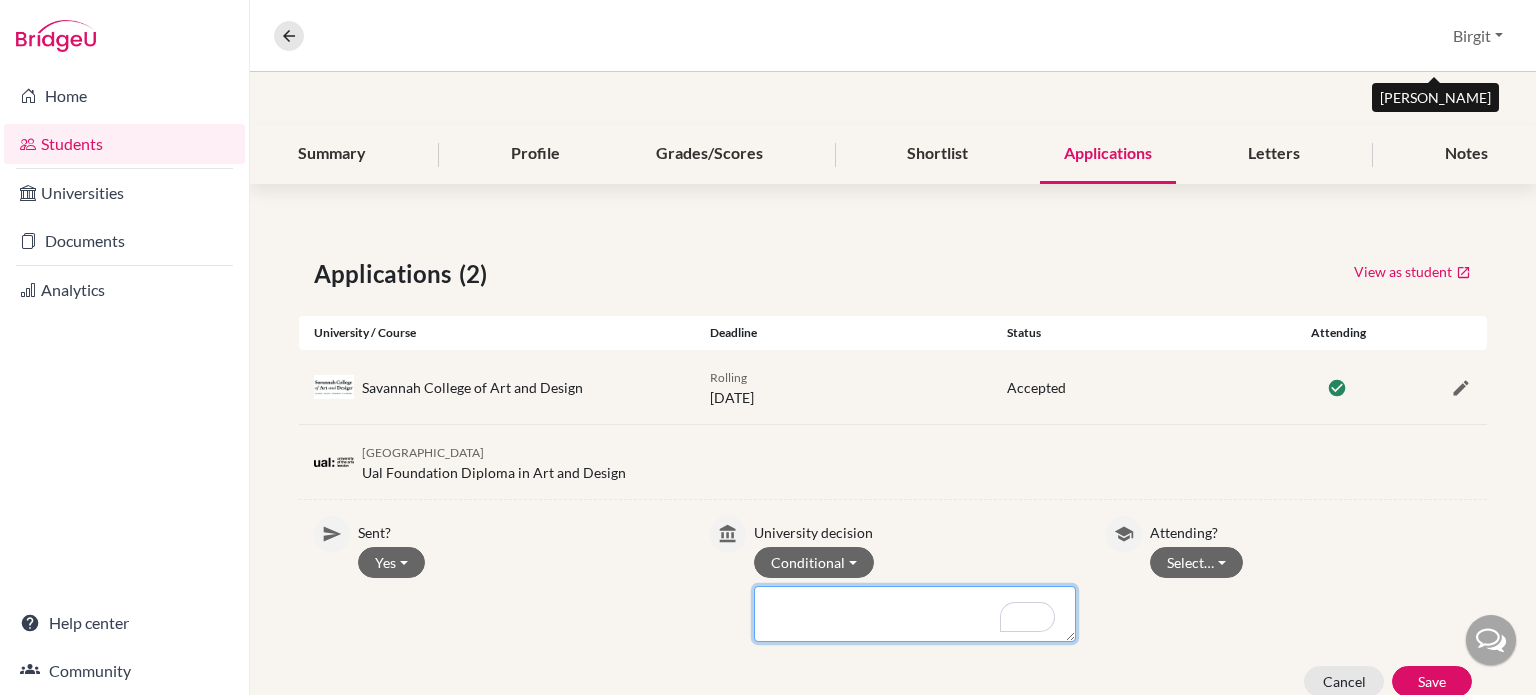 paste on "Three IB Certificates, including 2 at Higher Level and 1 at Standard Level, with a minimum grade 4 in each certificate.
IELTS Academic for UKVI 5.0 overall, with a minimum of 4.5 in each of the four skills. The test must be less than 2 years old at the start of the course. Non-UKVI IELTS is not acceptable." 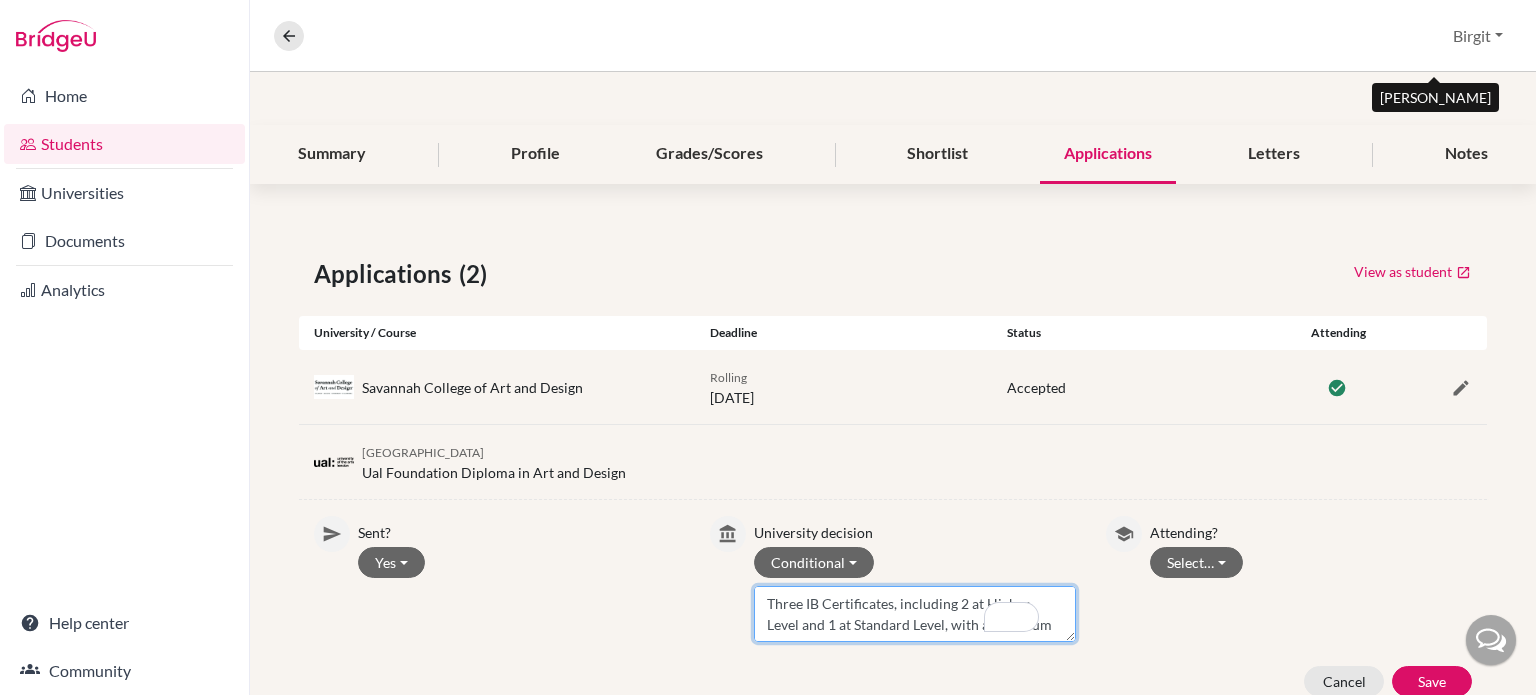 scroll, scrollTop: 118, scrollLeft: 0, axis: vertical 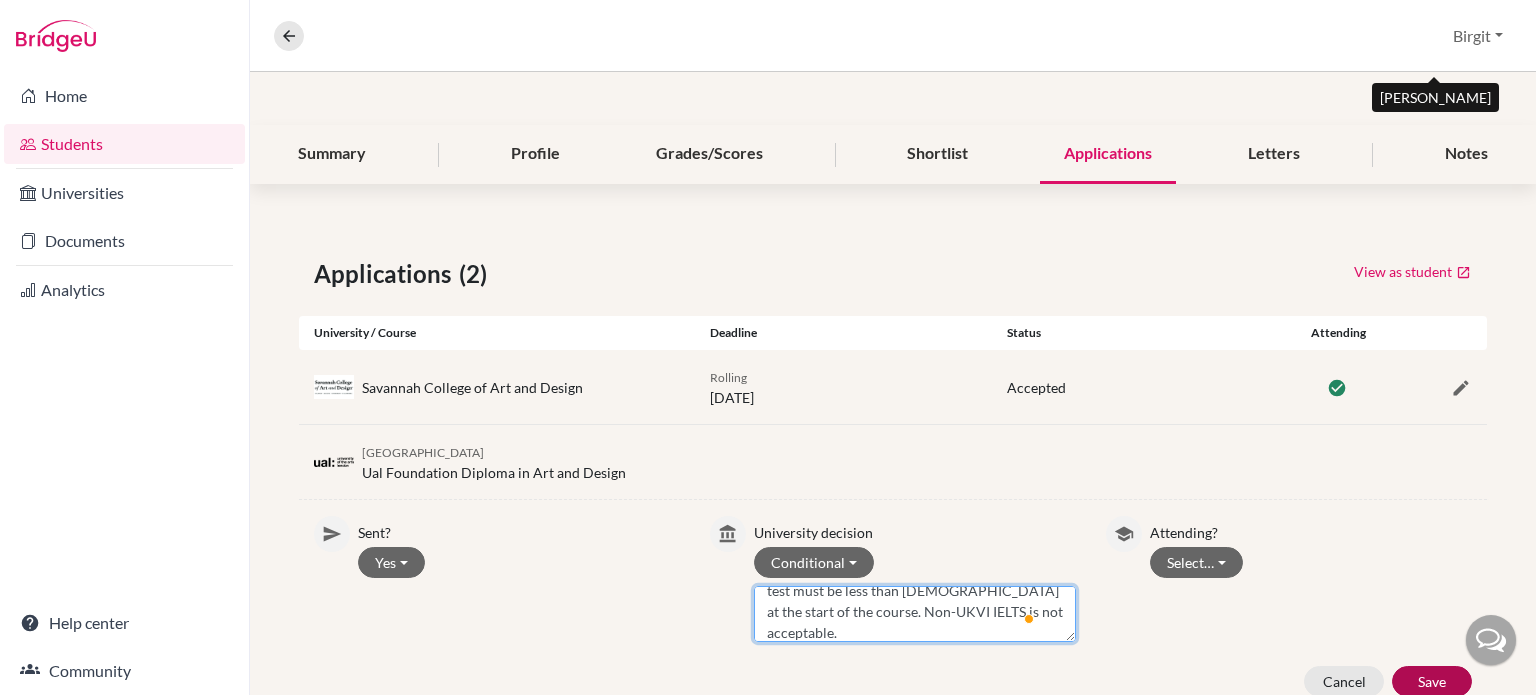 type on "Three IB Certificates, including 2 at Higher Level and 1 at Standard Level, with a minimum grade 4 in each certificate.
IELTS Academic for UKVI 5.0 overall, with a minimum of 4.5 in each of the four skills. The test must be less than 2 years old at the start of the course. Non-UKVI IELTS is not acceptable." 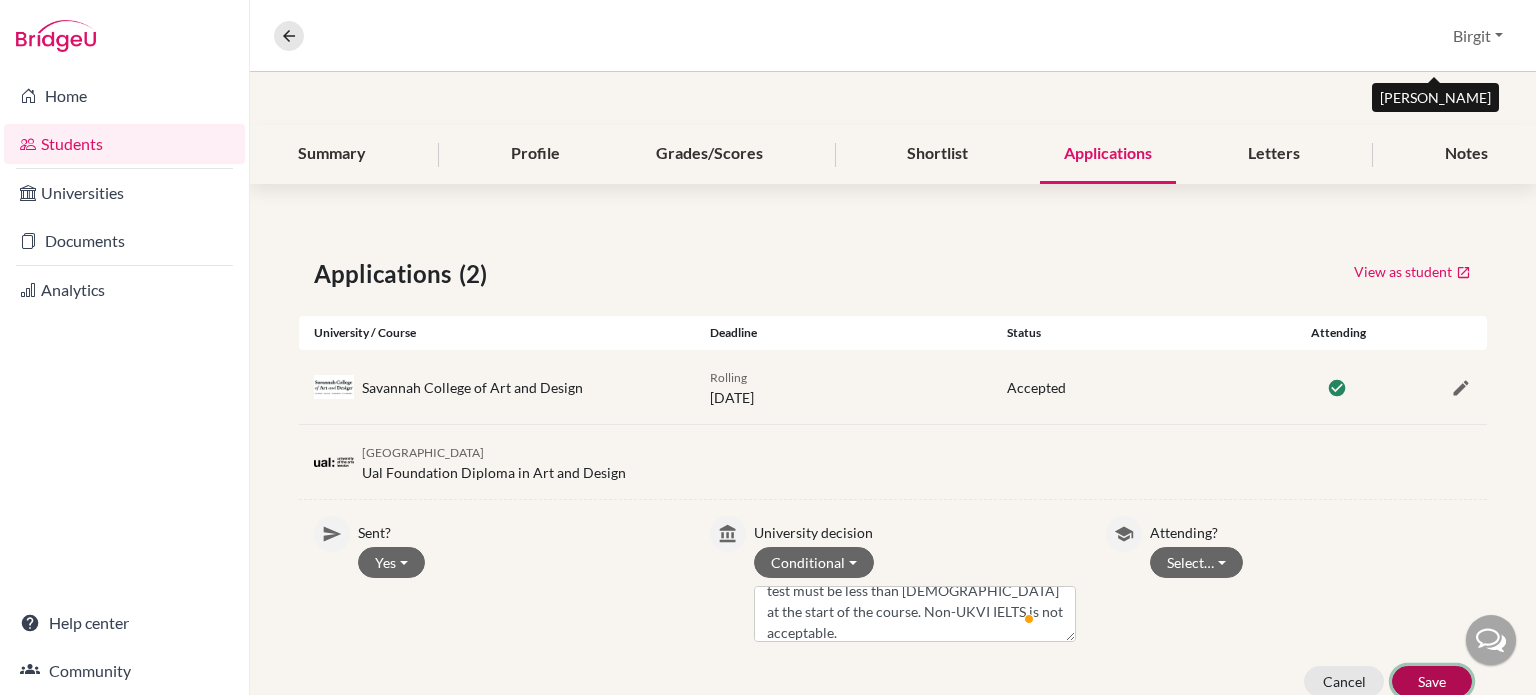 click on "Save" at bounding box center [1432, 681] 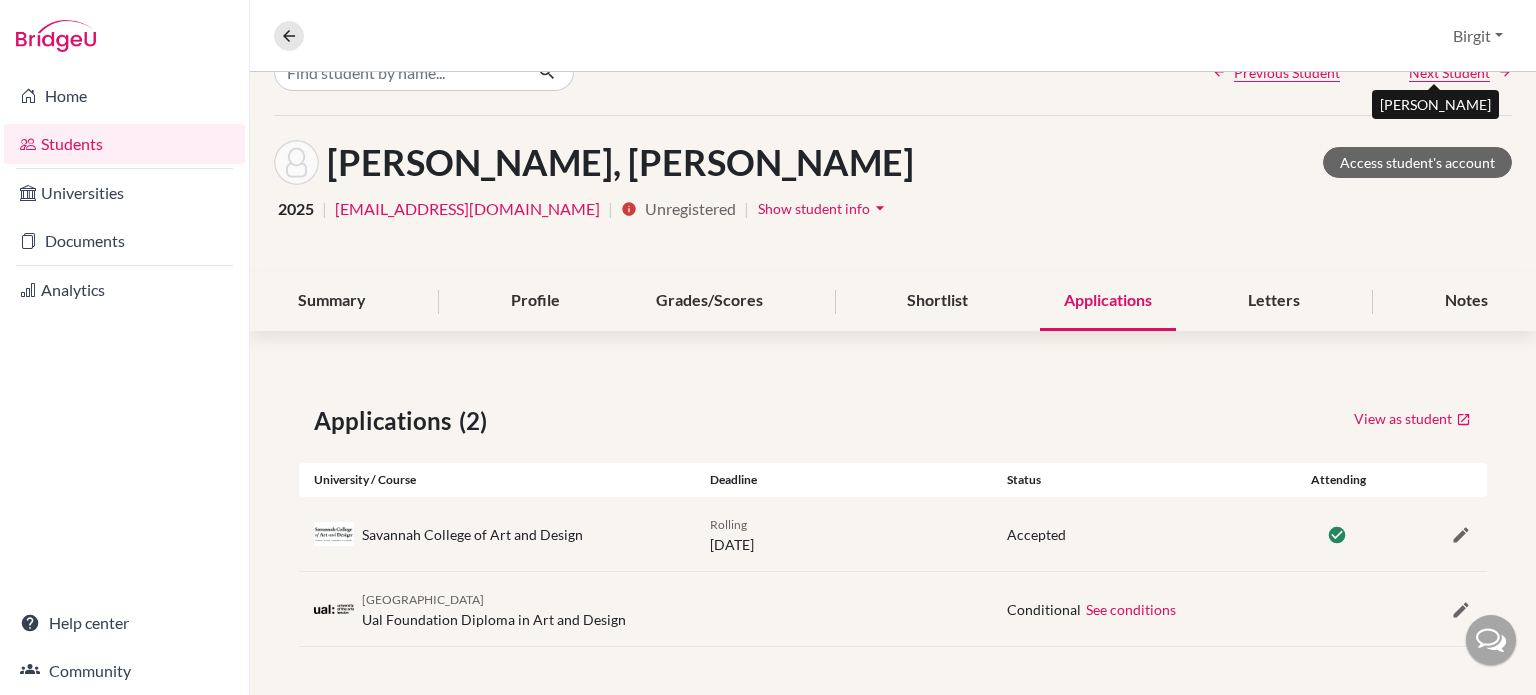 scroll, scrollTop: 41, scrollLeft: 0, axis: vertical 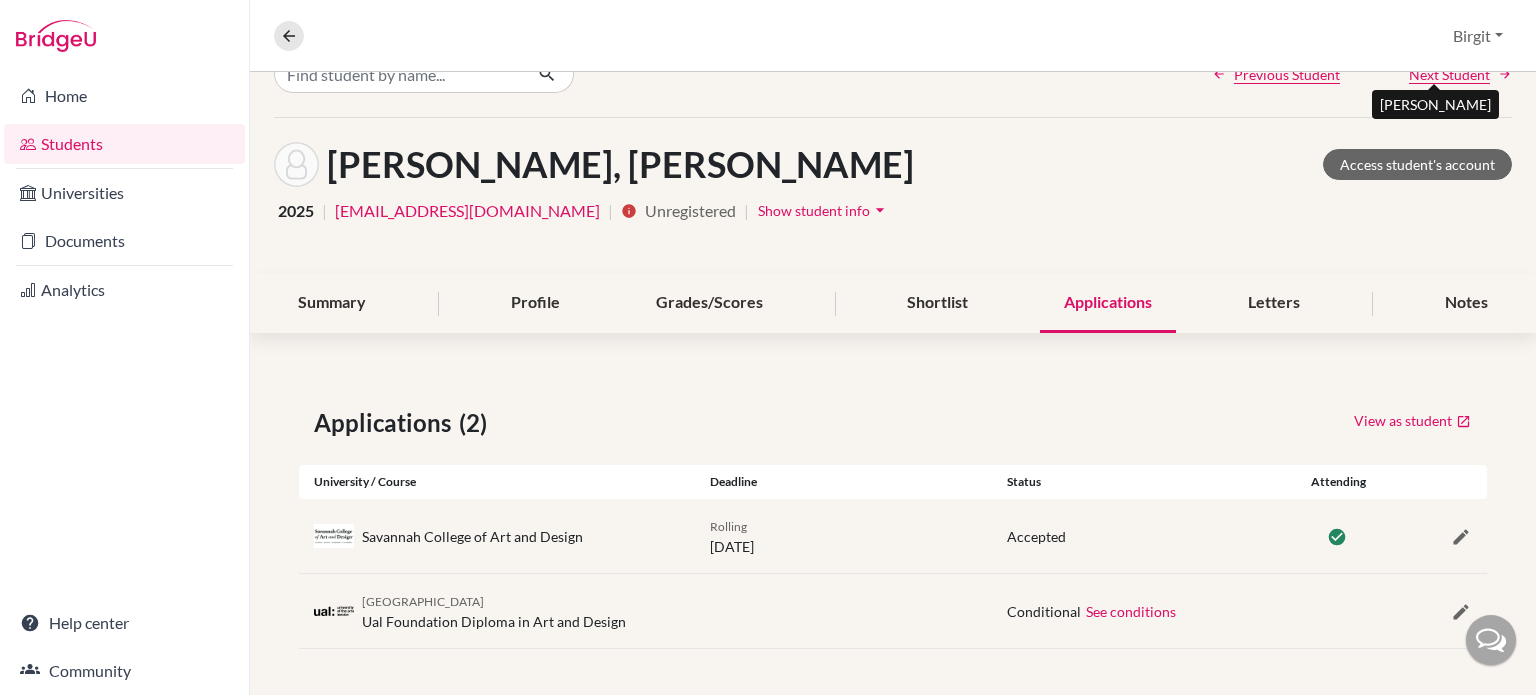 click on "Next Student" at bounding box center (1449, 74) 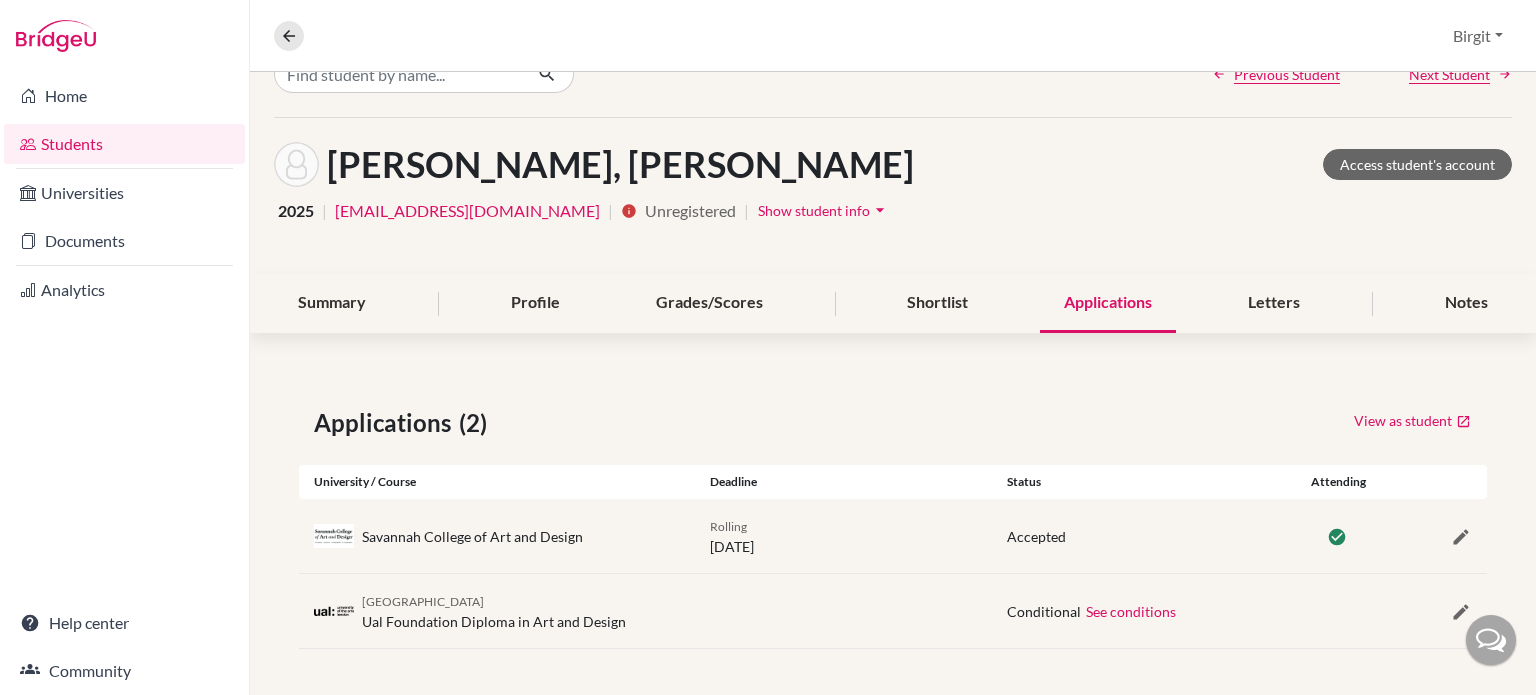 scroll, scrollTop: 0, scrollLeft: 0, axis: both 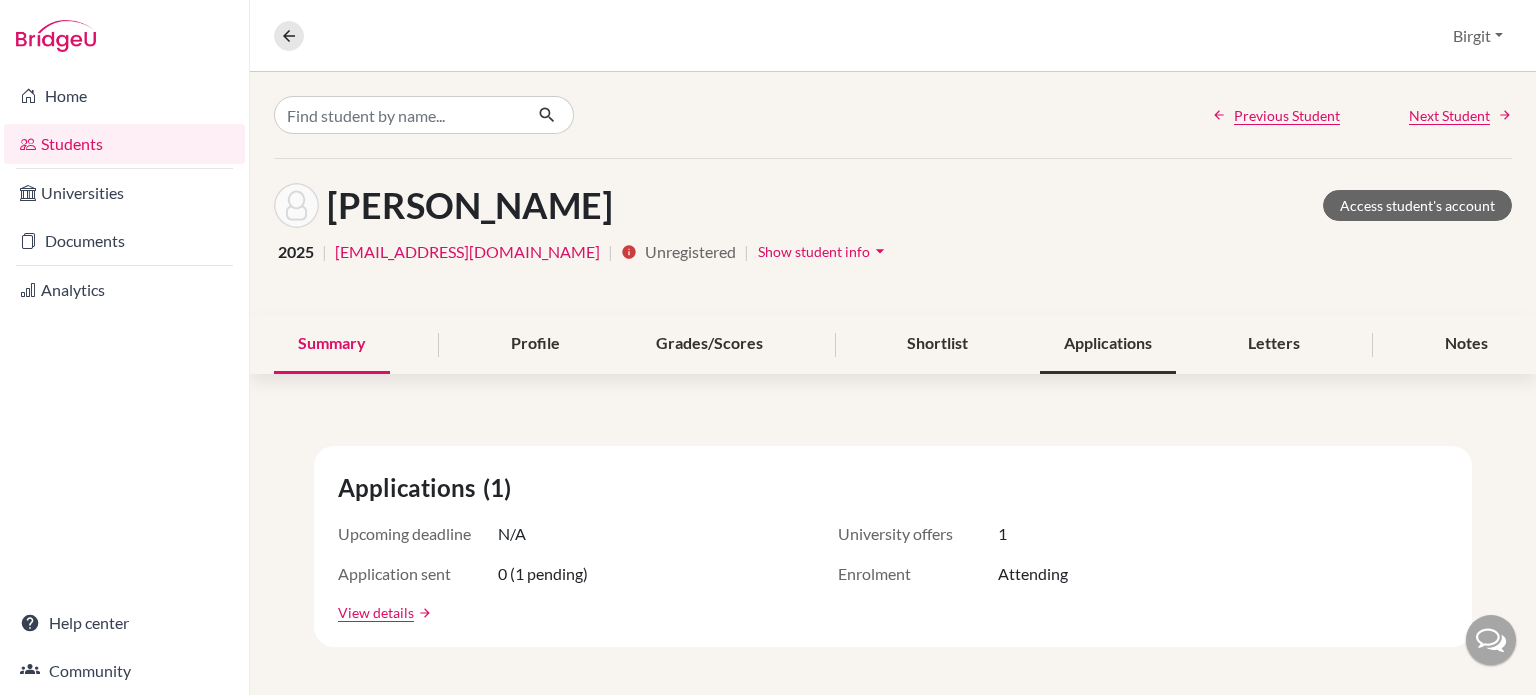click on "Applications" at bounding box center (1108, 344) 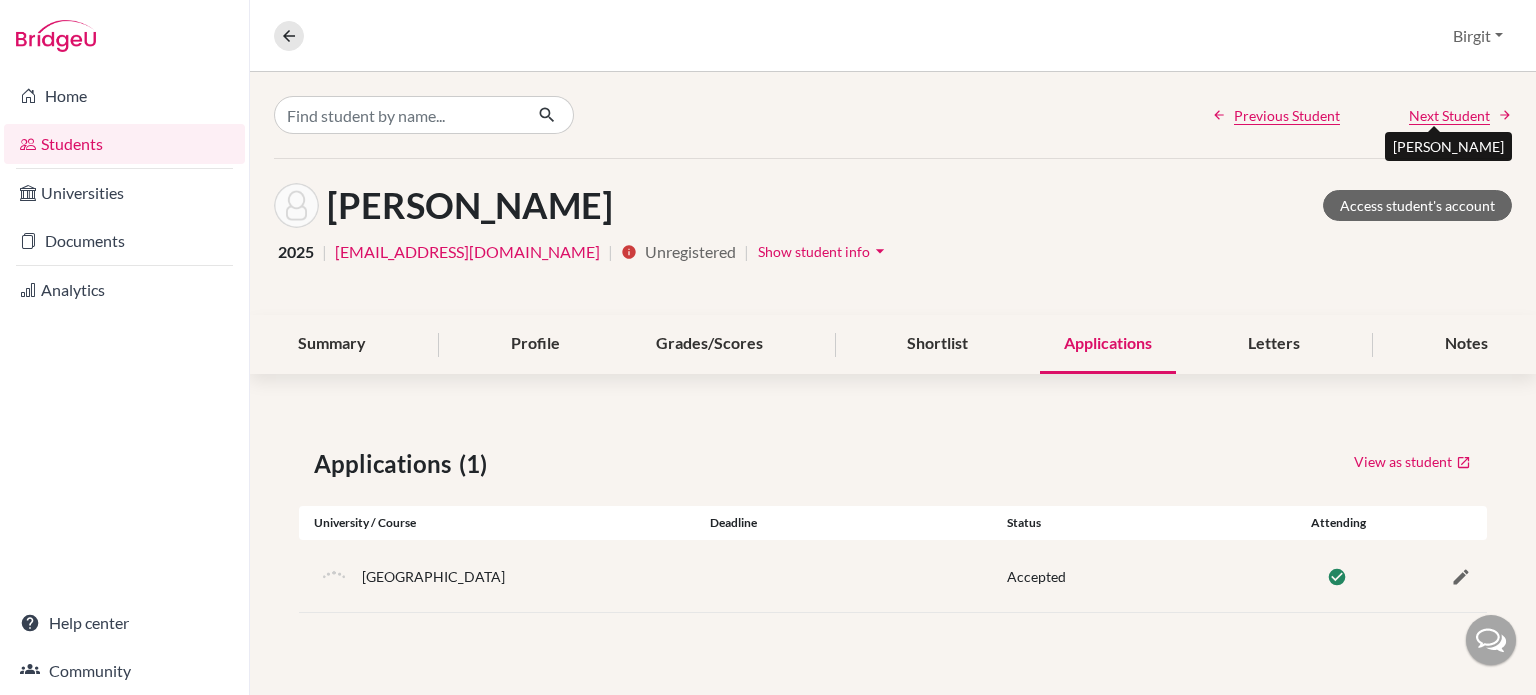 click on "Next Student" at bounding box center (1449, 115) 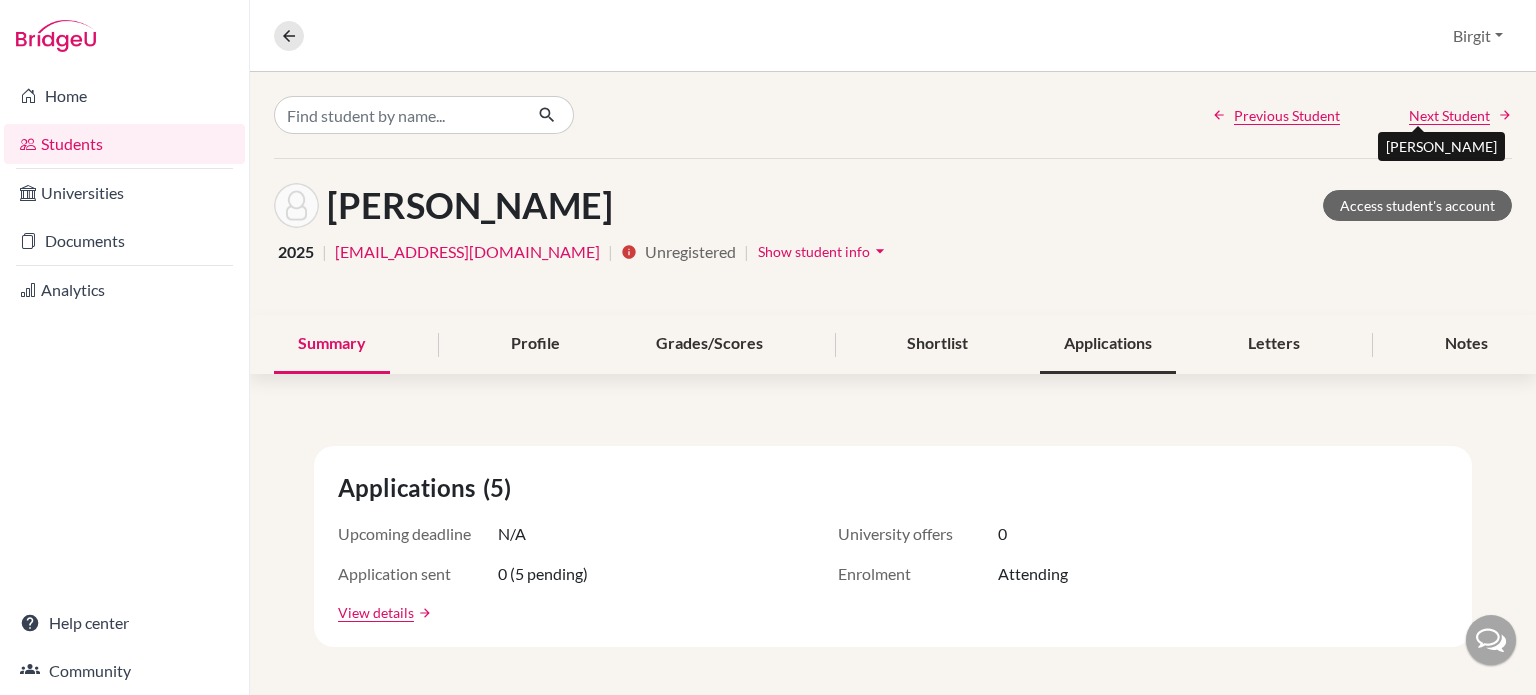 click on "Applications" at bounding box center (1108, 344) 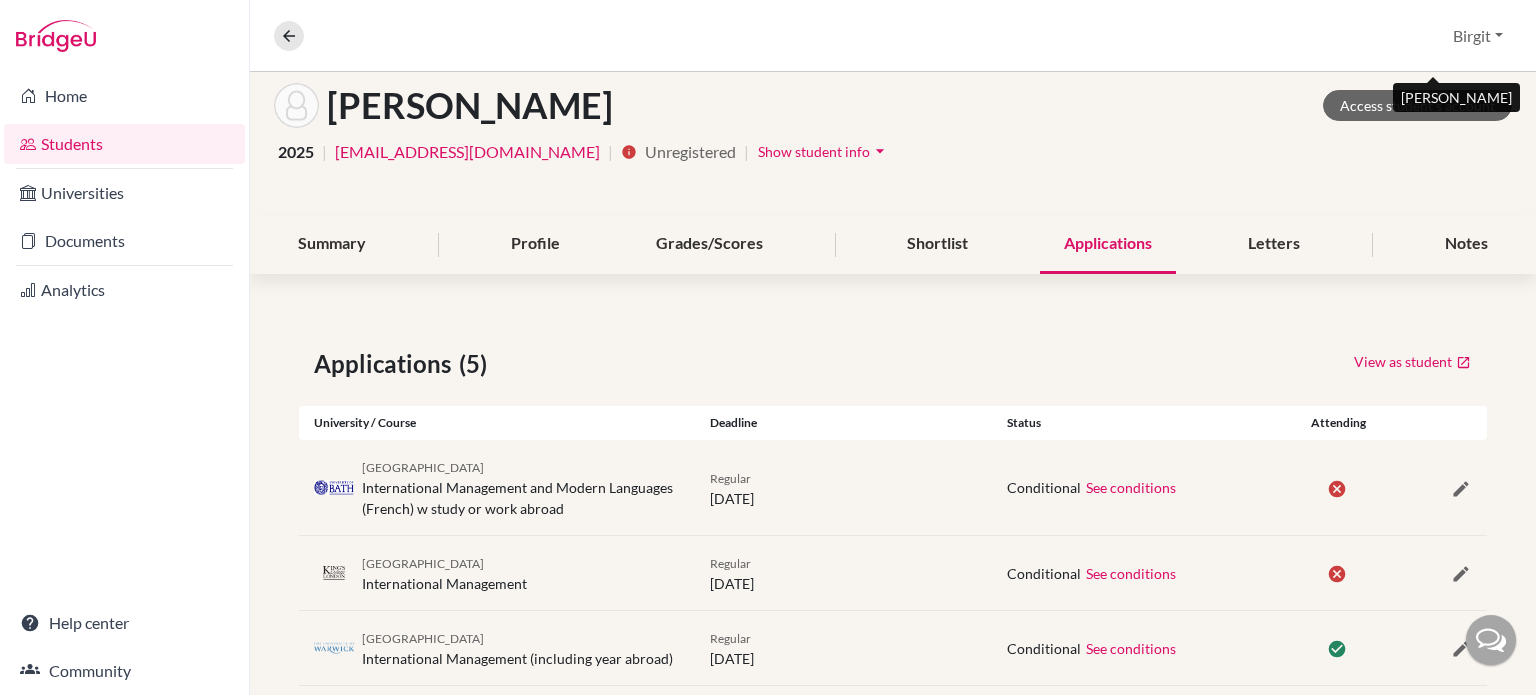 scroll, scrollTop: 0, scrollLeft: 0, axis: both 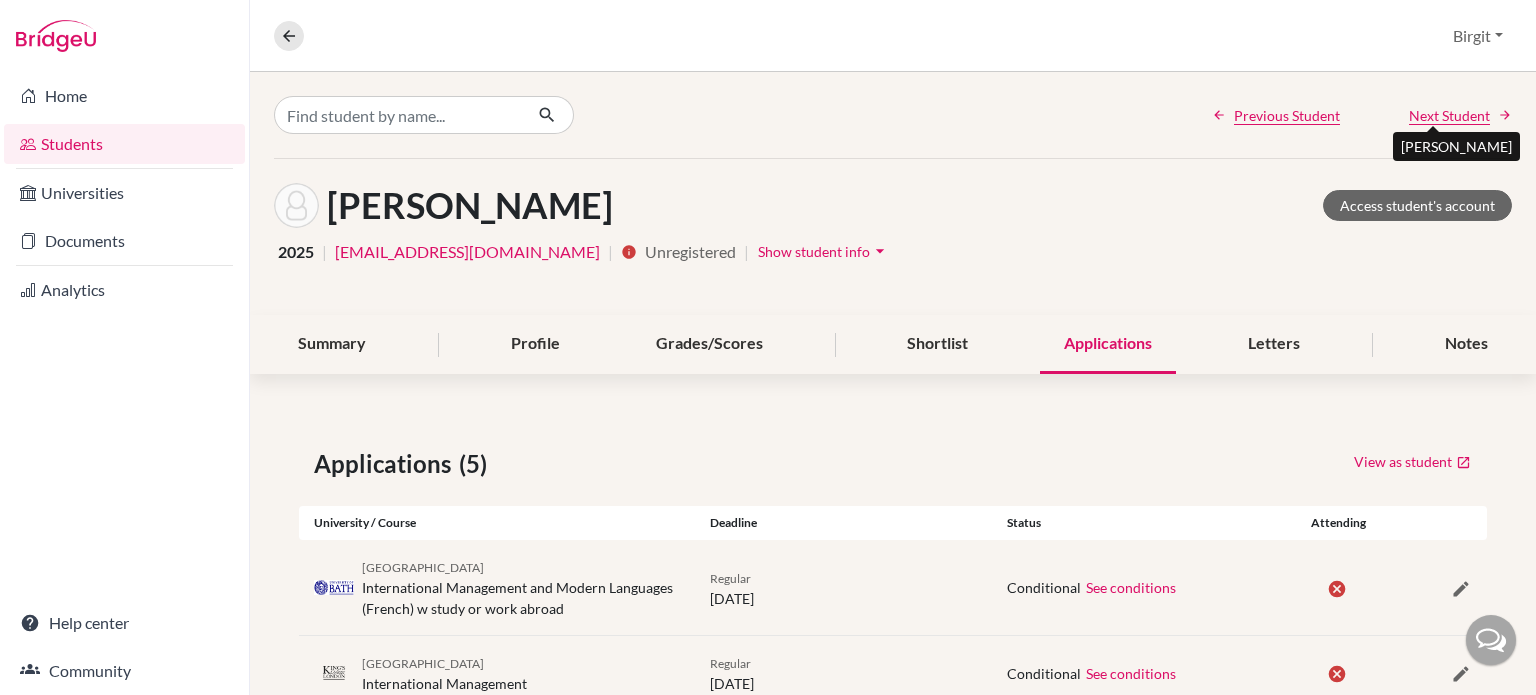 click on "Next Student" at bounding box center [1449, 115] 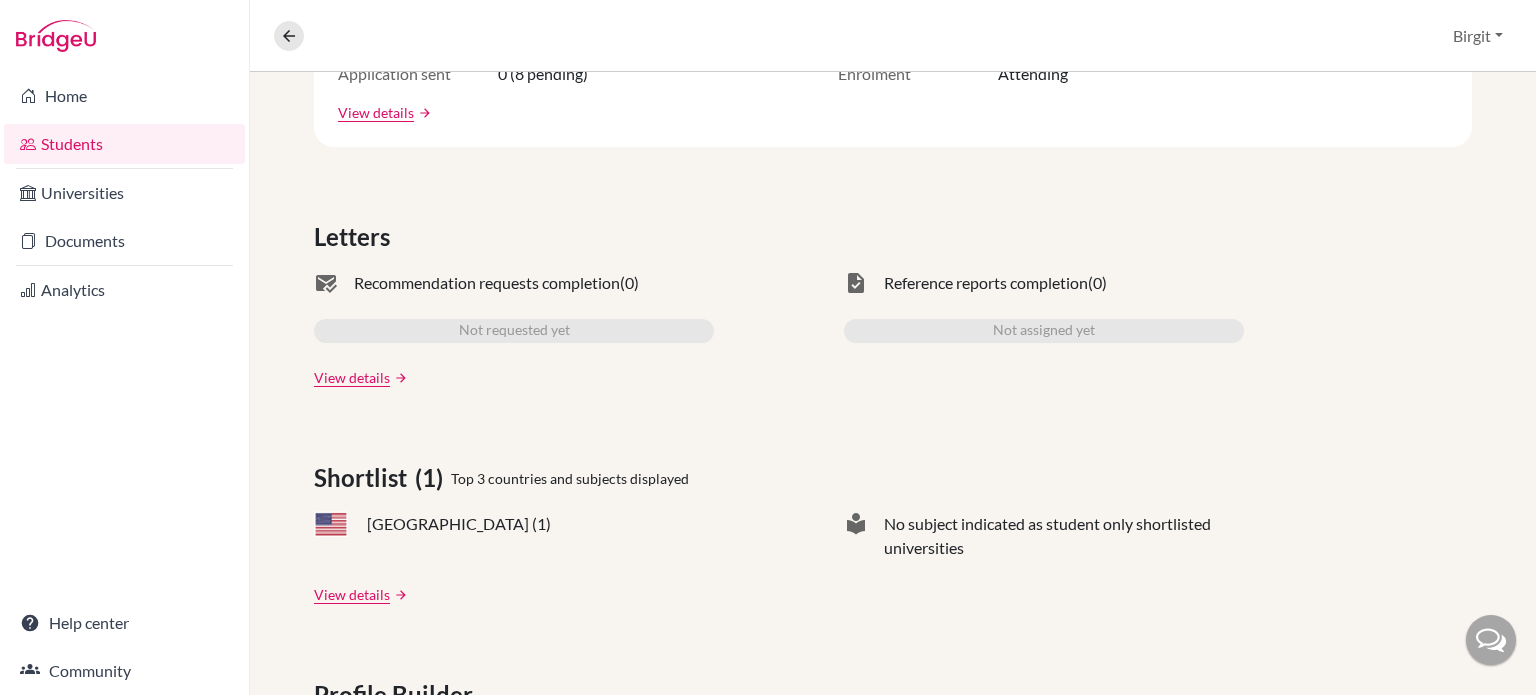 scroll, scrollTop: 100, scrollLeft: 0, axis: vertical 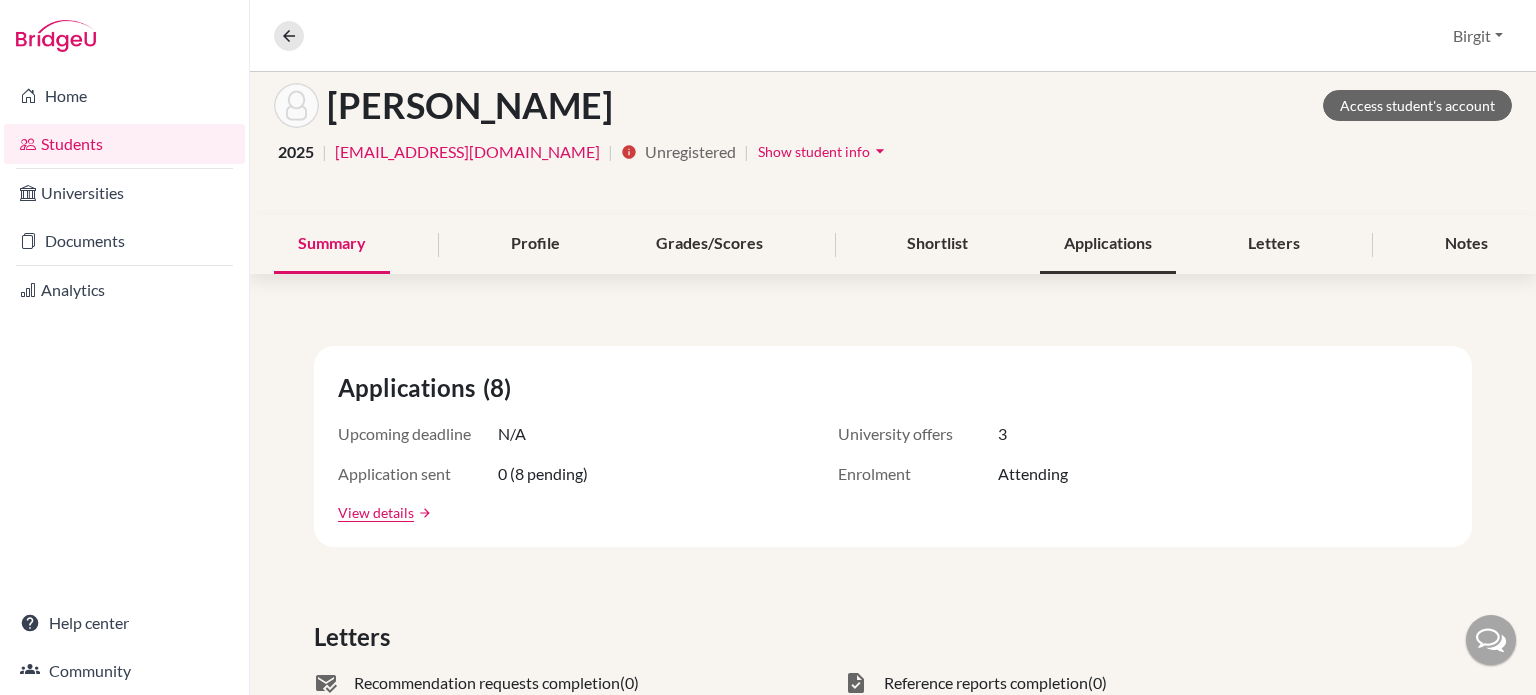click on "Applications" at bounding box center (1108, 244) 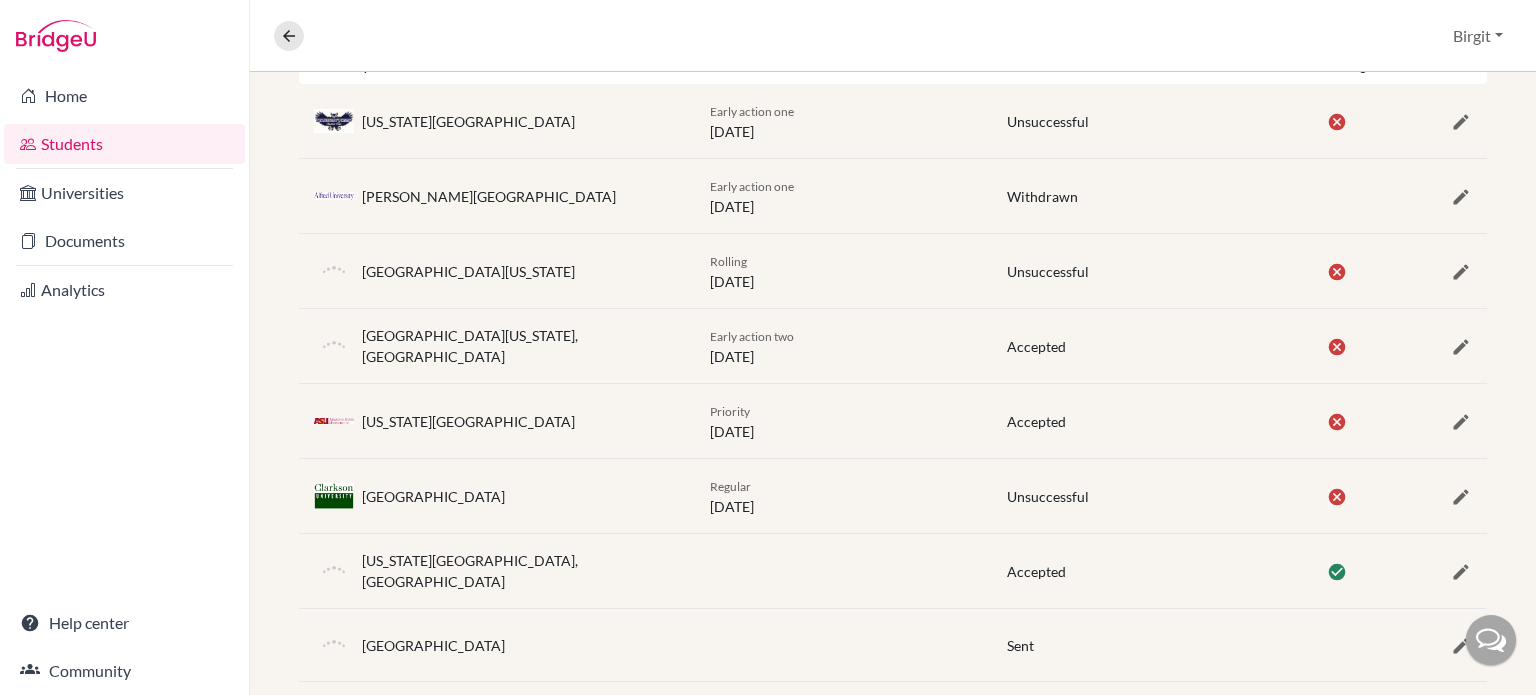 scroll, scrollTop: 486, scrollLeft: 0, axis: vertical 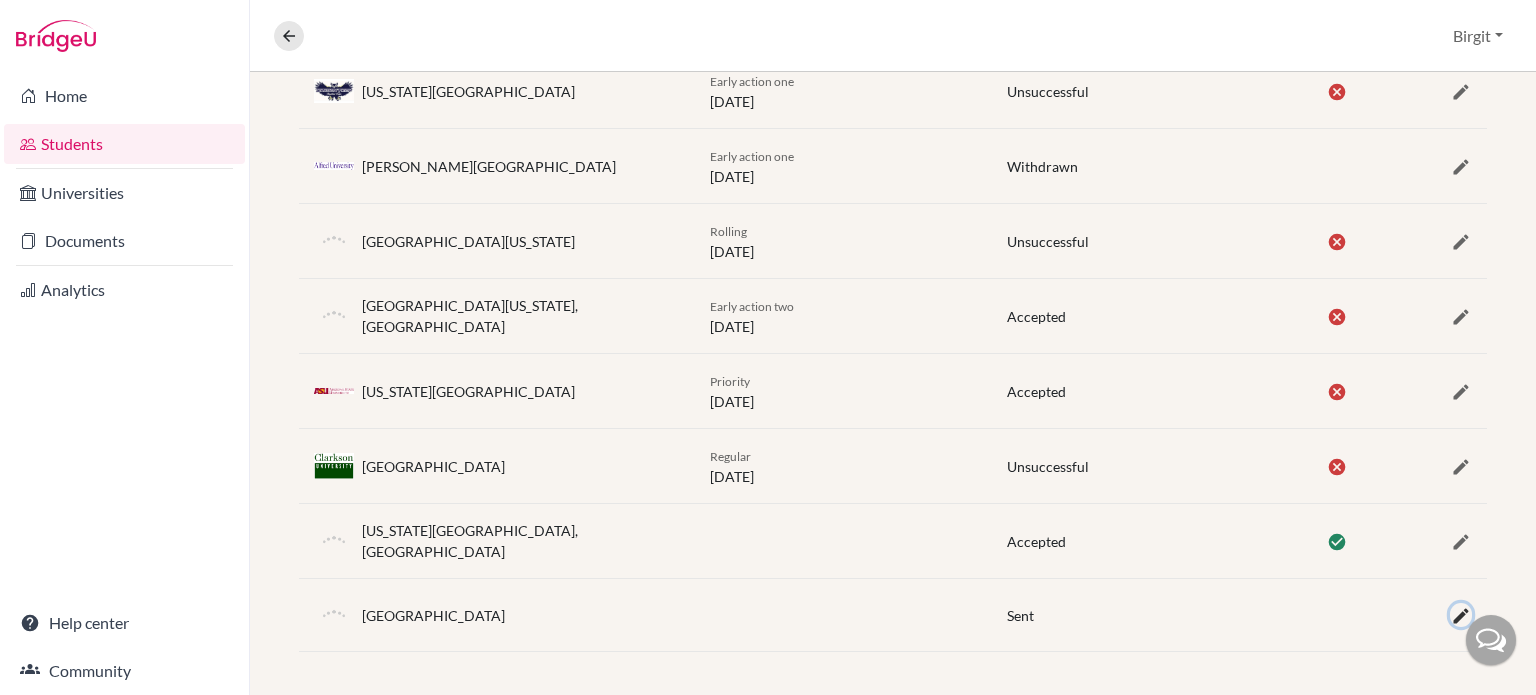click at bounding box center (1461, 616) 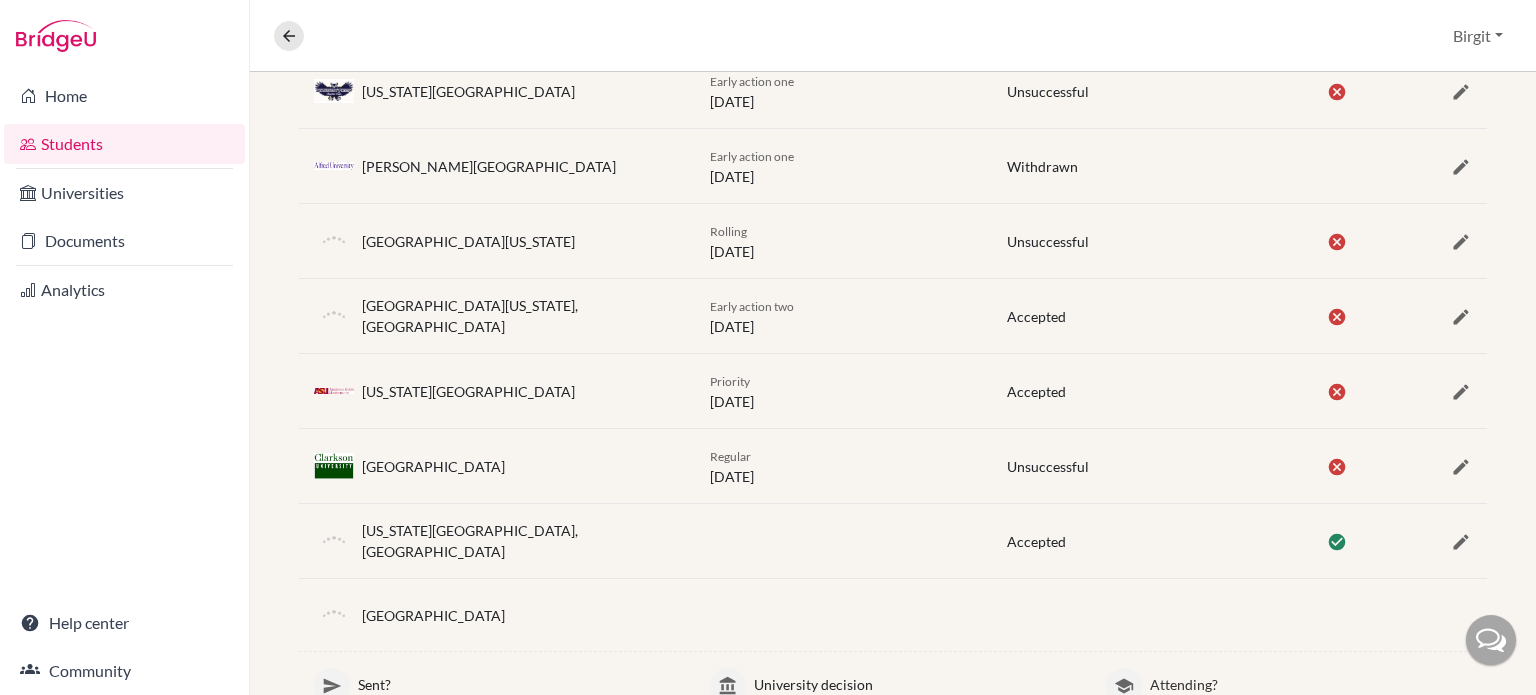 scroll, scrollTop: 635, scrollLeft: 0, axis: vertical 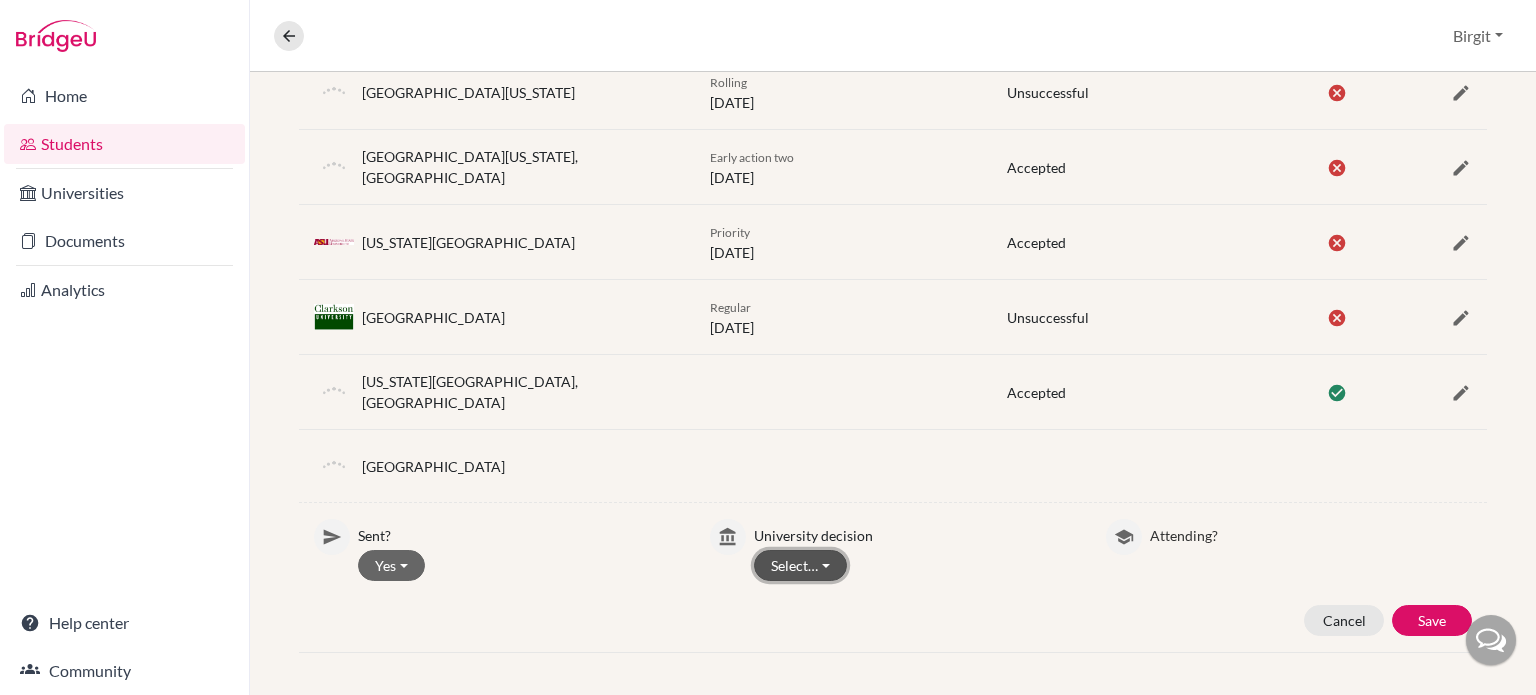 click on "Select…" at bounding box center [800, 565] 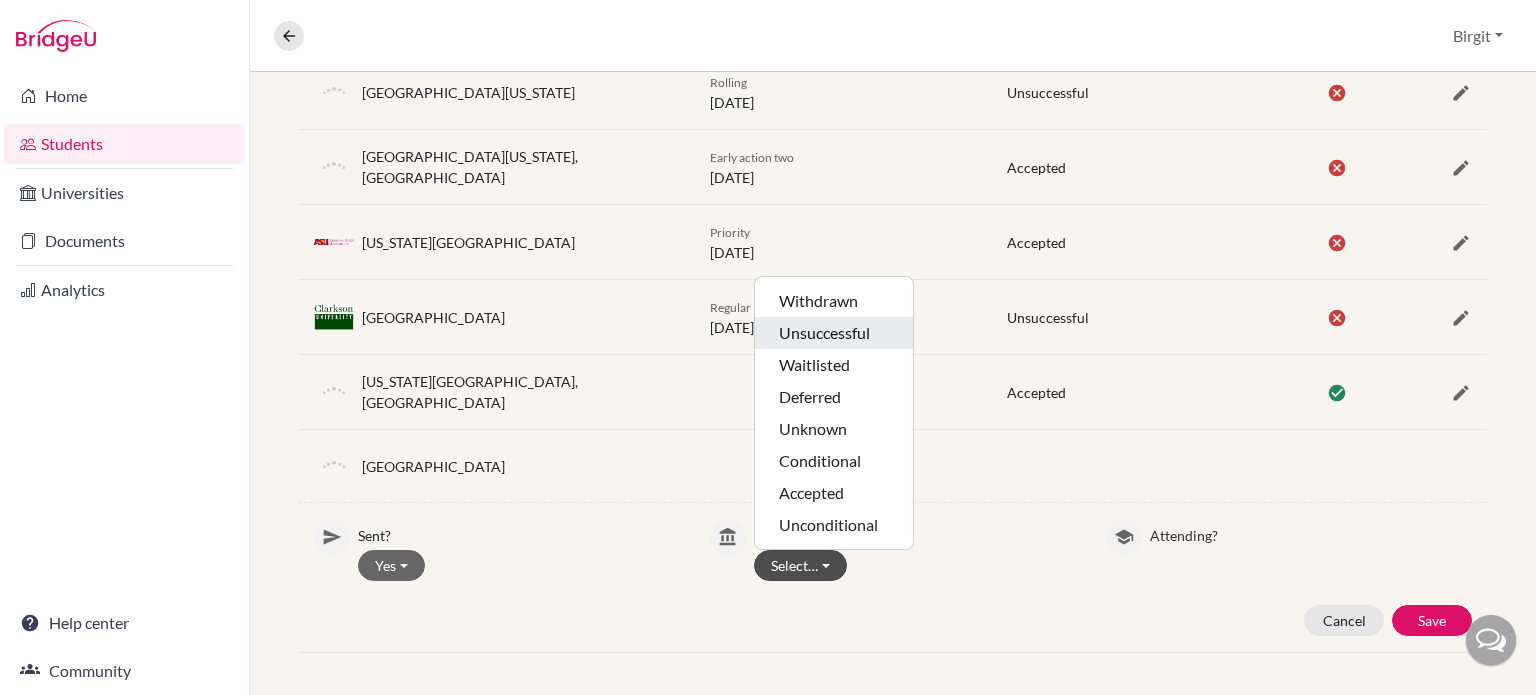 click on "Unsuccessful" 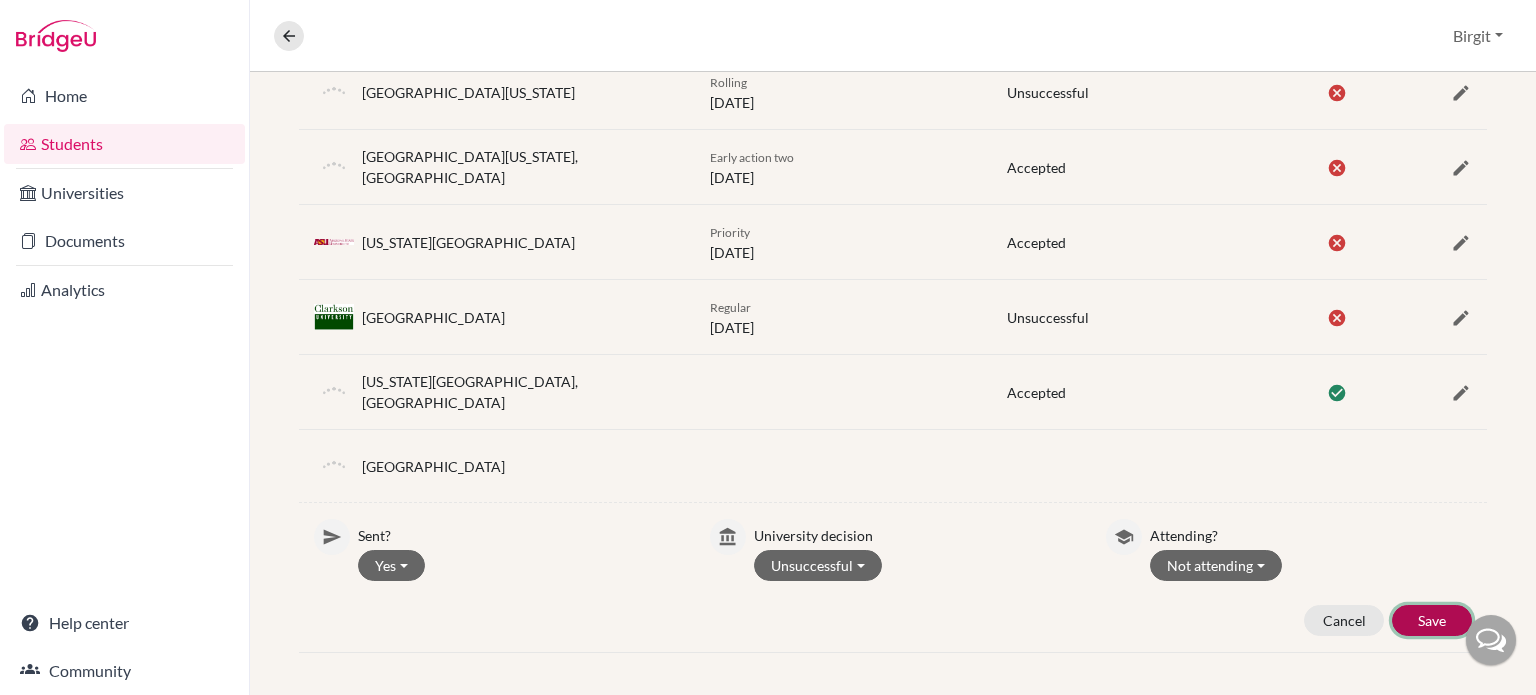 click on "Save" at bounding box center [1432, 620] 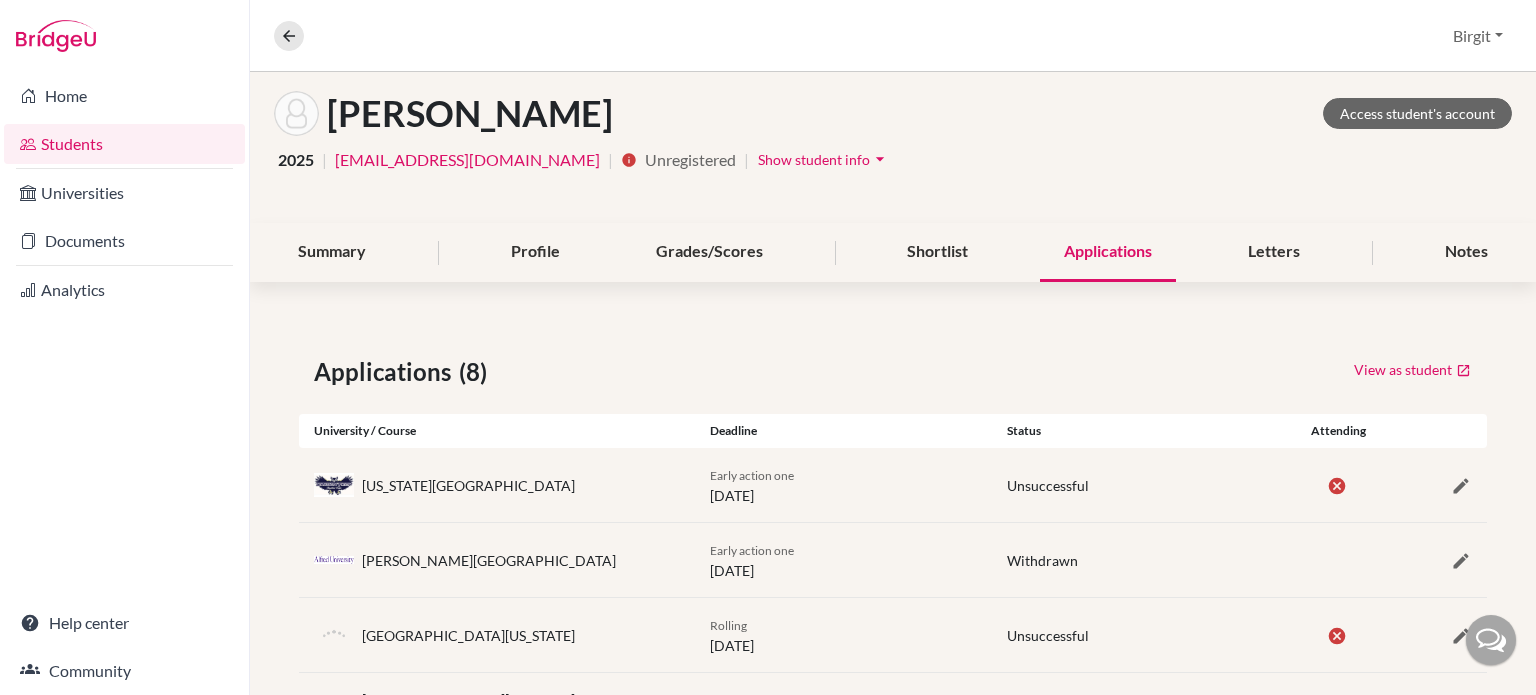 scroll, scrollTop: 0, scrollLeft: 0, axis: both 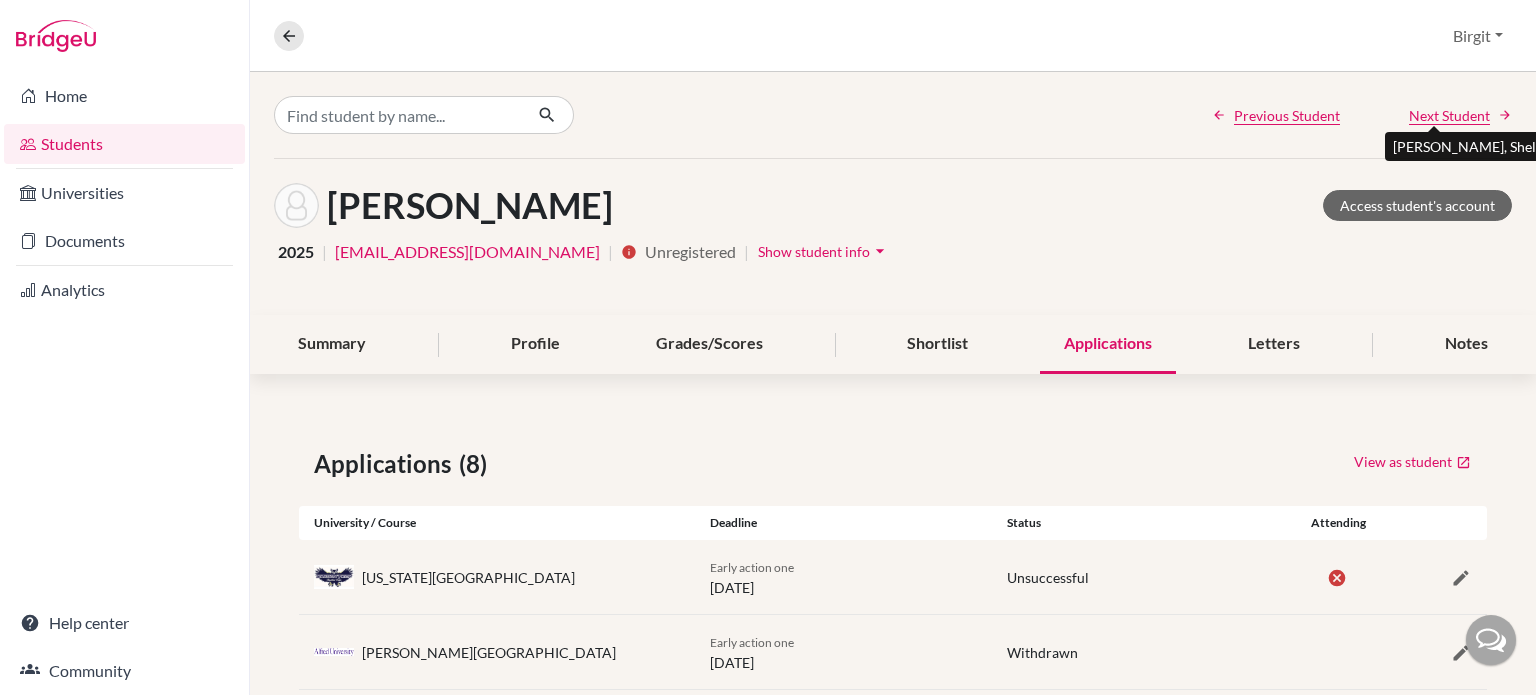 click on "Next Student" at bounding box center (1449, 115) 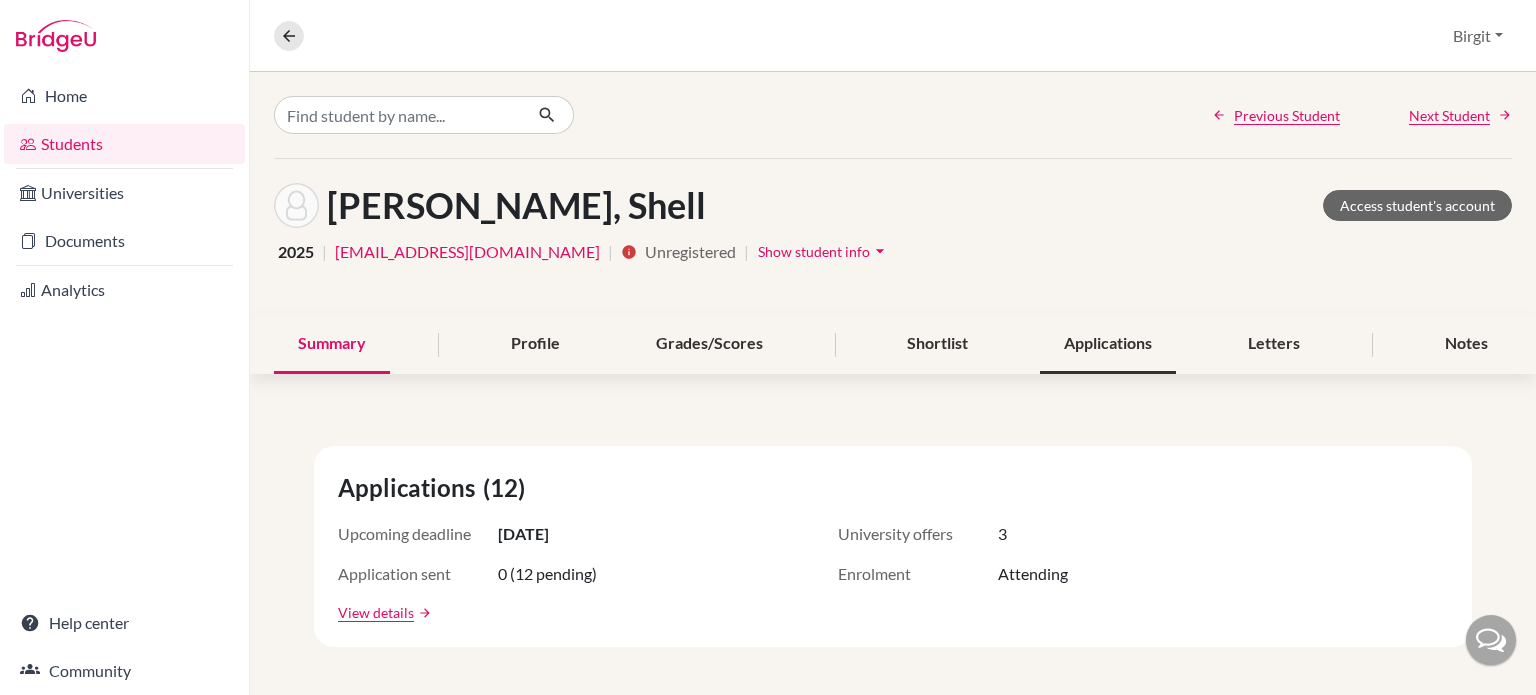 click on "Applications" at bounding box center (1108, 344) 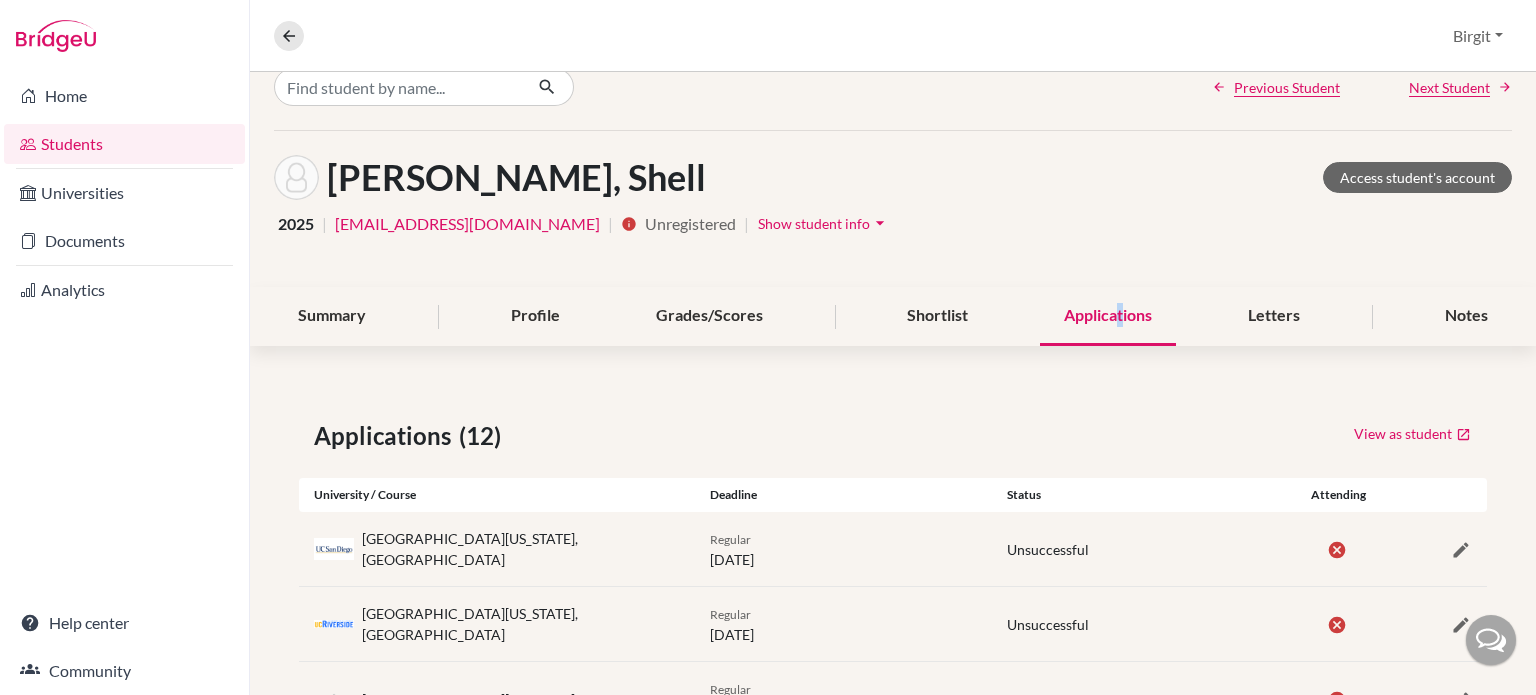 scroll, scrollTop: 0, scrollLeft: 0, axis: both 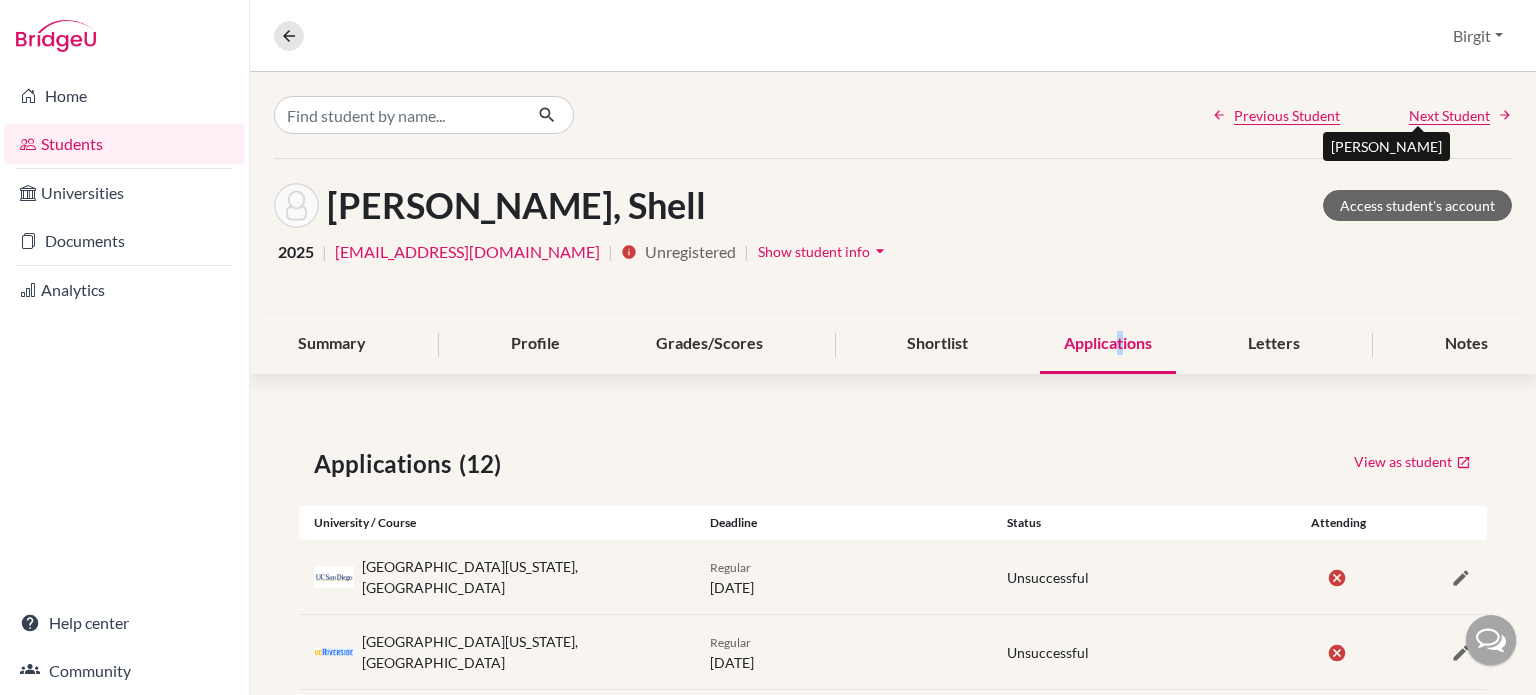 click on "Next Student" at bounding box center [1449, 115] 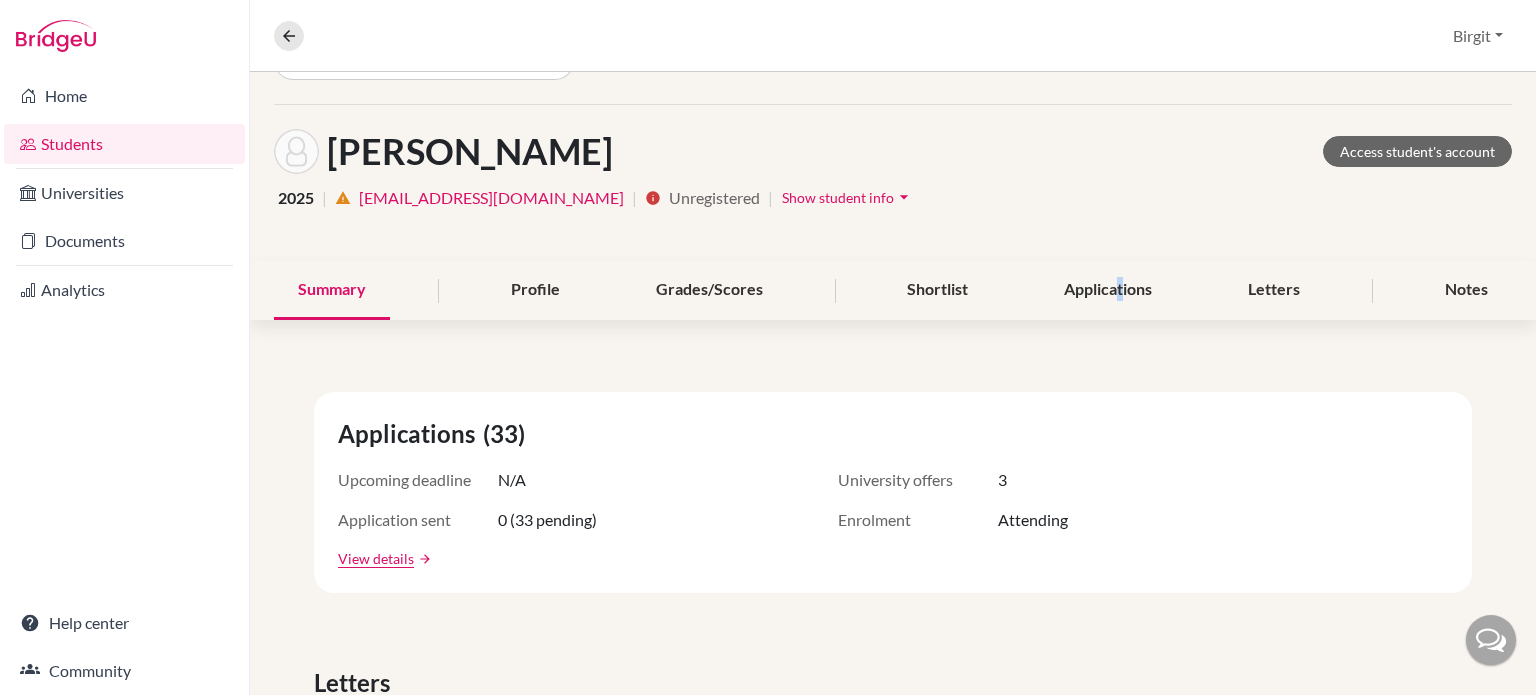 scroll, scrollTop: 0, scrollLeft: 0, axis: both 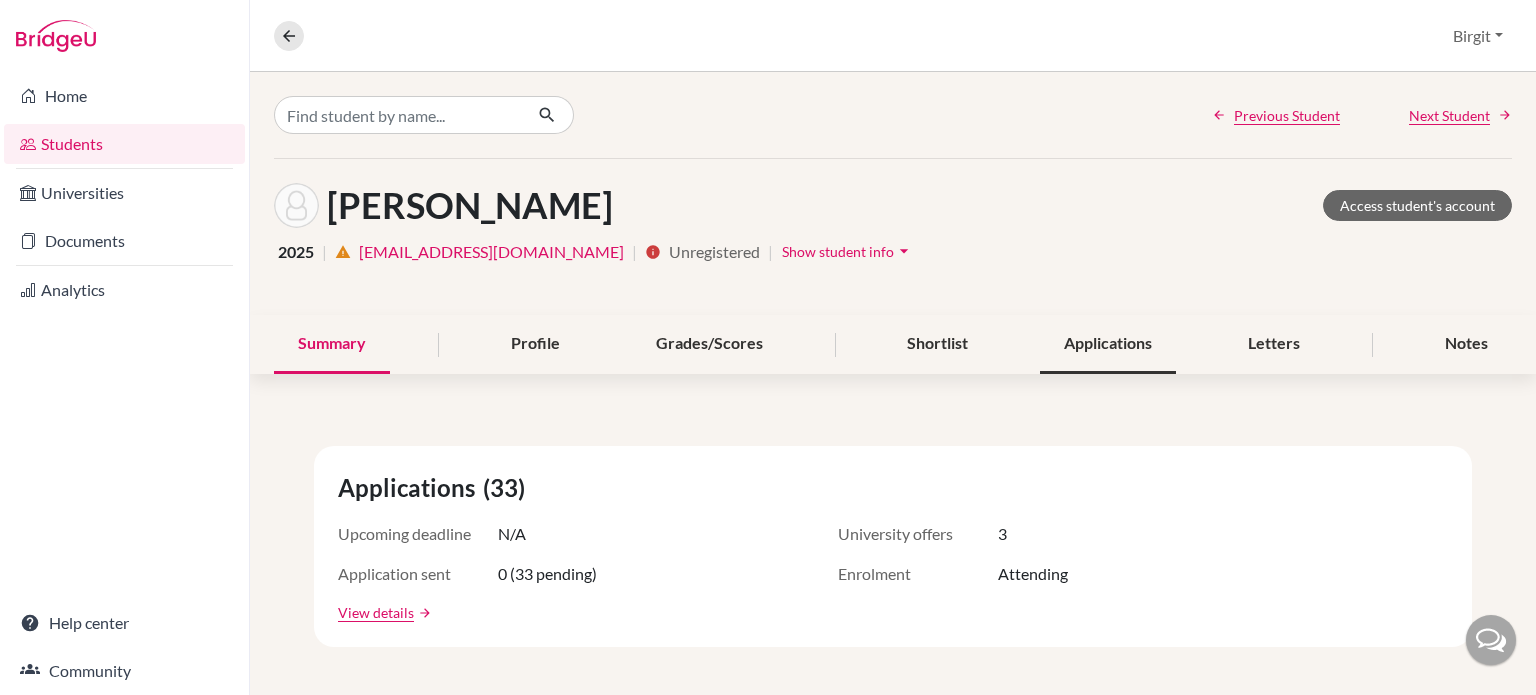 click on "Applications" at bounding box center [1108, 344] 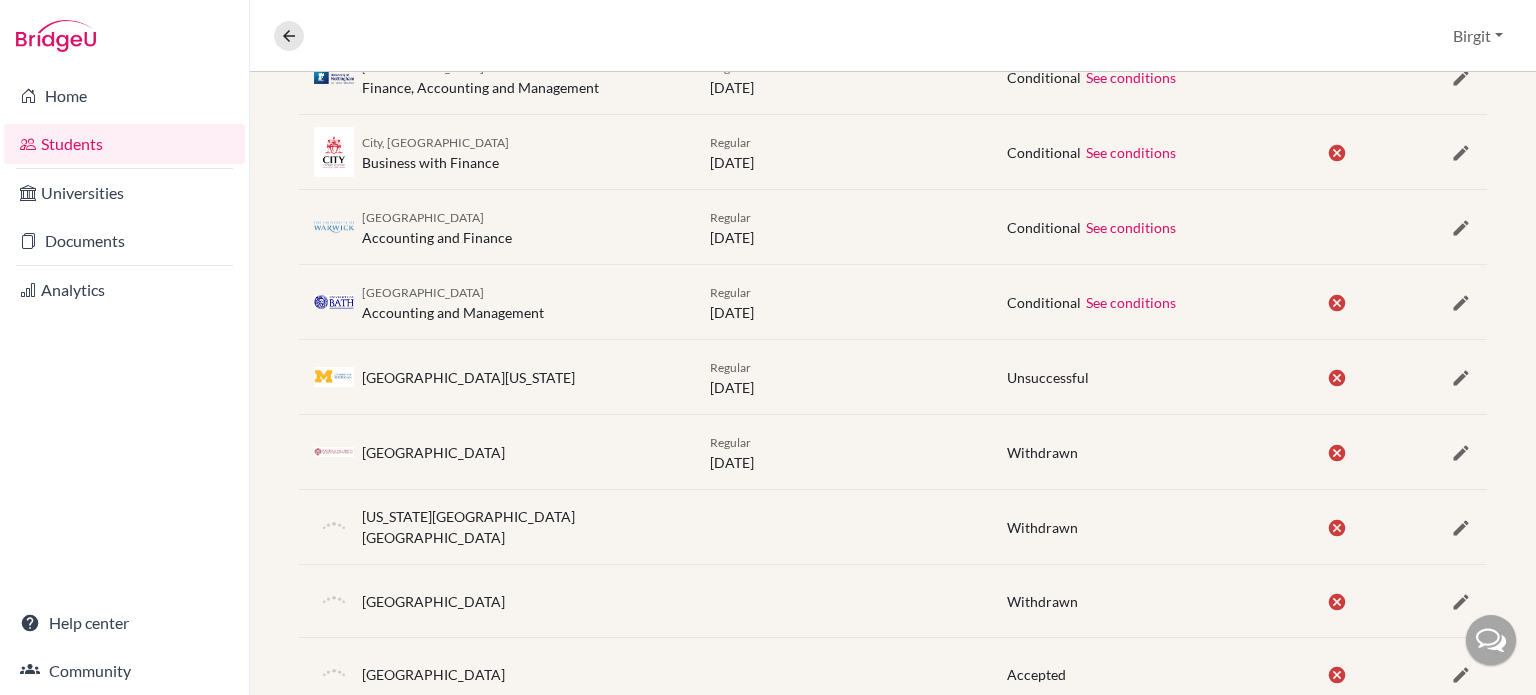 scroll, scrollTop: 2354, scrollLeft: 0, axis: vertical 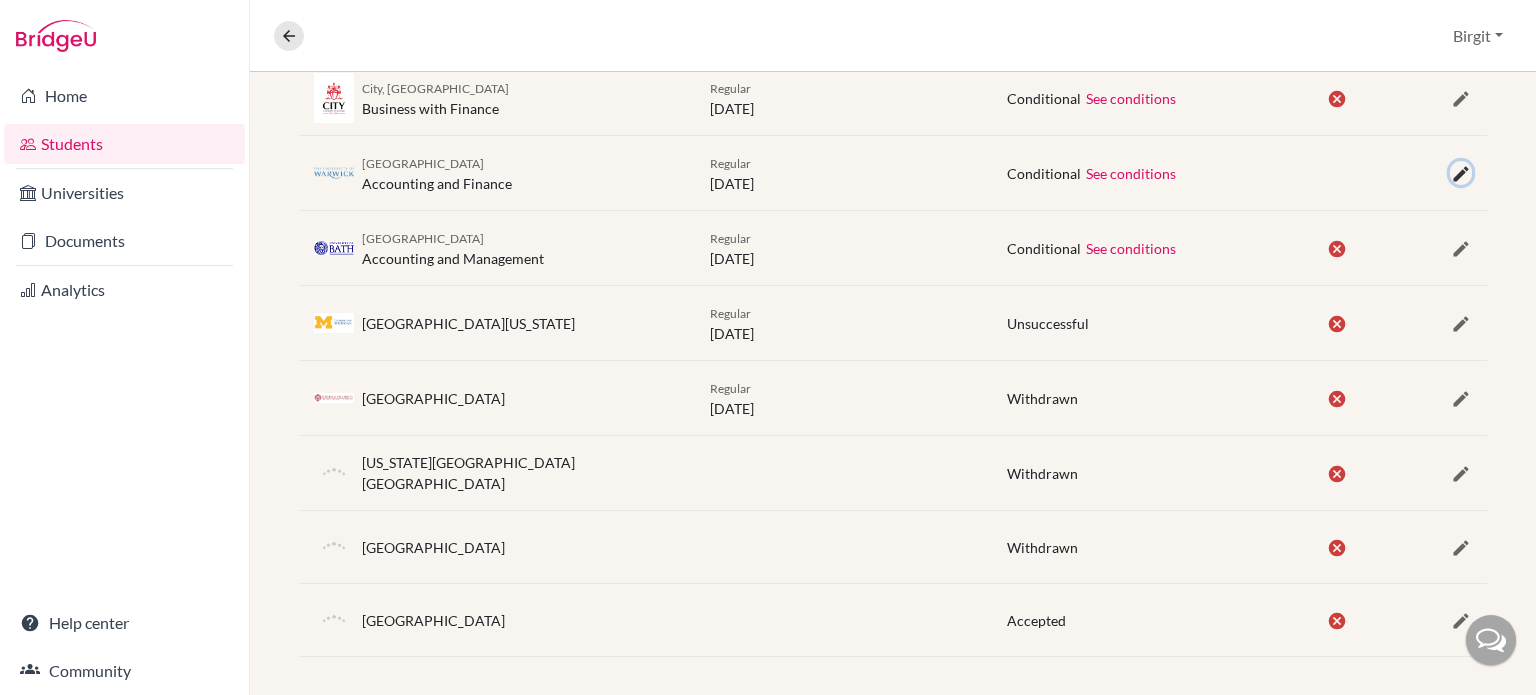 click at bounding box center [1461, 174] 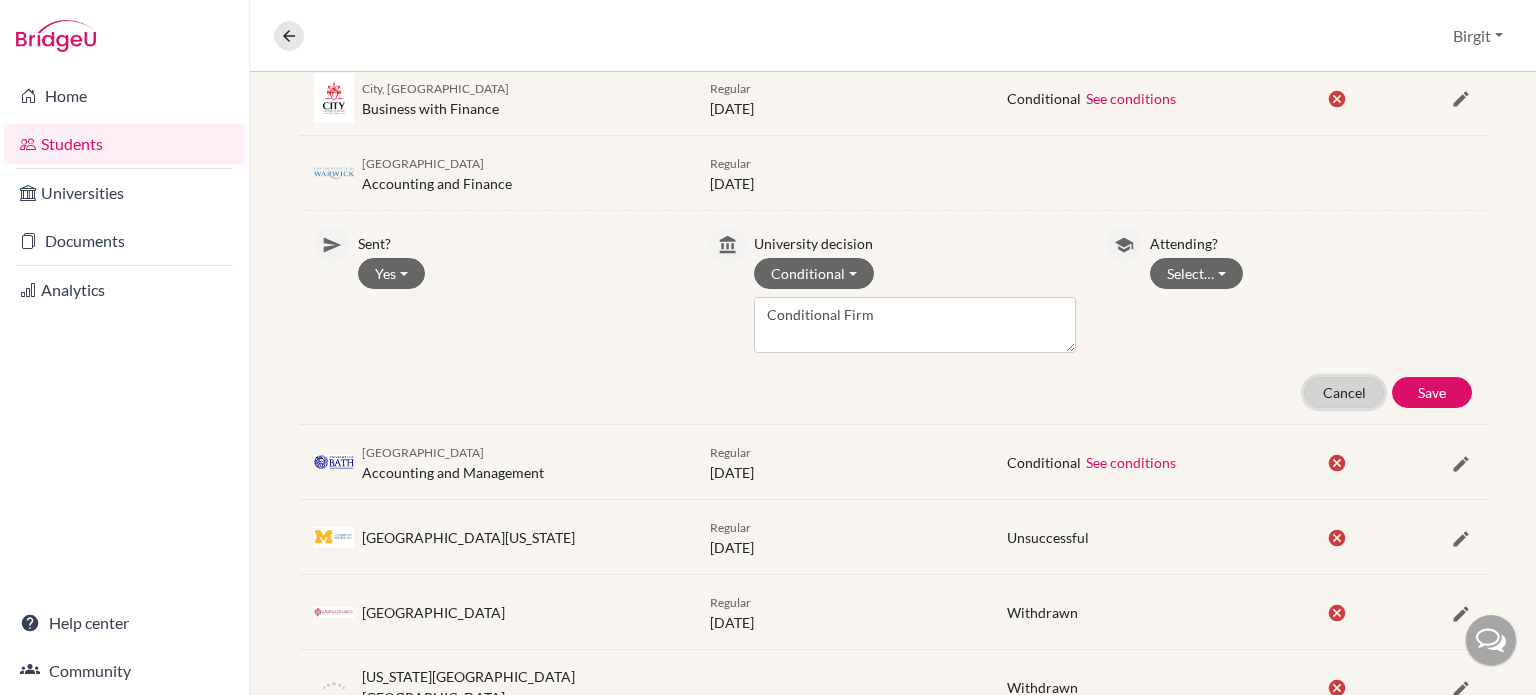 click on "Cancel" at bounding box center (1344, 392) 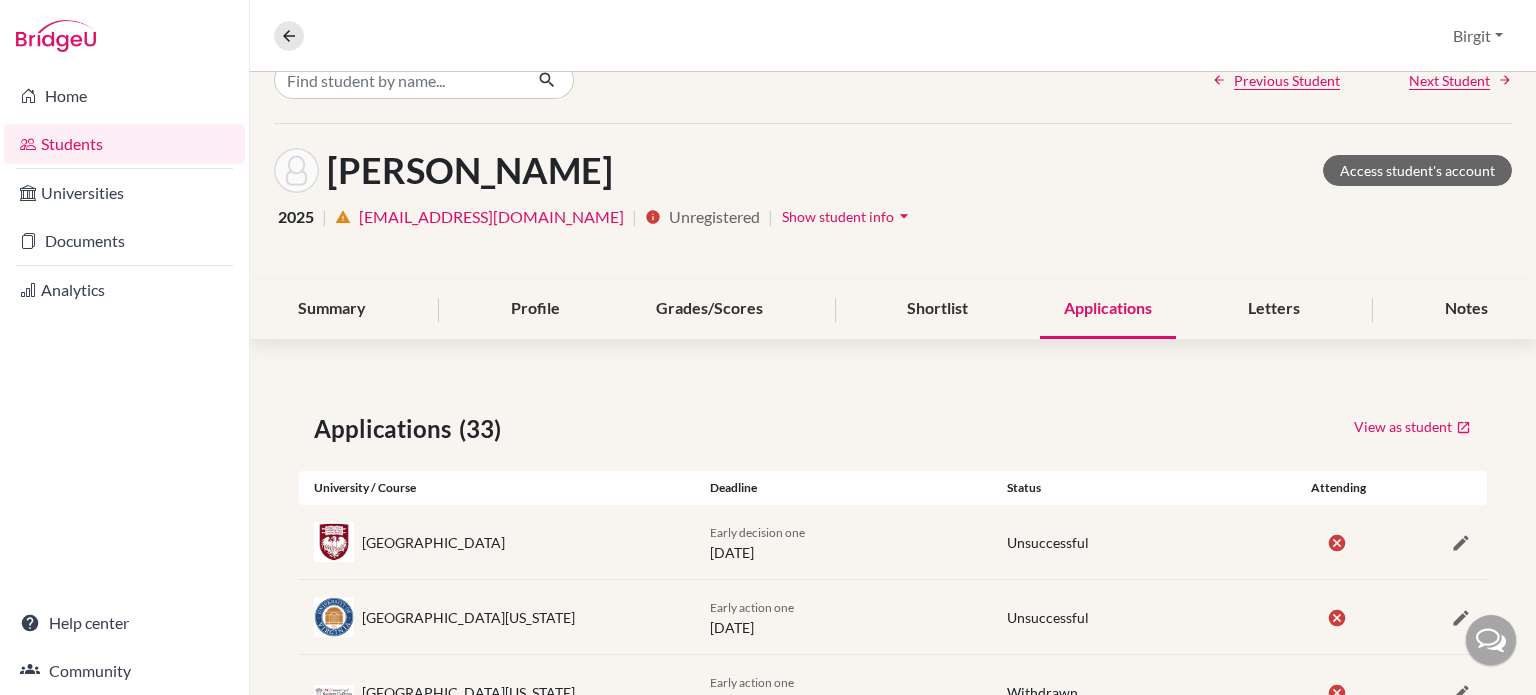 scroll, scrollTop: 0, scrollLeft: 0, axis: both 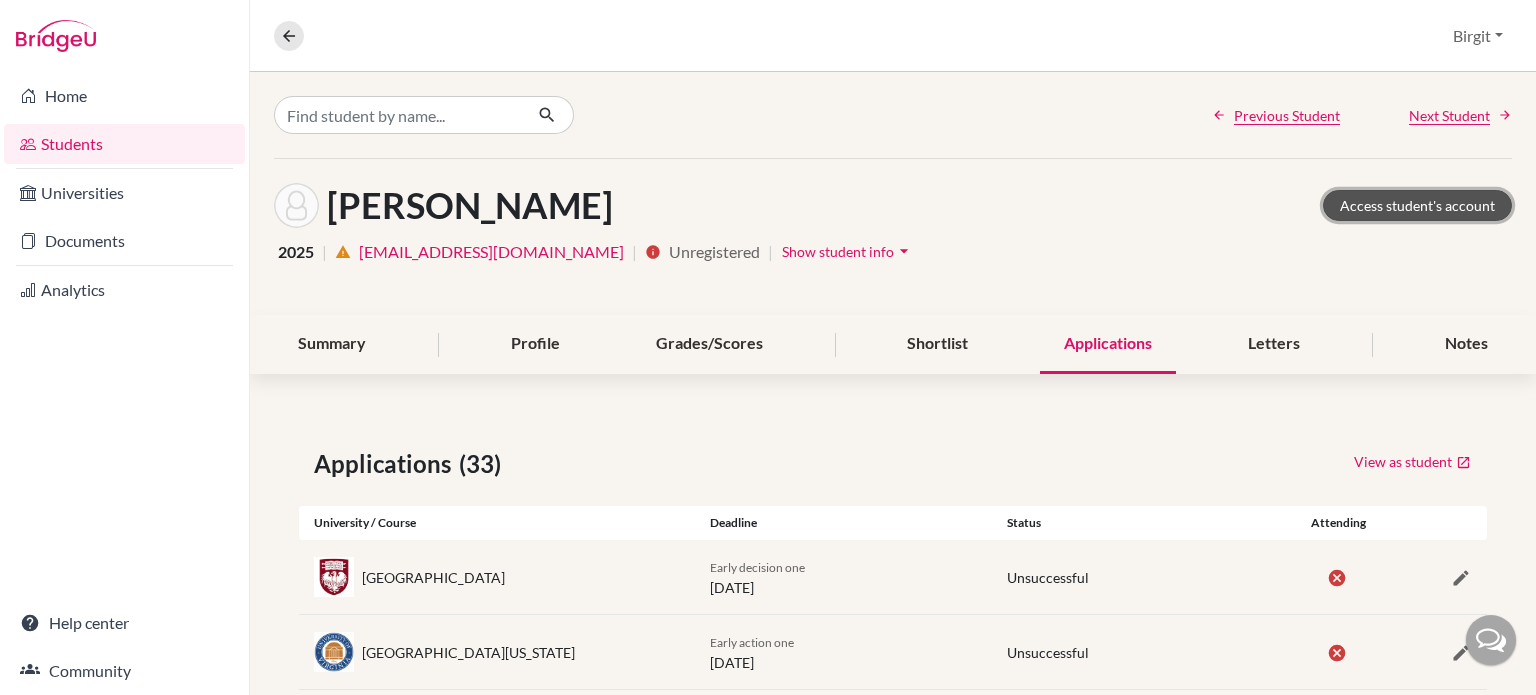 click on "Access student's account" at bounding box center [1417, 205] 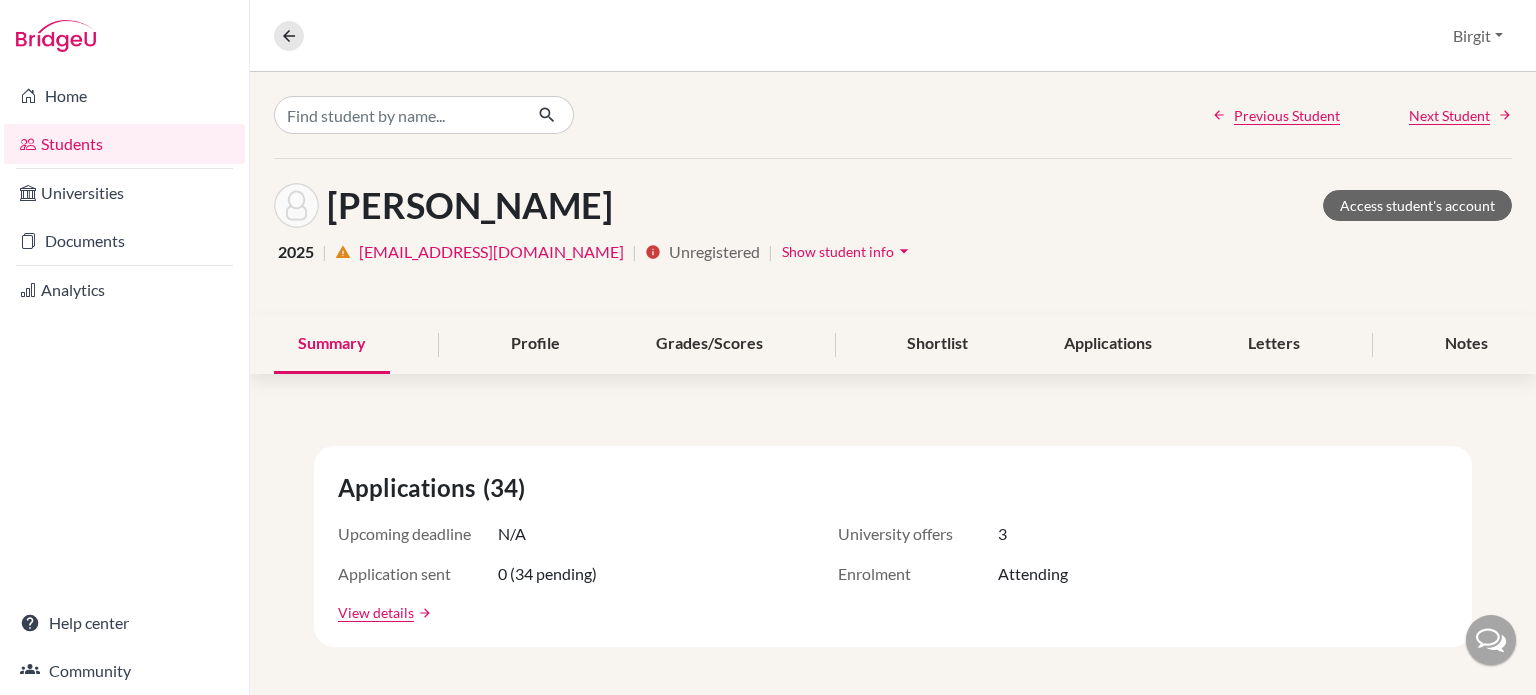 scroll, scrollTop: 0, scrollLeft: 0, axis: both 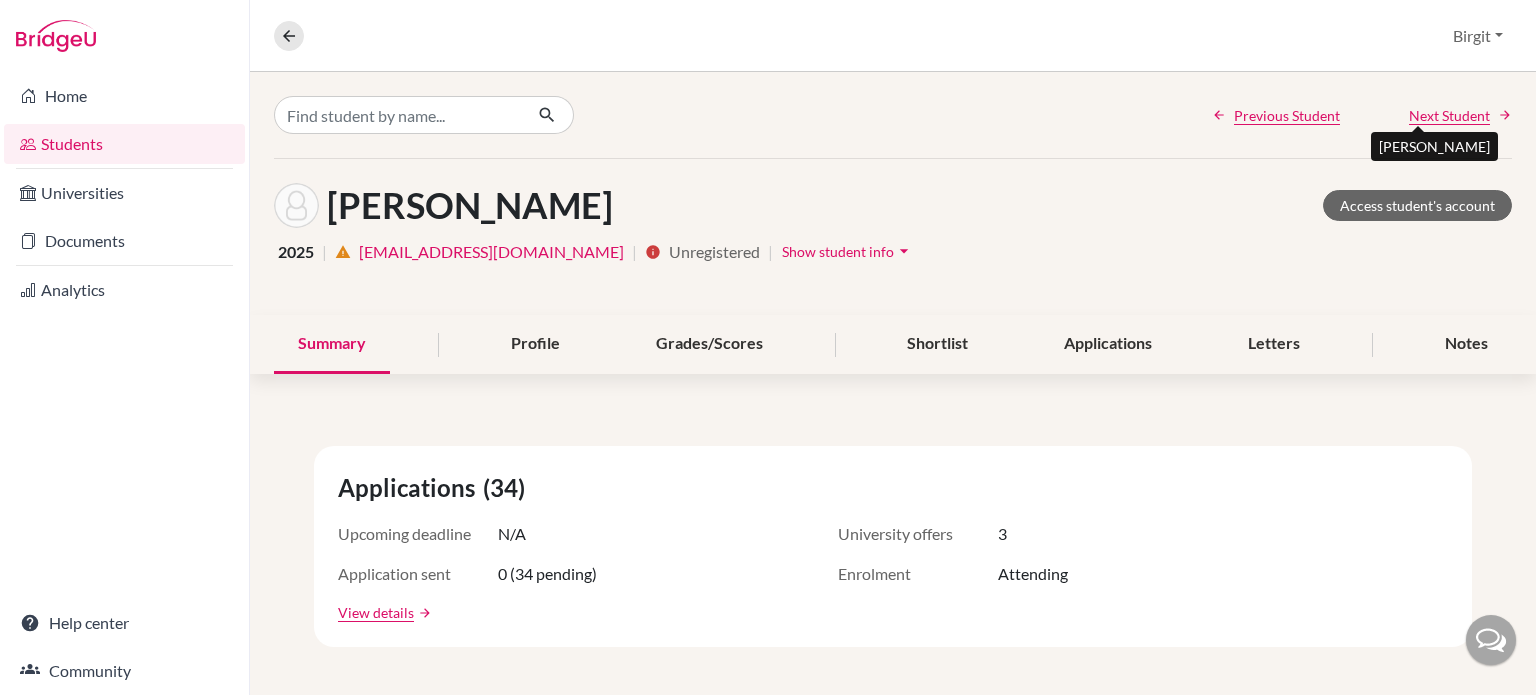 click on "Next Student" at bounding box center (1449, 115) 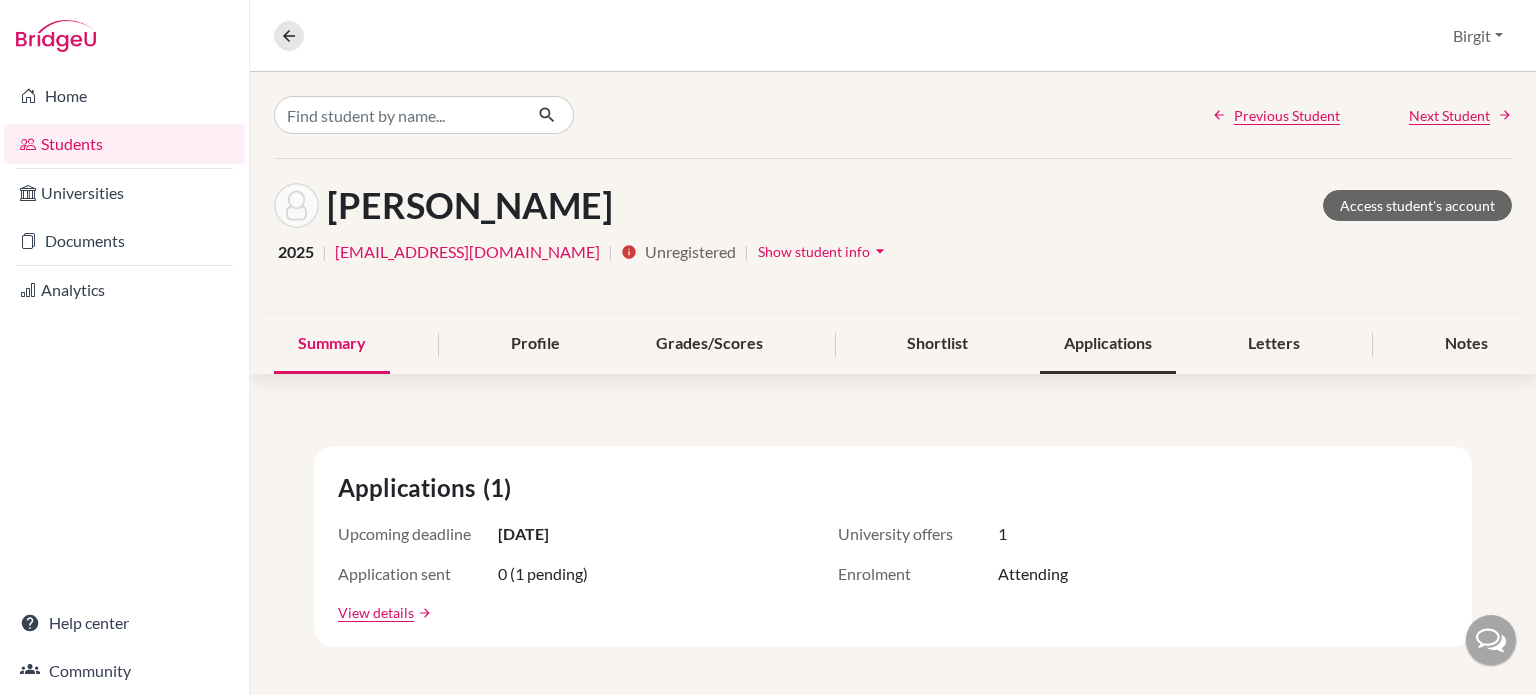 click on "Applications" at bounding box center (1108, 344) 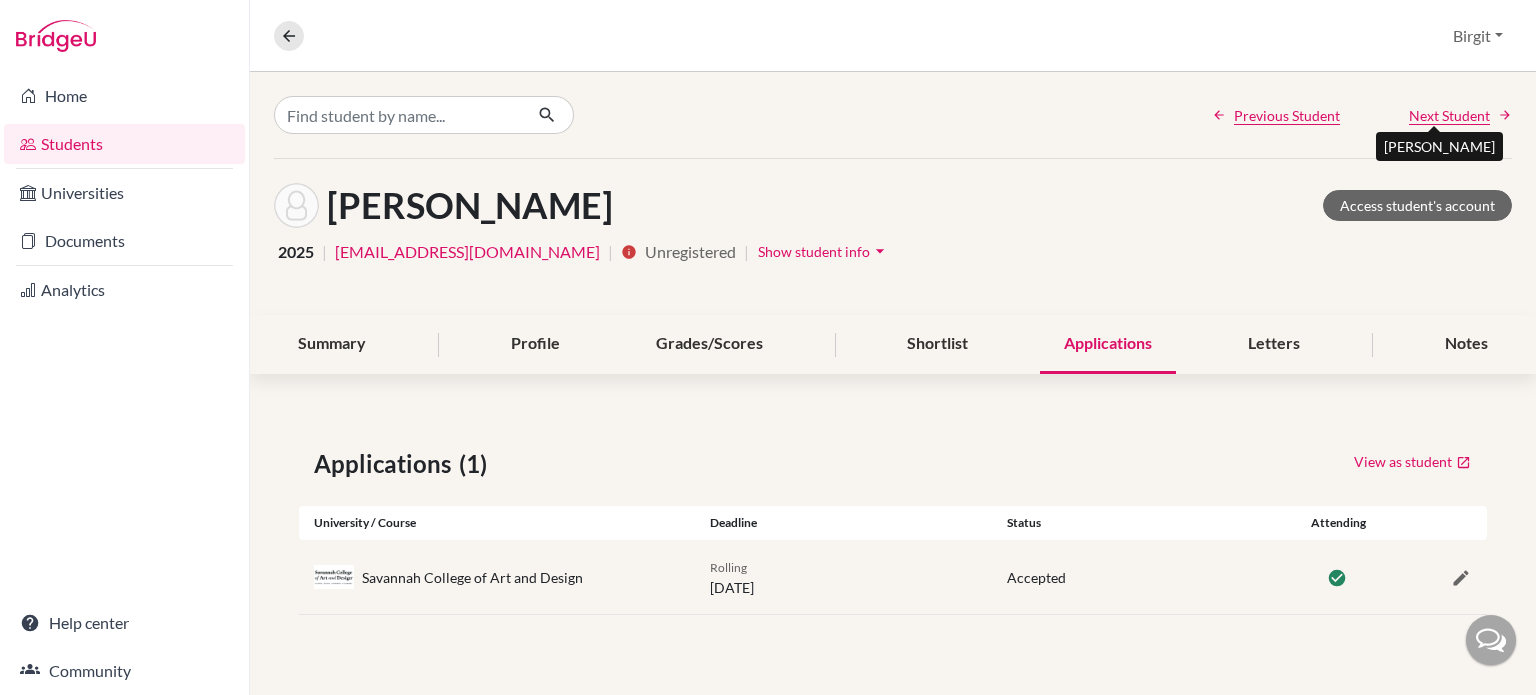 click on "Next Student" at bounding box center [1449, 115] 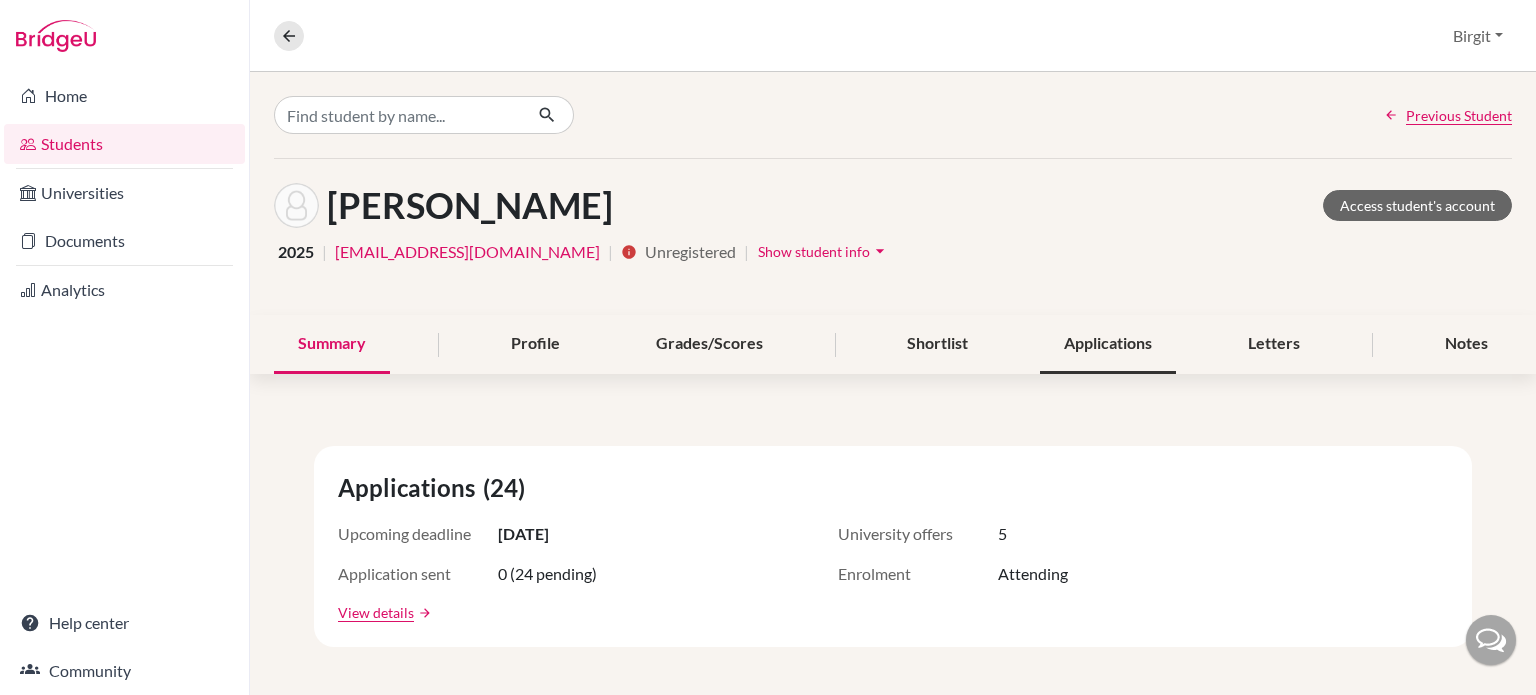 click on "Applications" at bounding box center (1108, 344) 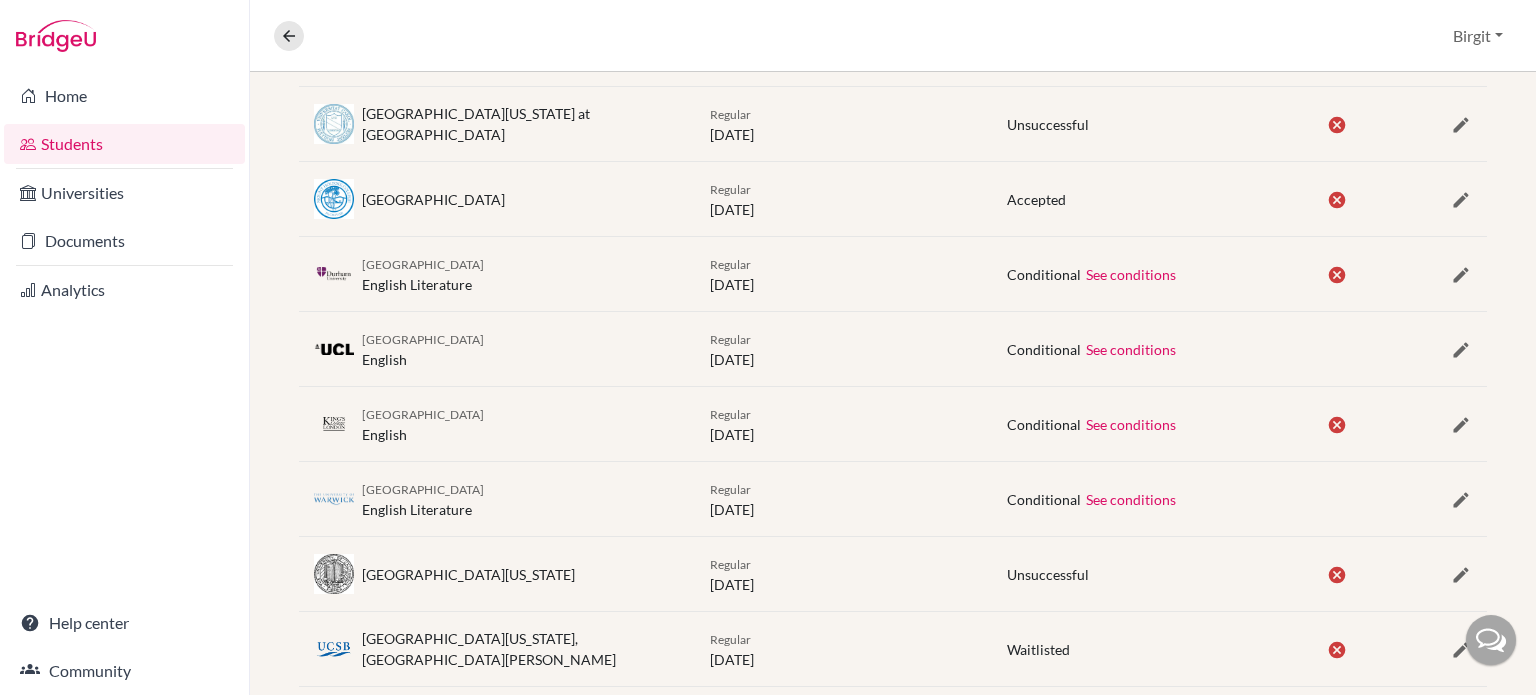 scroll, scrollTop: 1300, scrollLeft: 0, axis: vertical 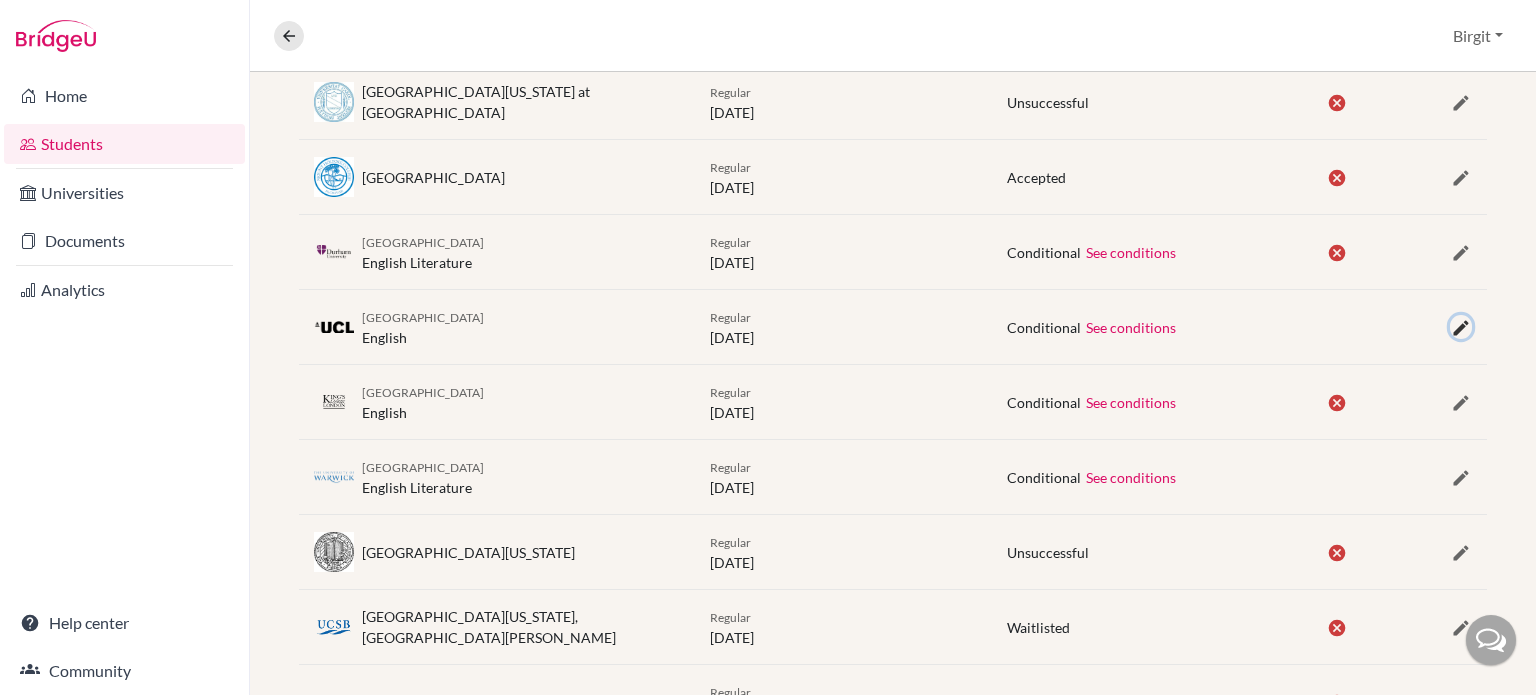 click at bounding box center (1461, 328) 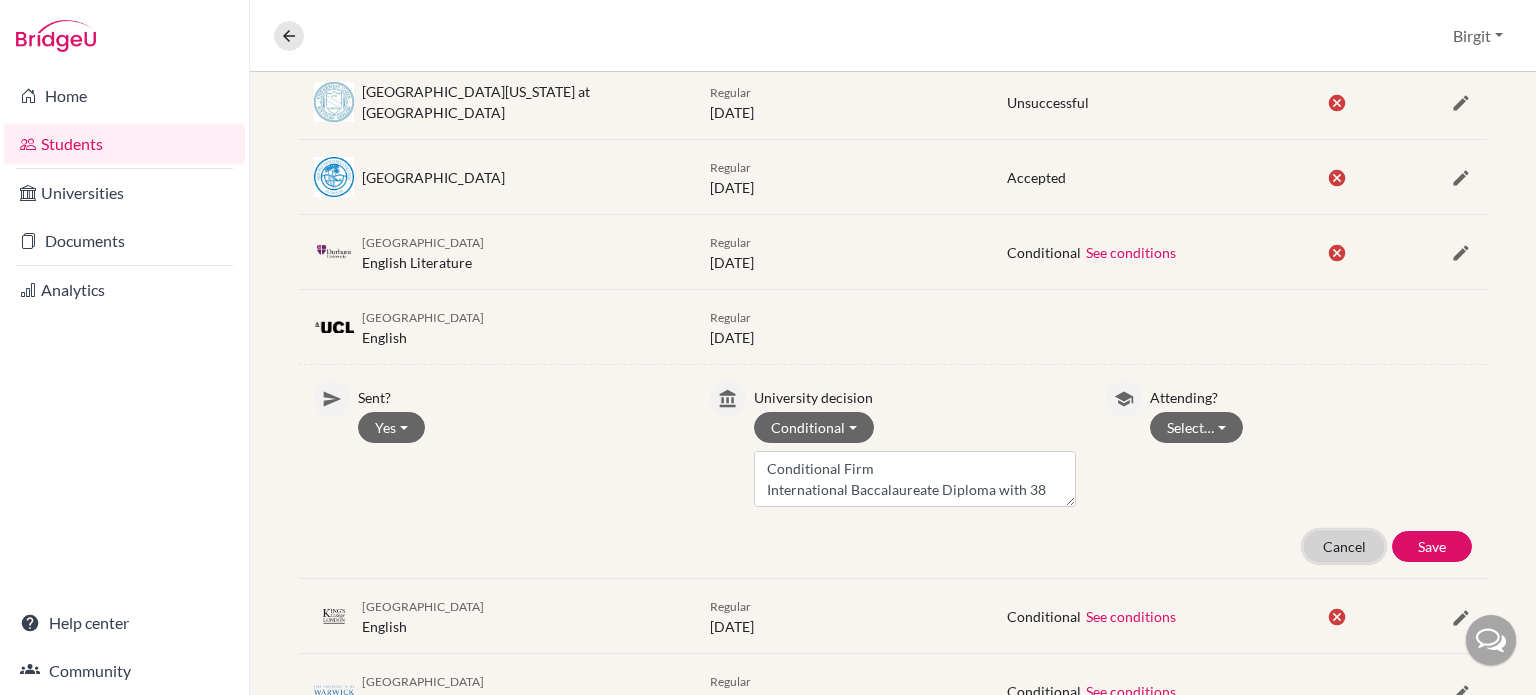 click on "Cancel" at bounding box center (1344, 546) 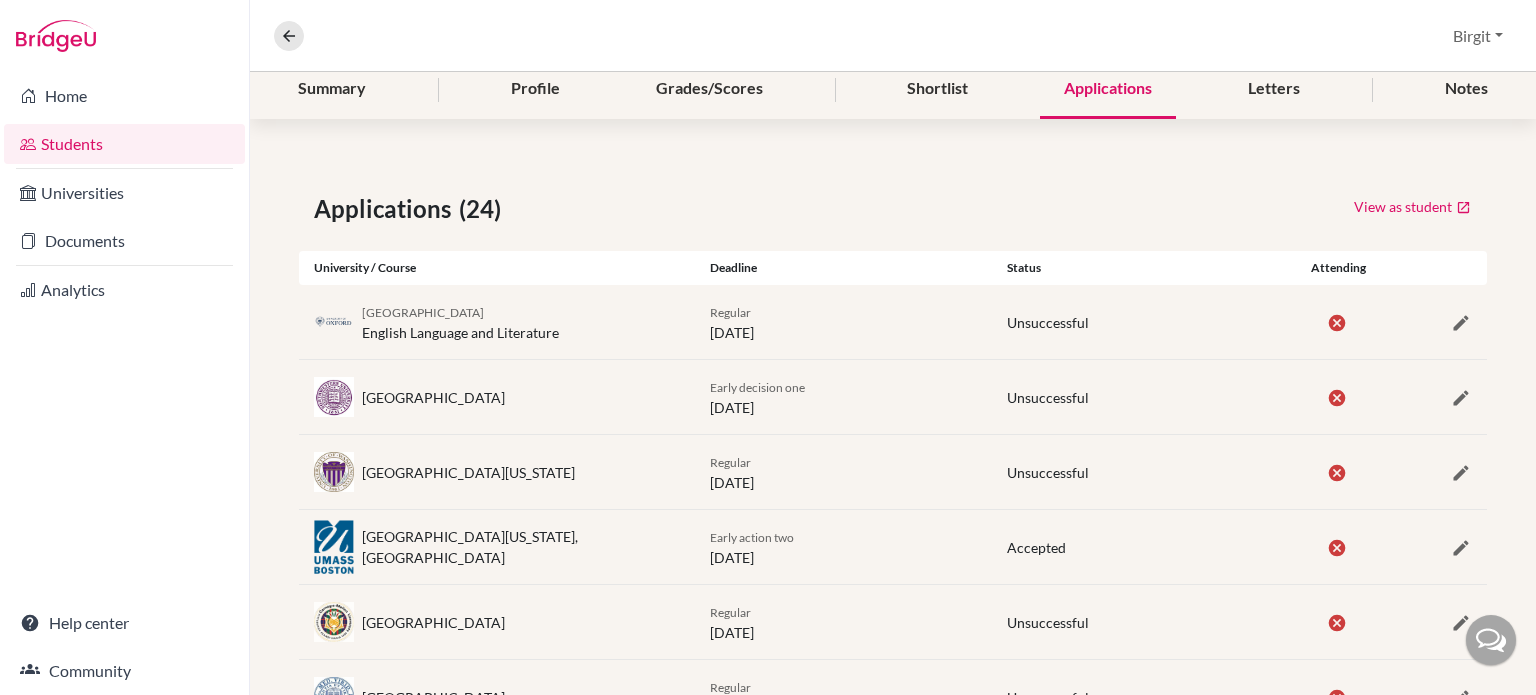 scroll, scrollTop: 0, scrollLeft: 0, axis: both 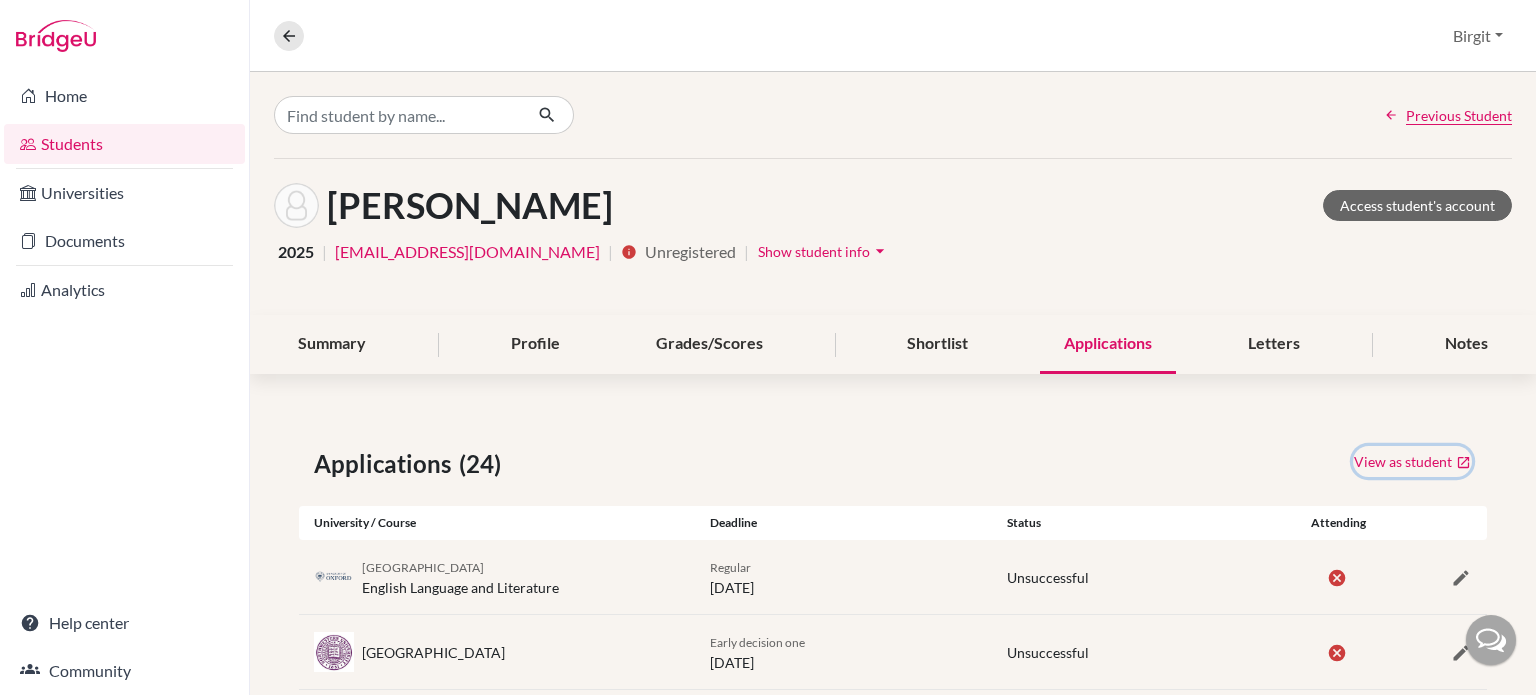 click on "View as student" at bounding box center [1412, 461] 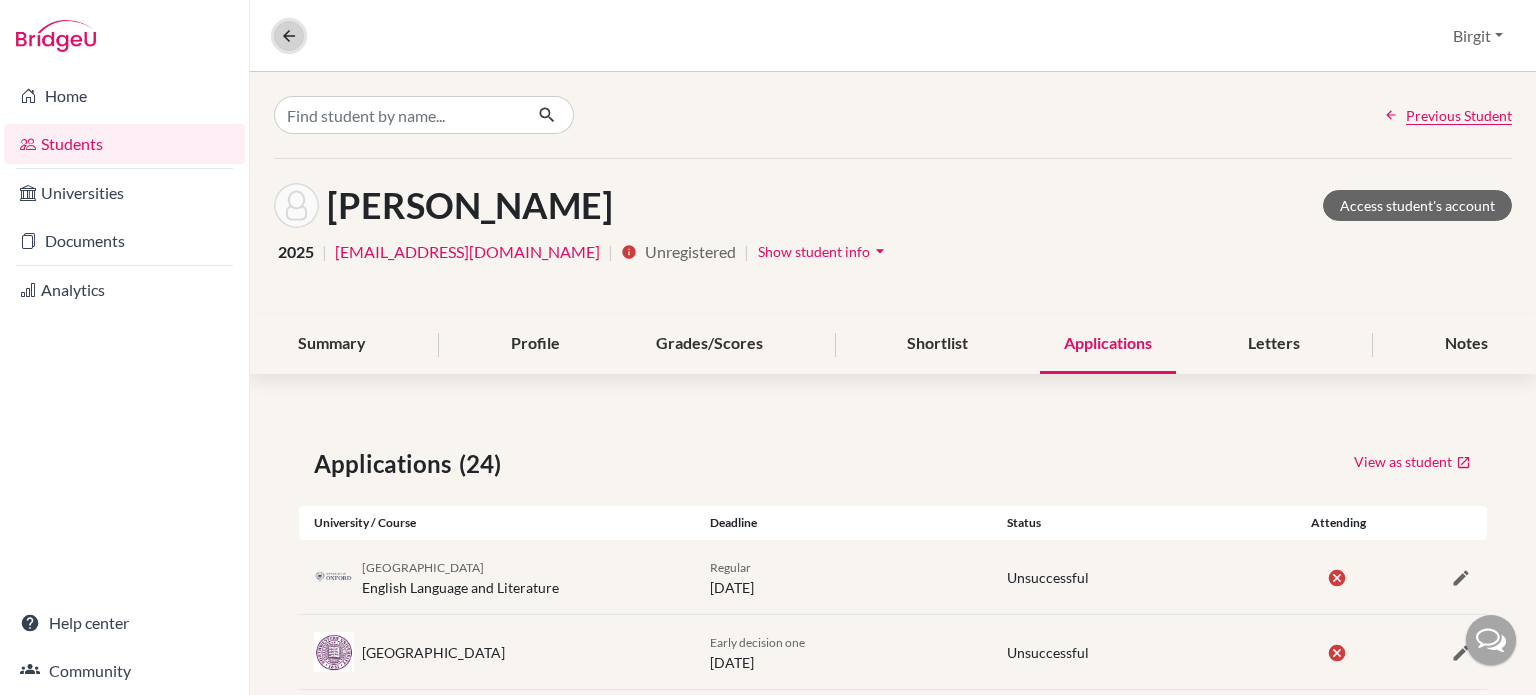 click at bounding box center (289, 36) 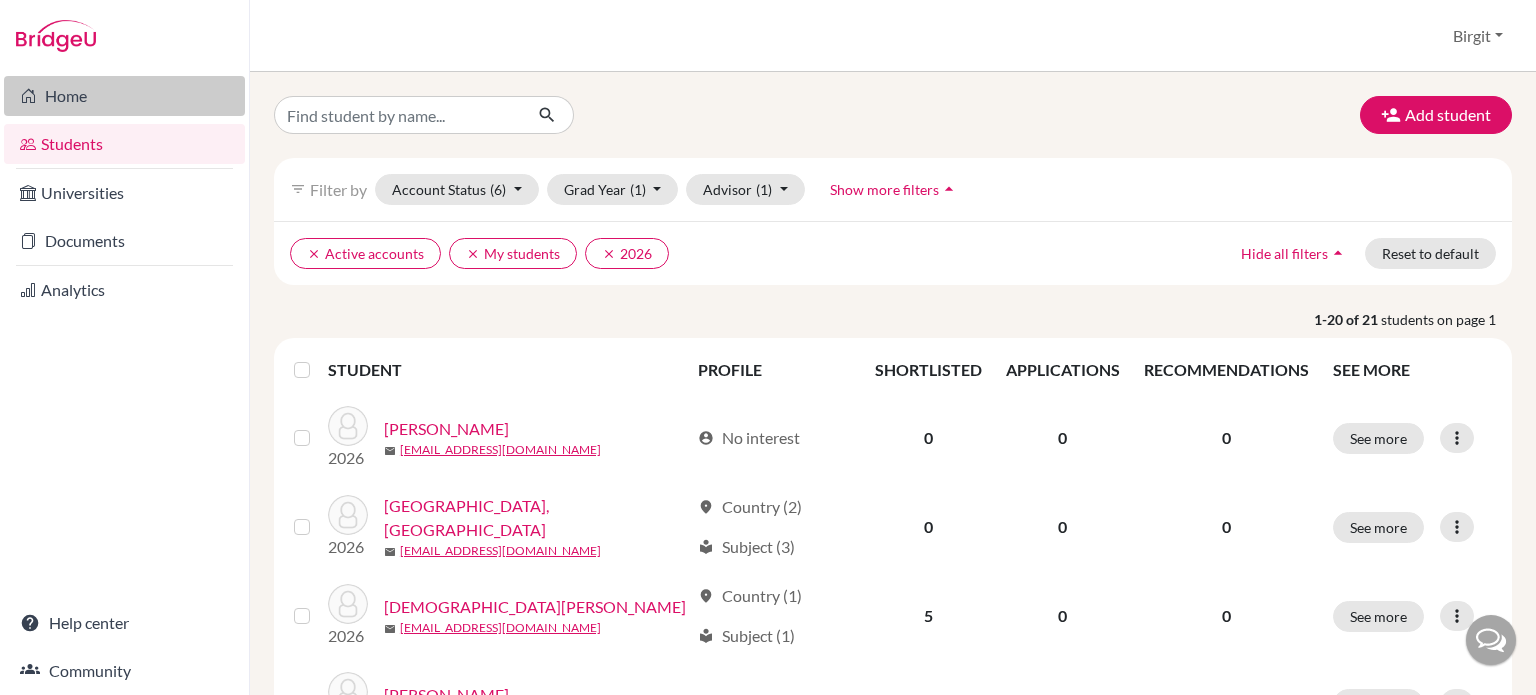 click on "Home" at bounding box center [124, 96] 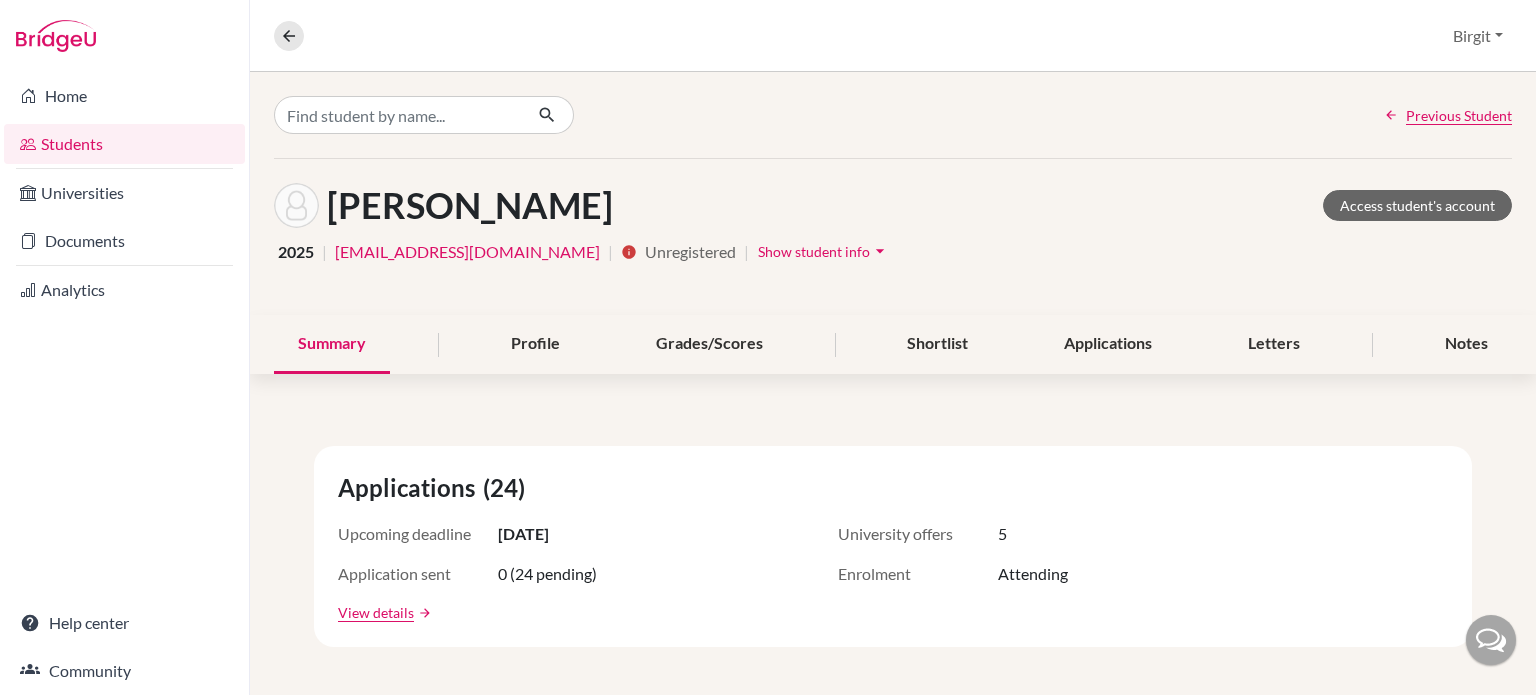 scroll, scrollTop: 0, scrollLeft: 0, axis: both 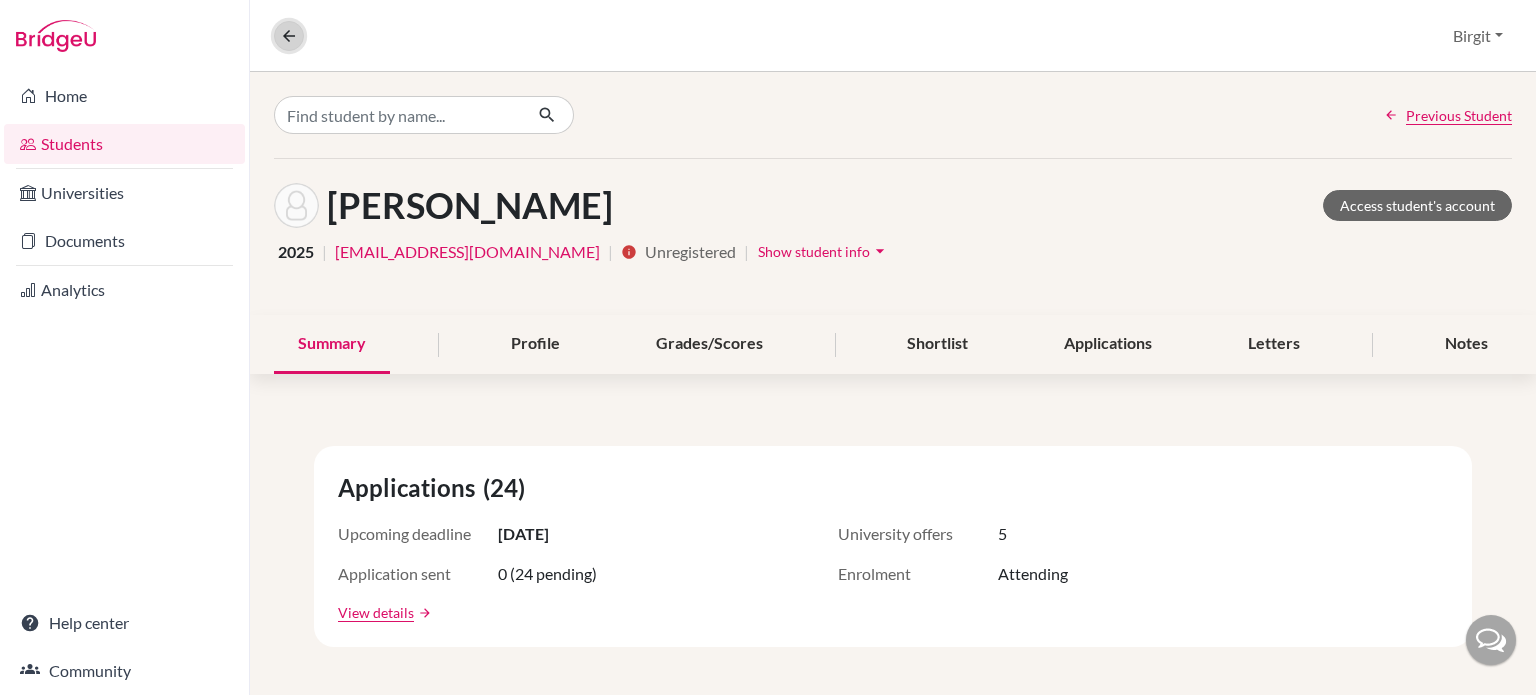 click at bounding box center [289, 36] 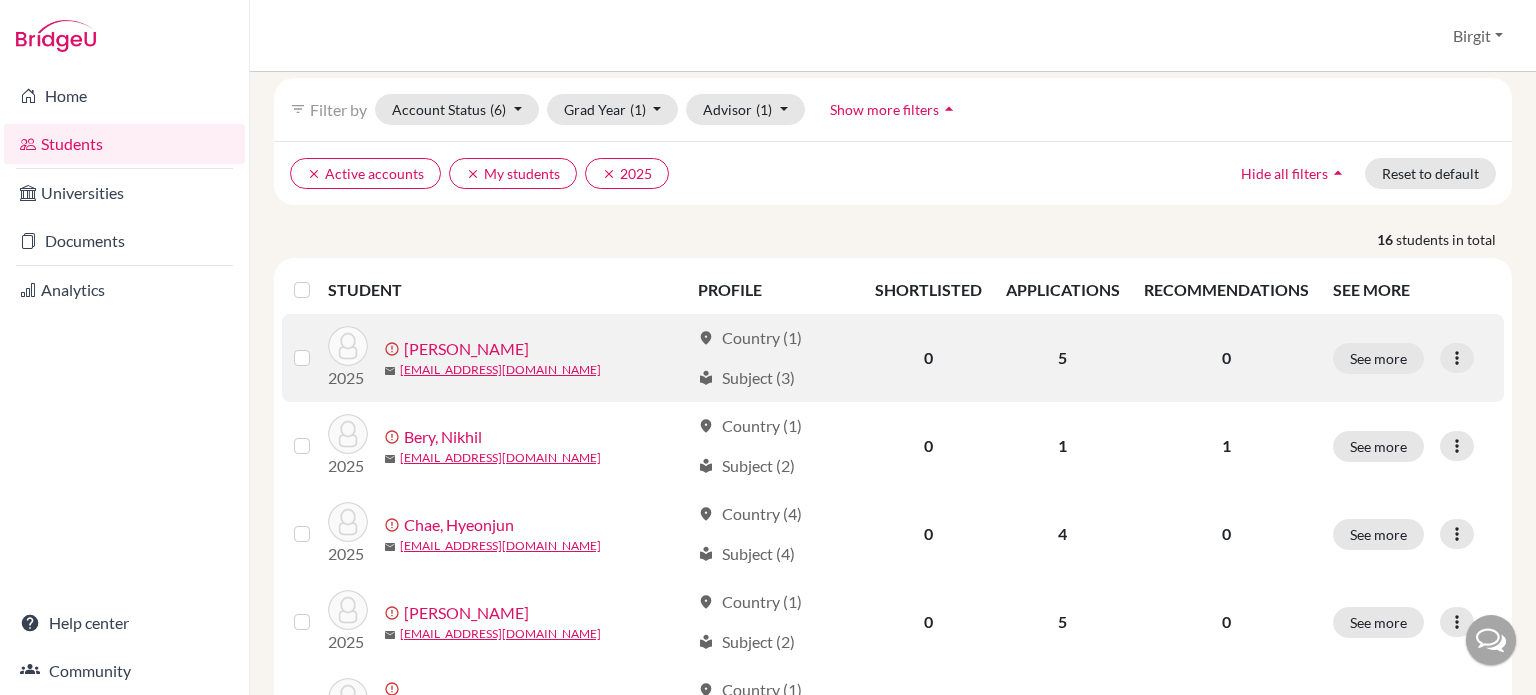 scroll, scrollTop: 0, scrollLeft: 0, axis: both 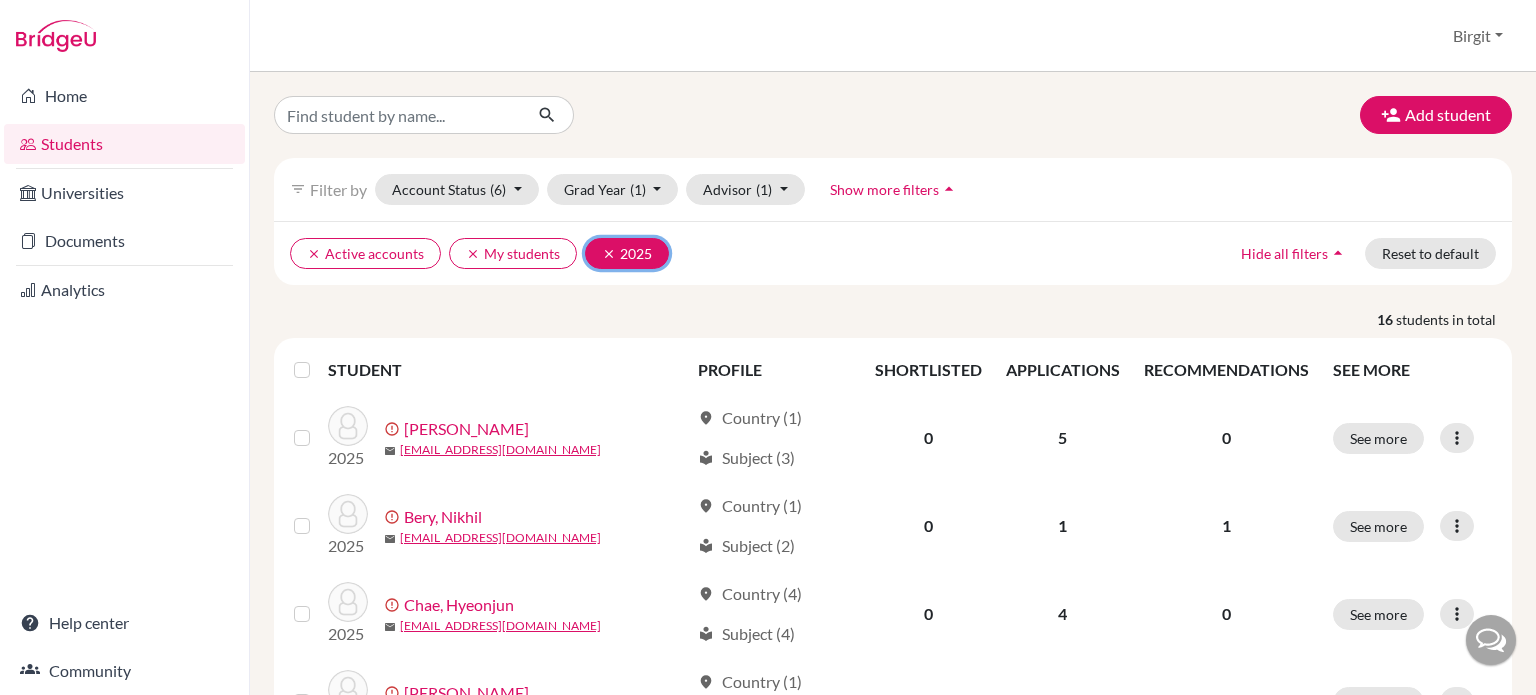 click on "clear 2025" at bounding box center [627, 253] 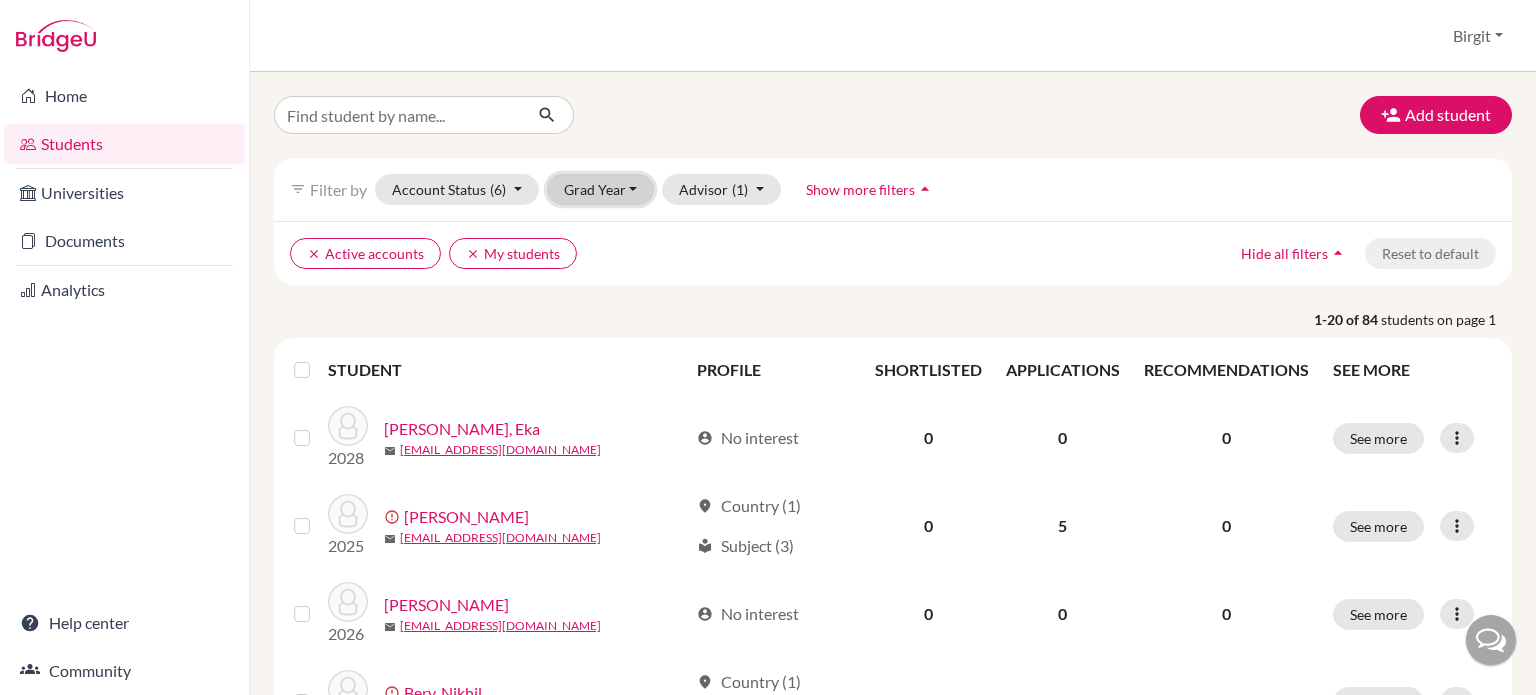 click on "Grad Year" at bounding box center (601, 189) 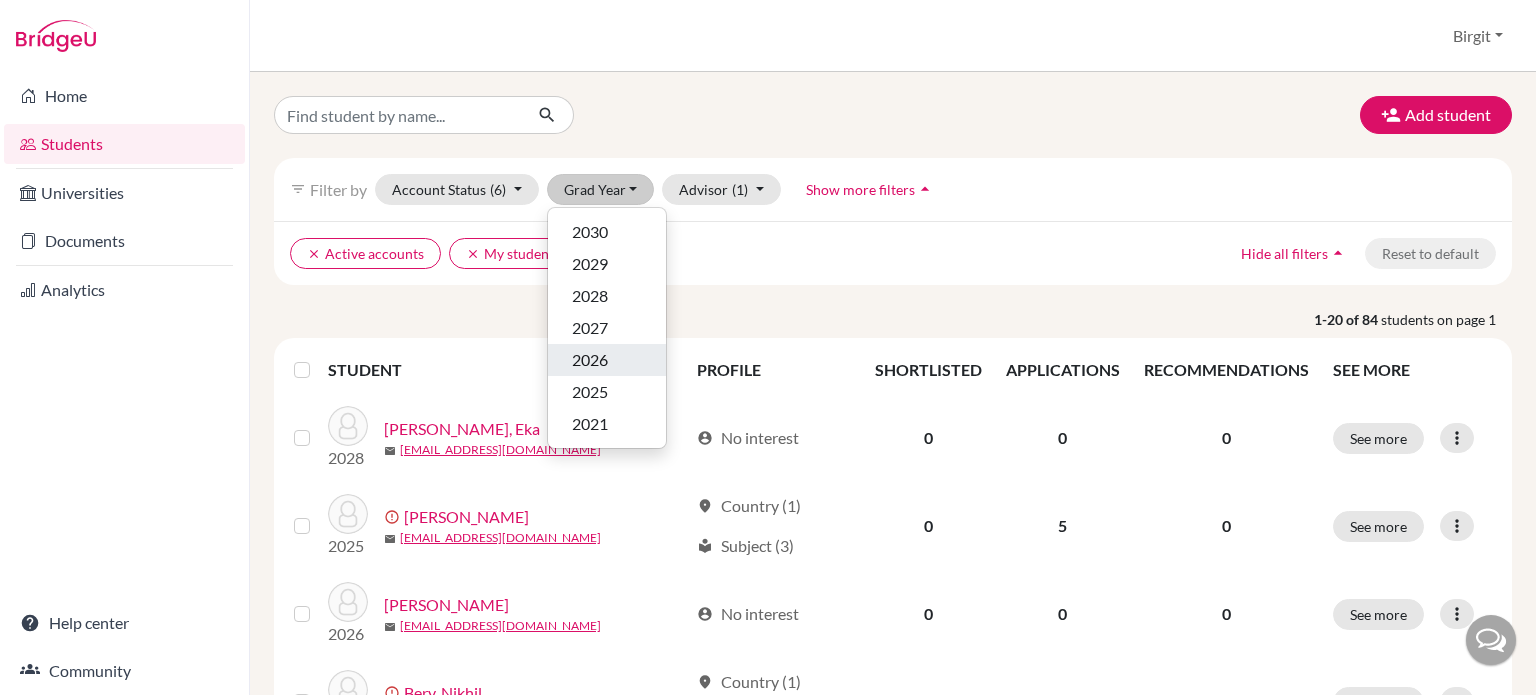 click on "2026" at bounding box center (590, 360) 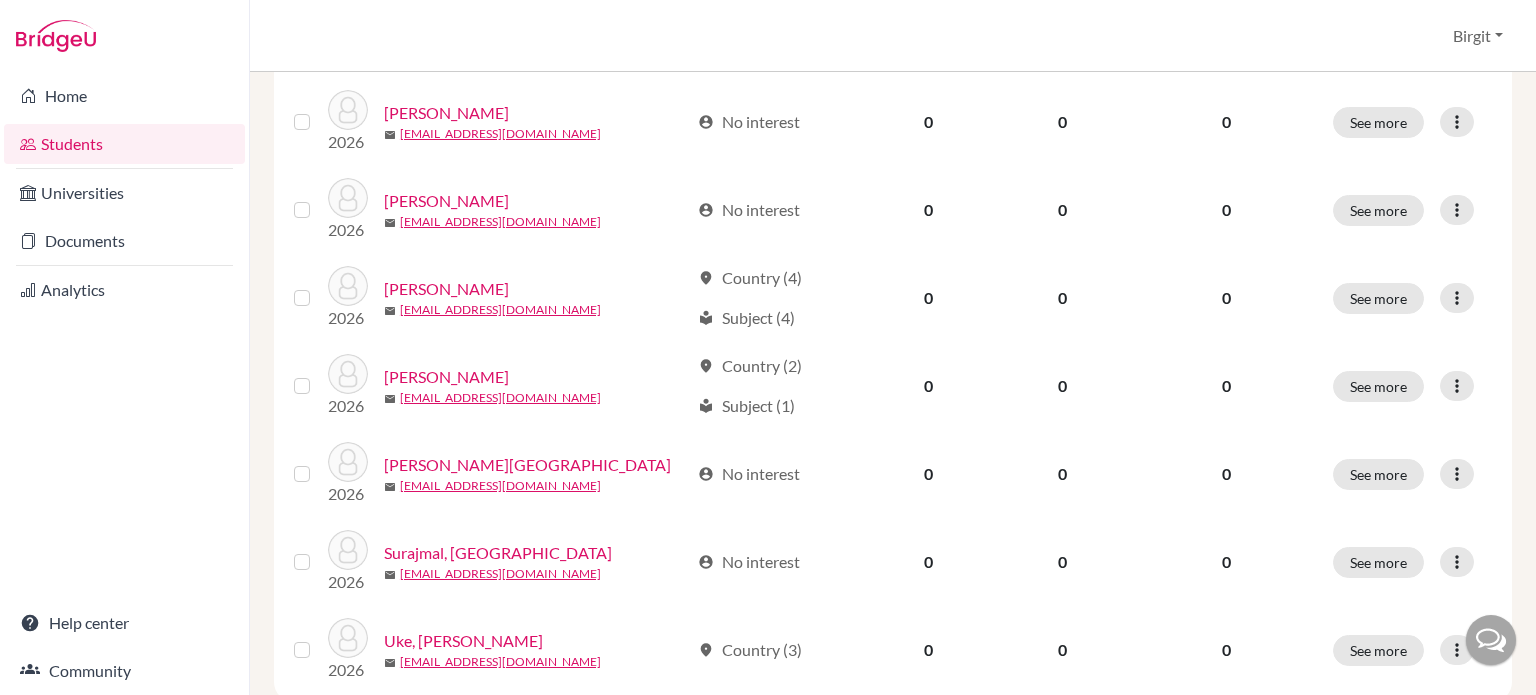 scroll, scrollTop: 1591, scrollLeft: 0, axis: vertical 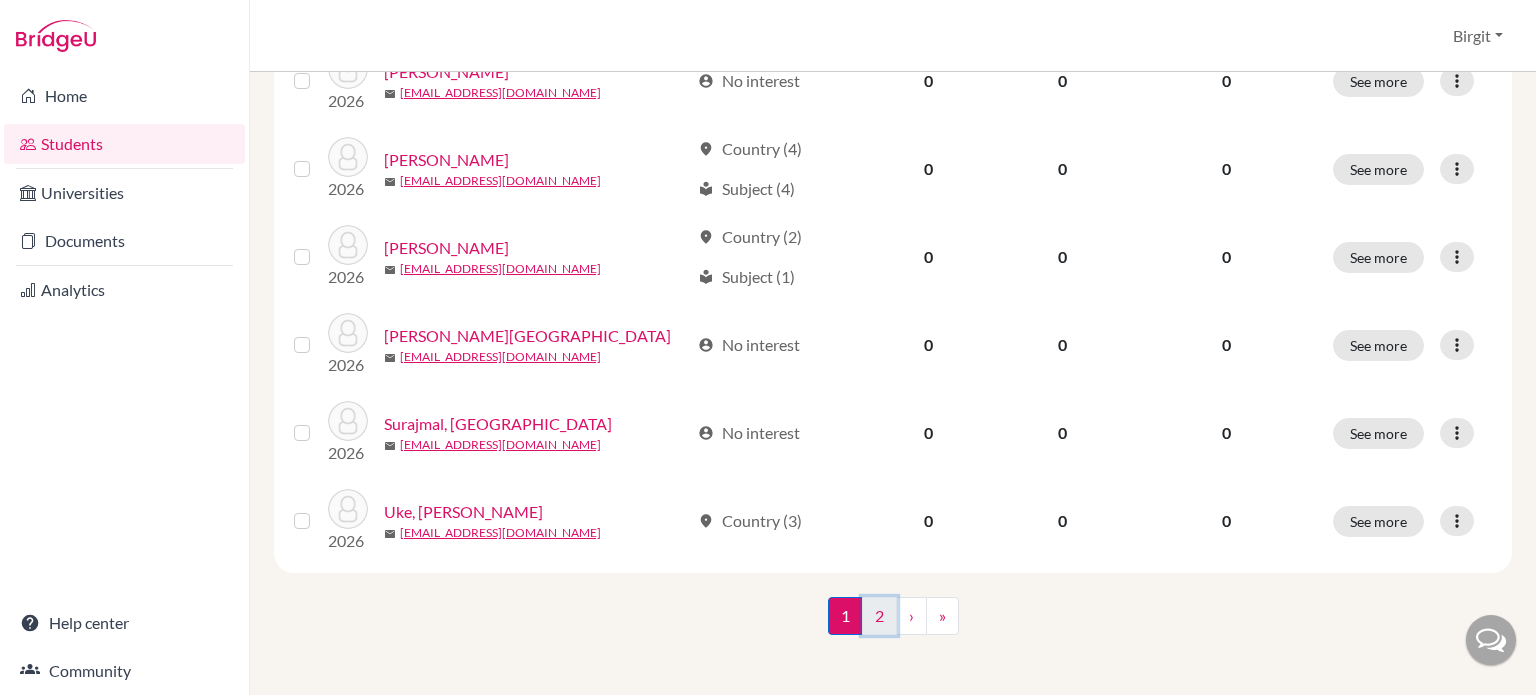 click on "2" at bounding box center (879, 616) 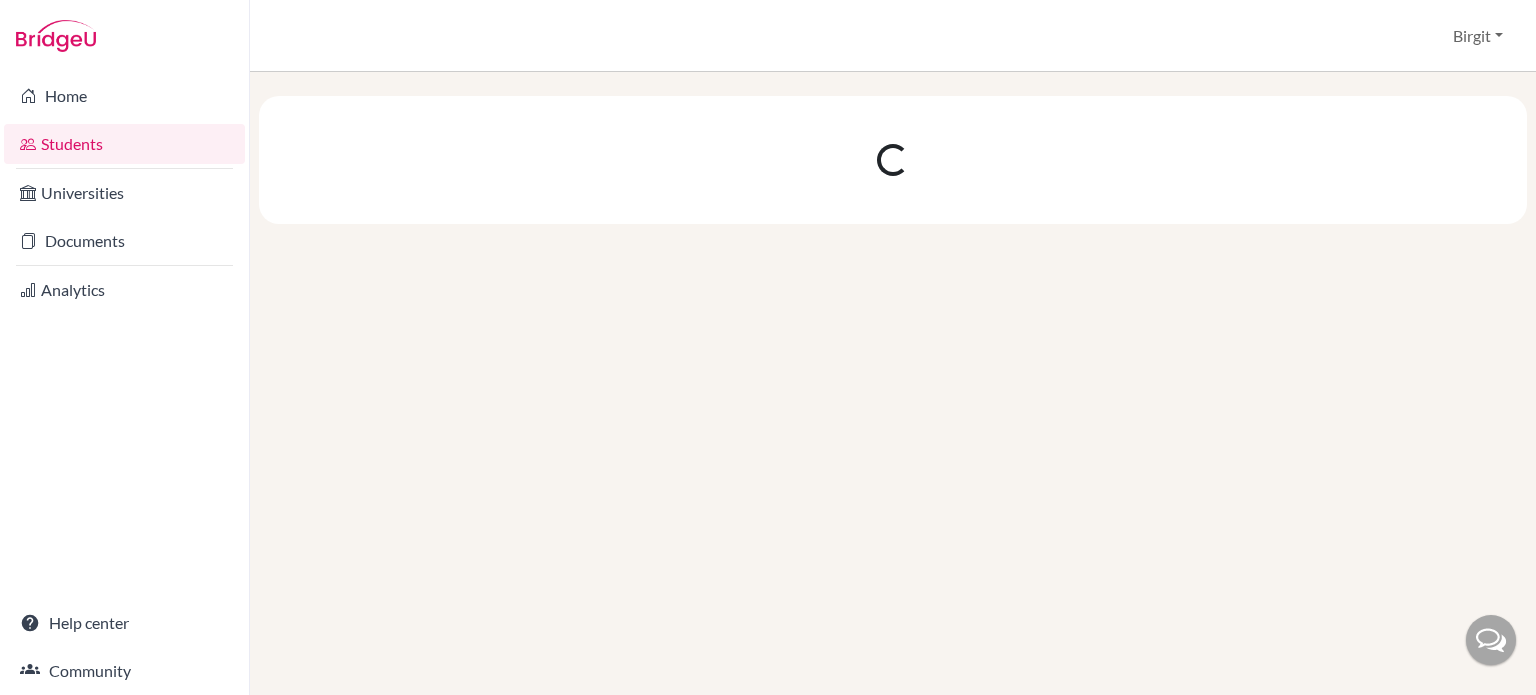 scroll, scrollTop: 0, scrollLeft: 0, axis: both 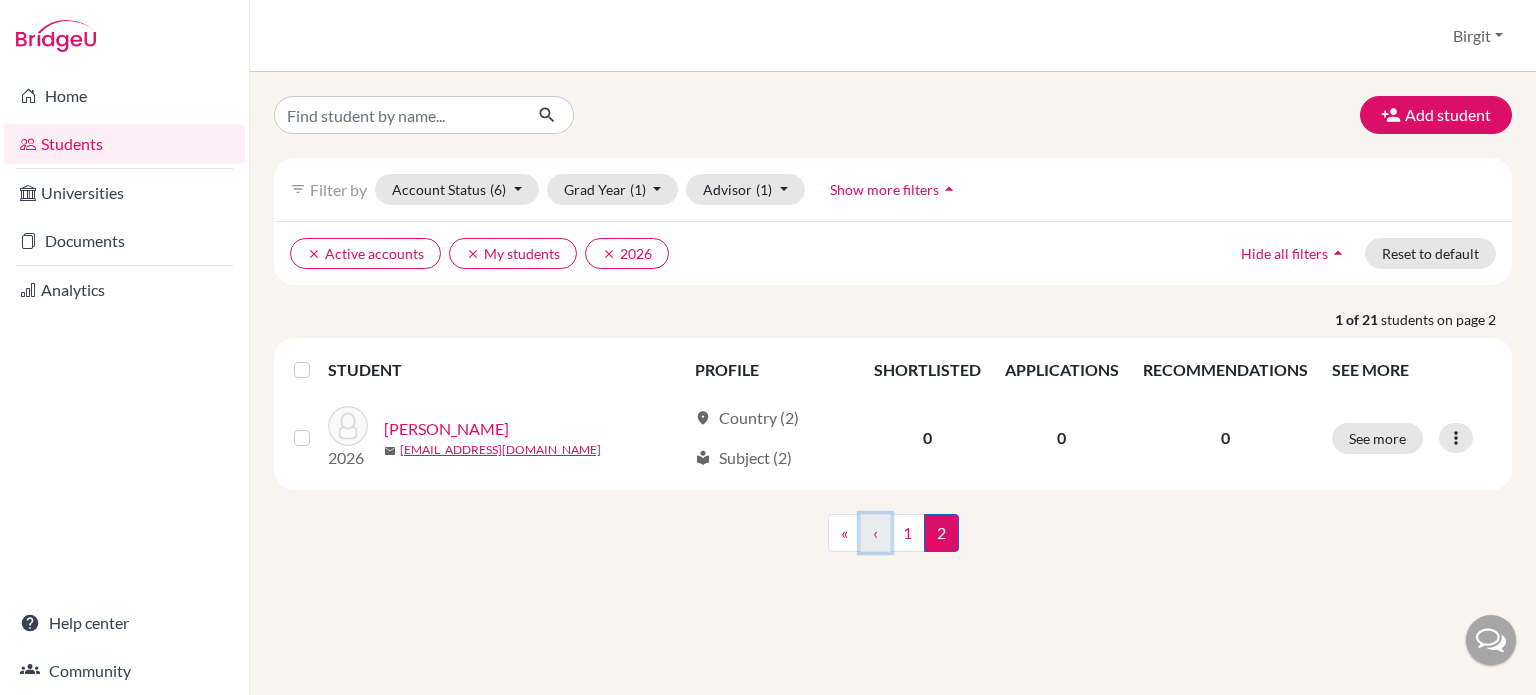 click on "‹" at bounding box center [875, 533] 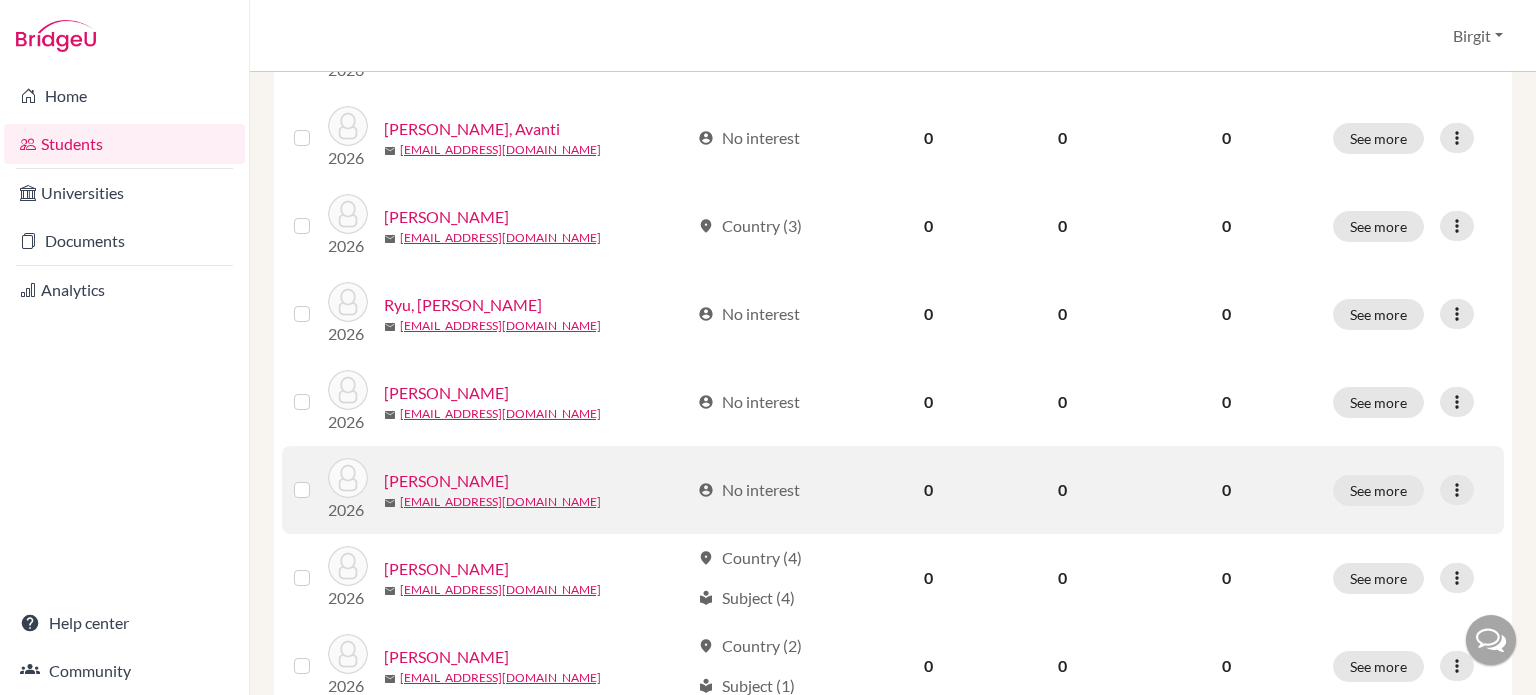 scroll, scrollTop: 1200, scrollLeft: 0, axis: vertical 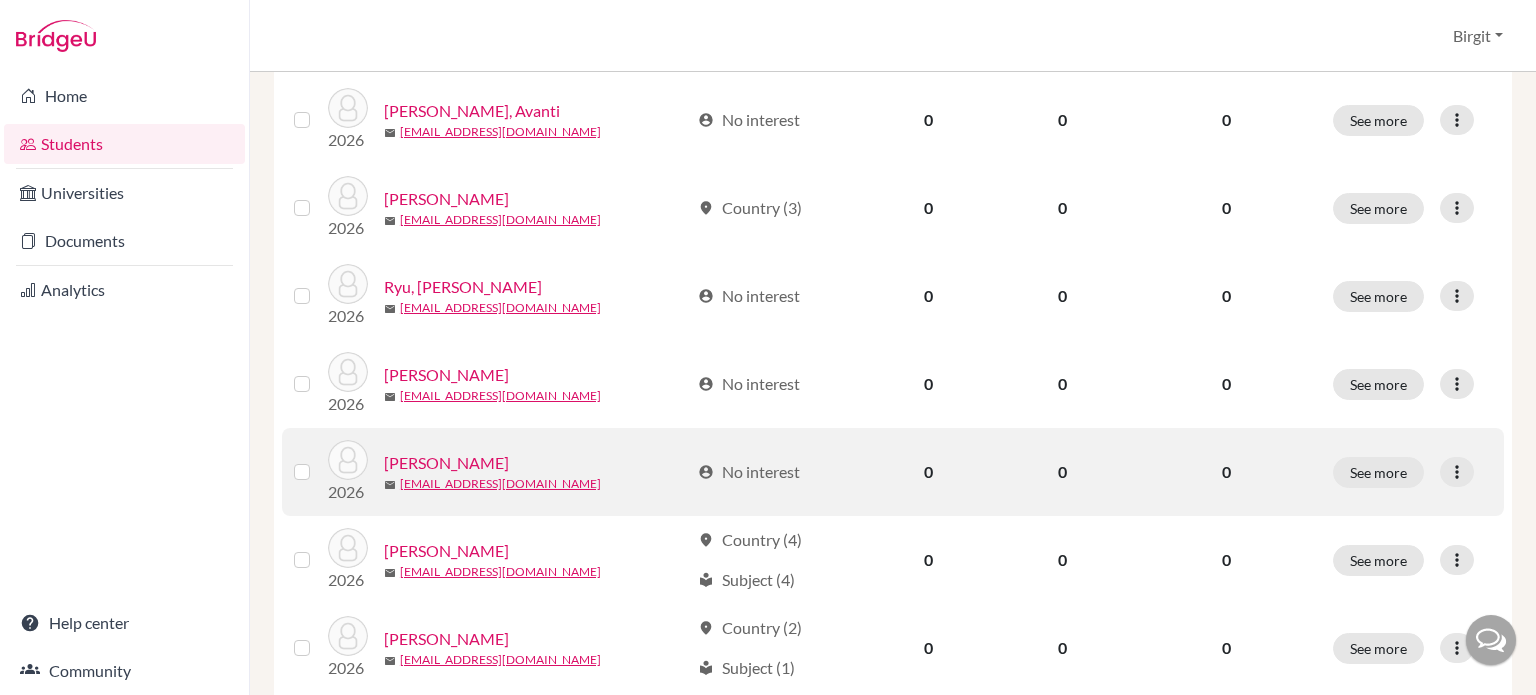 click on "[PERSON_NAME]" at bounding box center [446, 463] 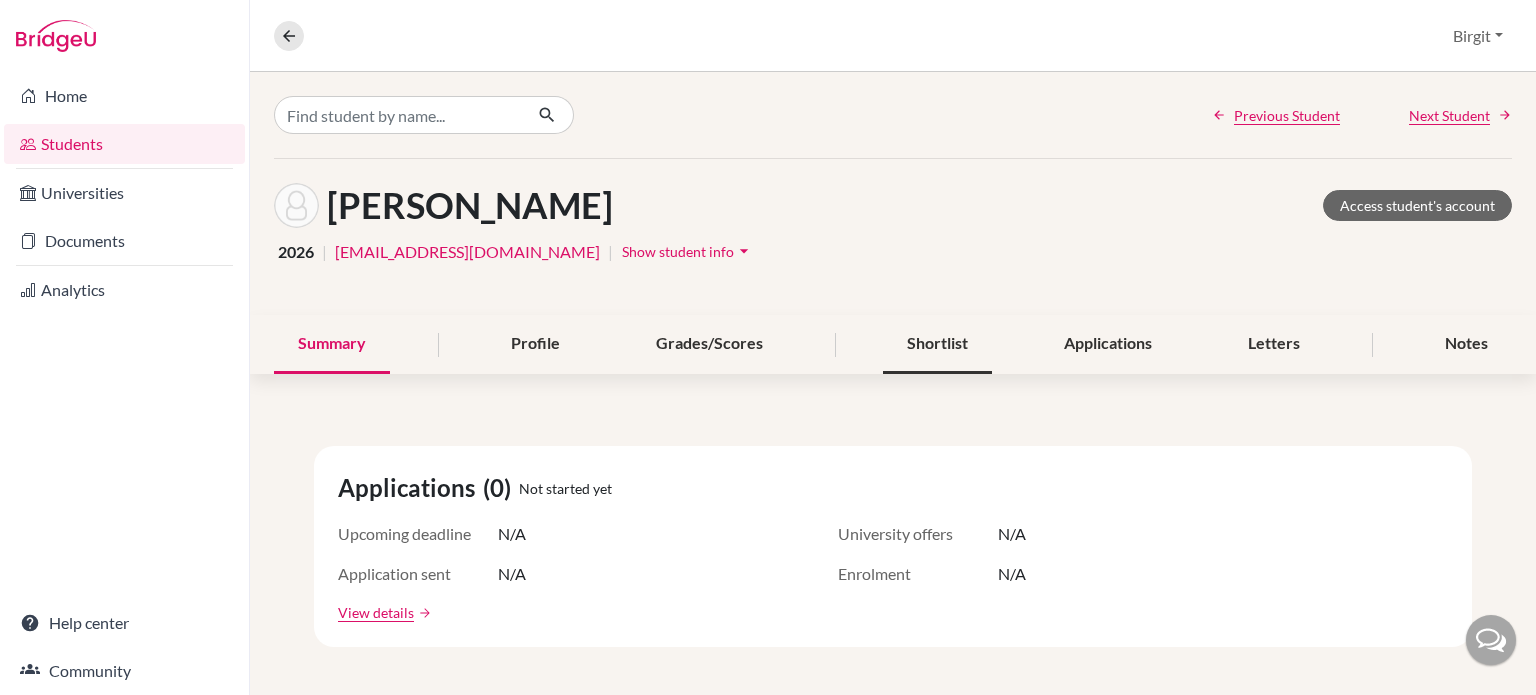 click on "Shortlist" at bounding box center [937, 344] 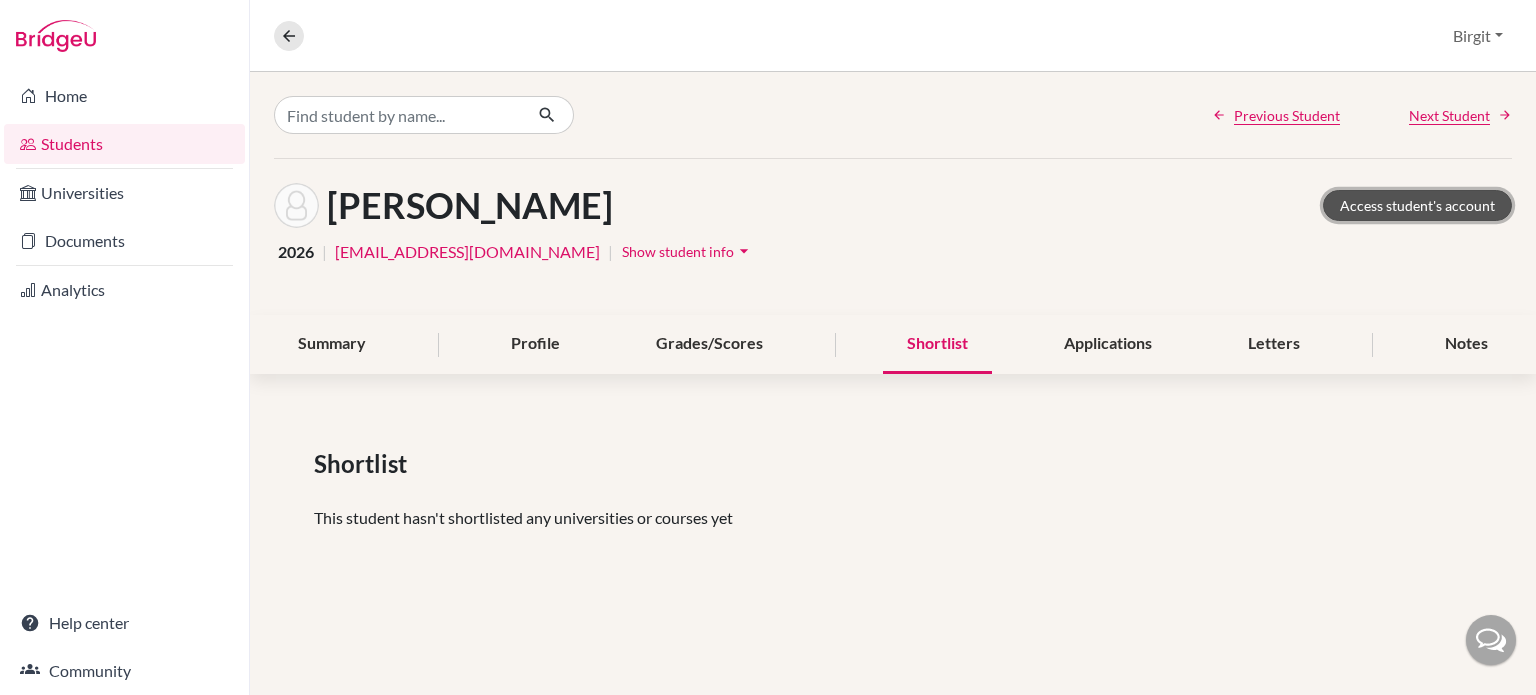 click on "Access student's account" at bounding box center [1417, 205] 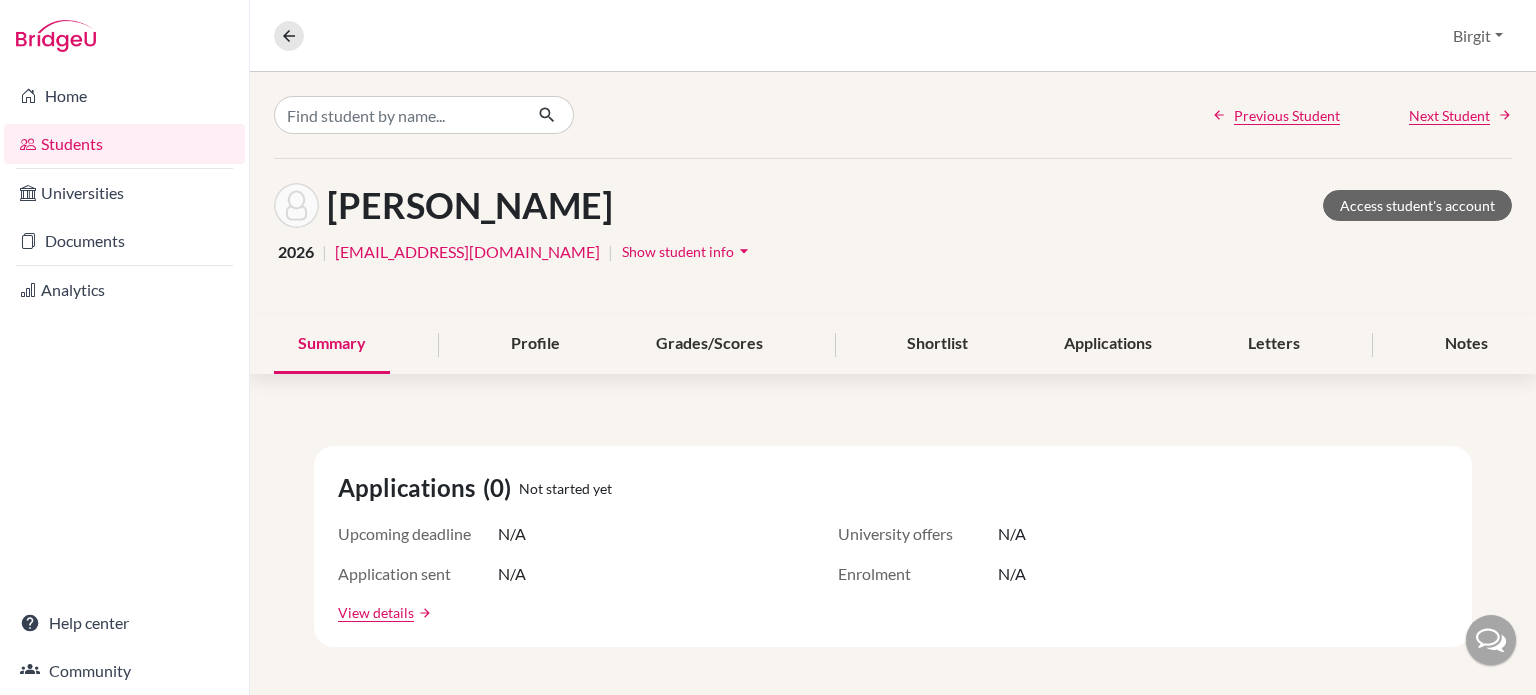 scroll, scrollTop: 0, scrollLeft: 0, axis: both 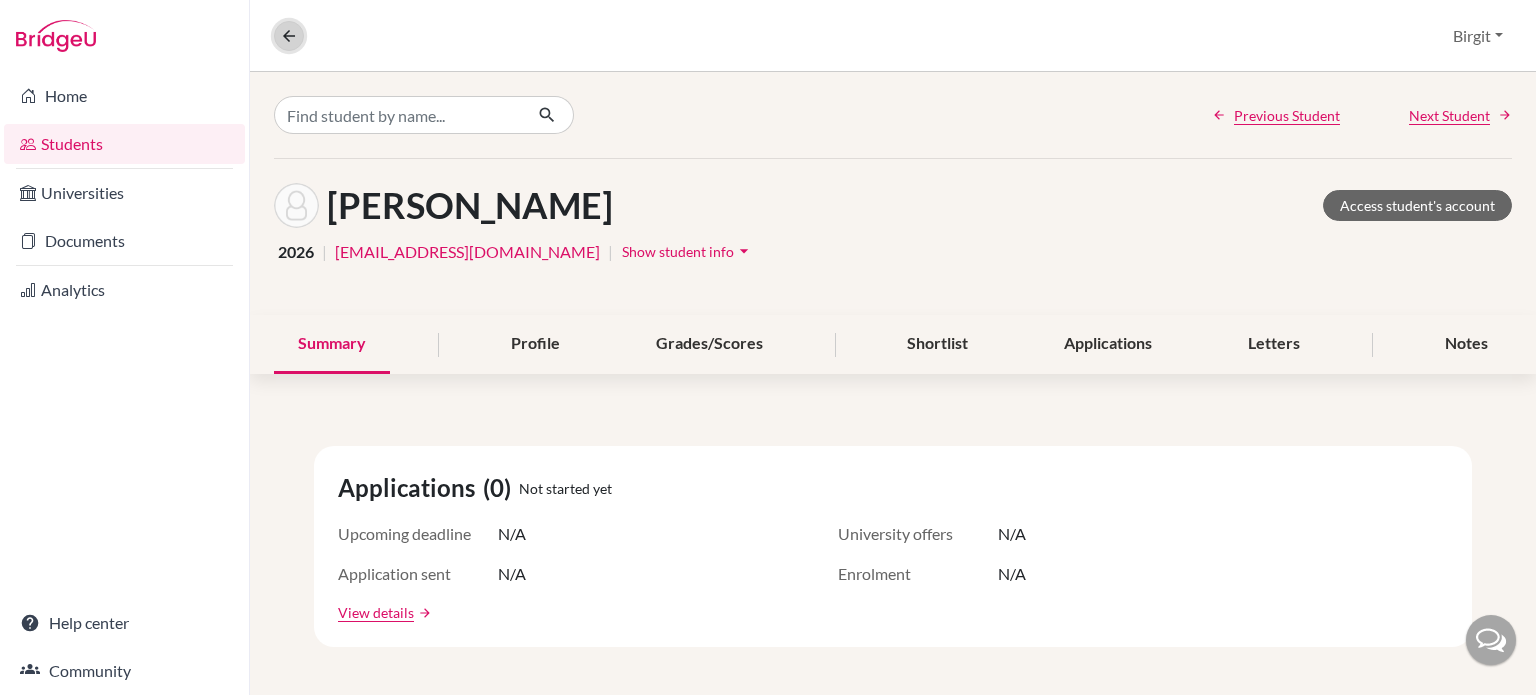 click at bounding box center (289, 36) 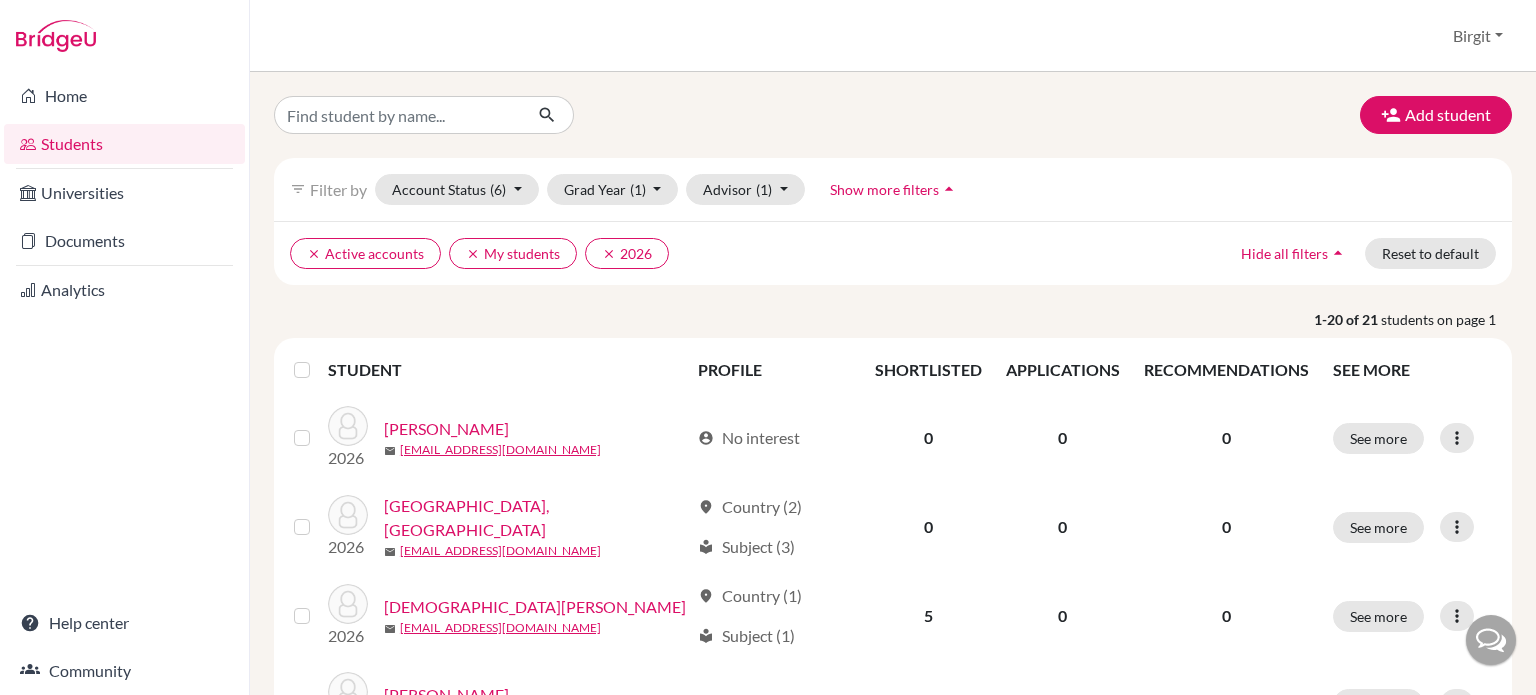 click on "Show more filters" at bounding box center (884, 189) 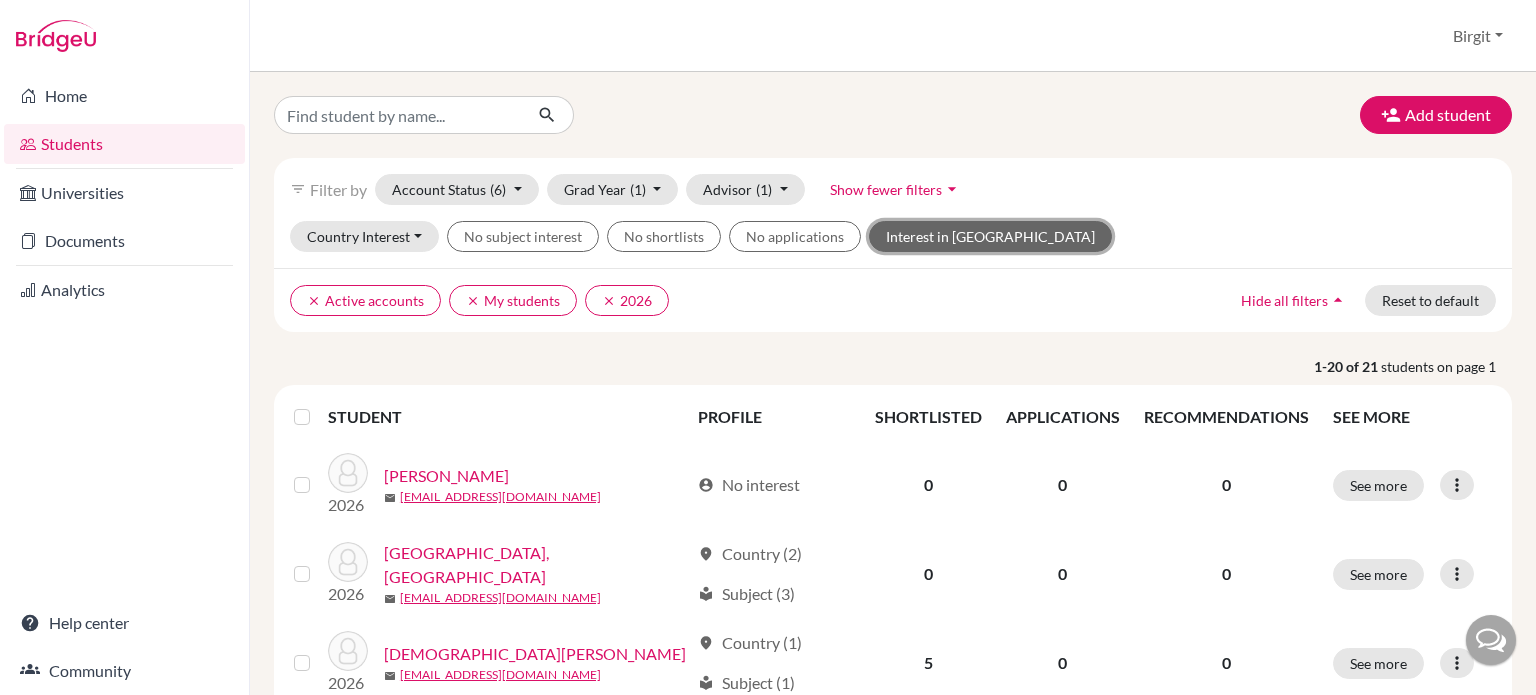 click on "Interest in [GEOGRAPHIC_DATA]" 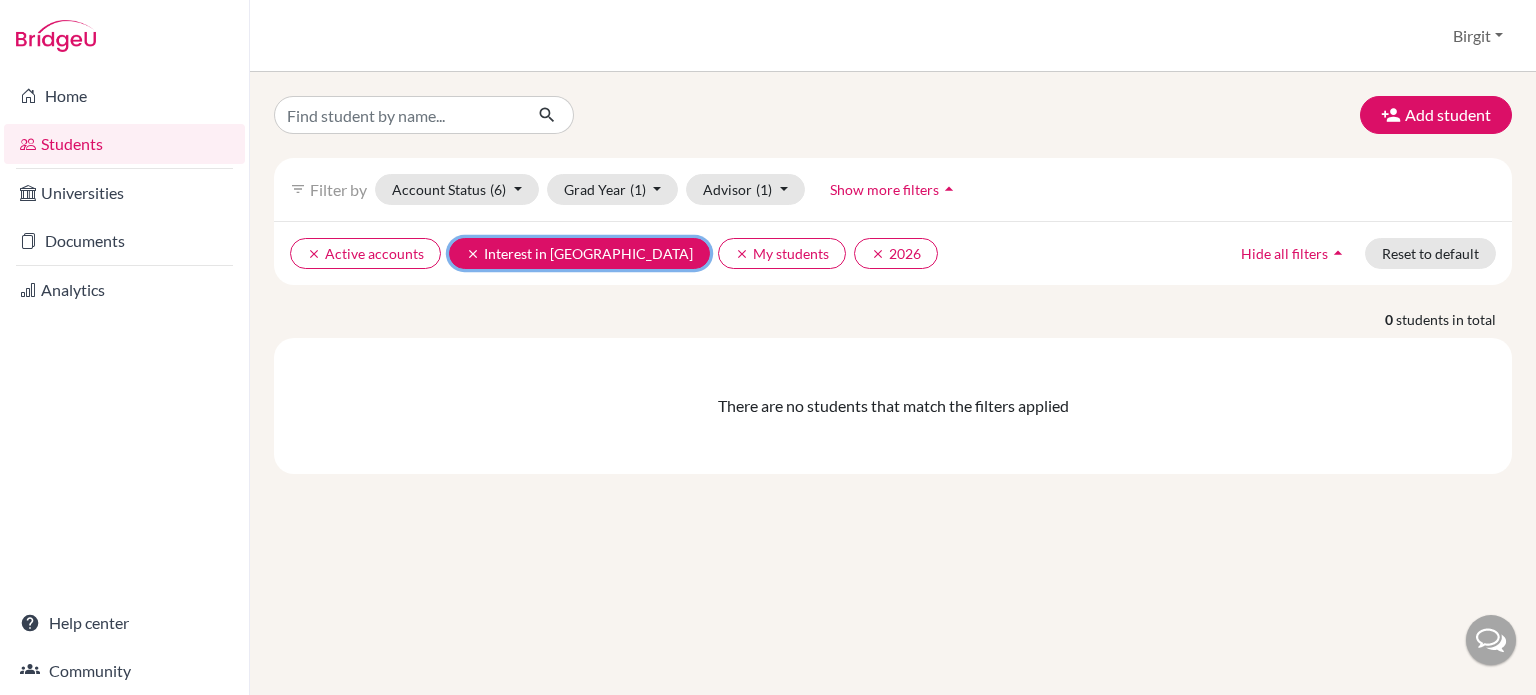 click on "clear" at bounding box center (473, 254) 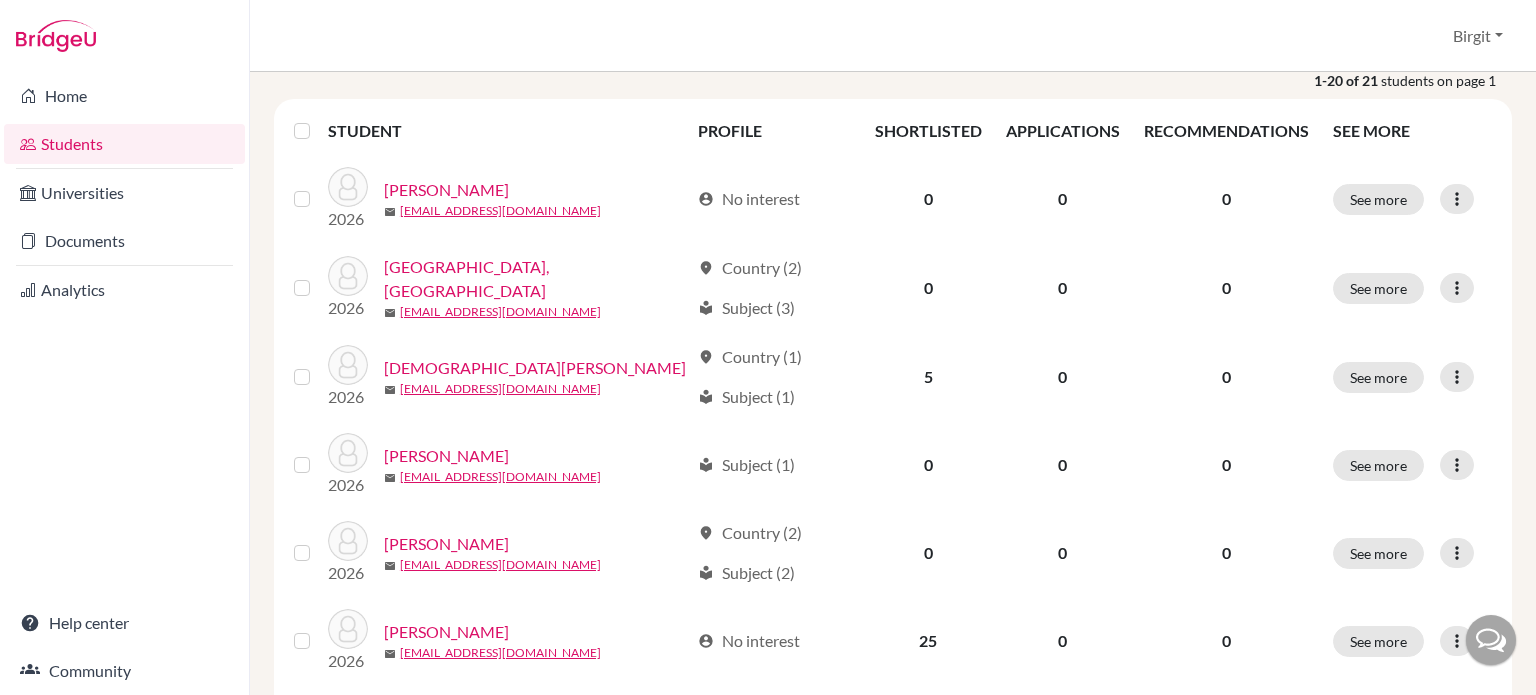 scroll, scrollTop: 300, scrollLeft: 0, axis: vertical 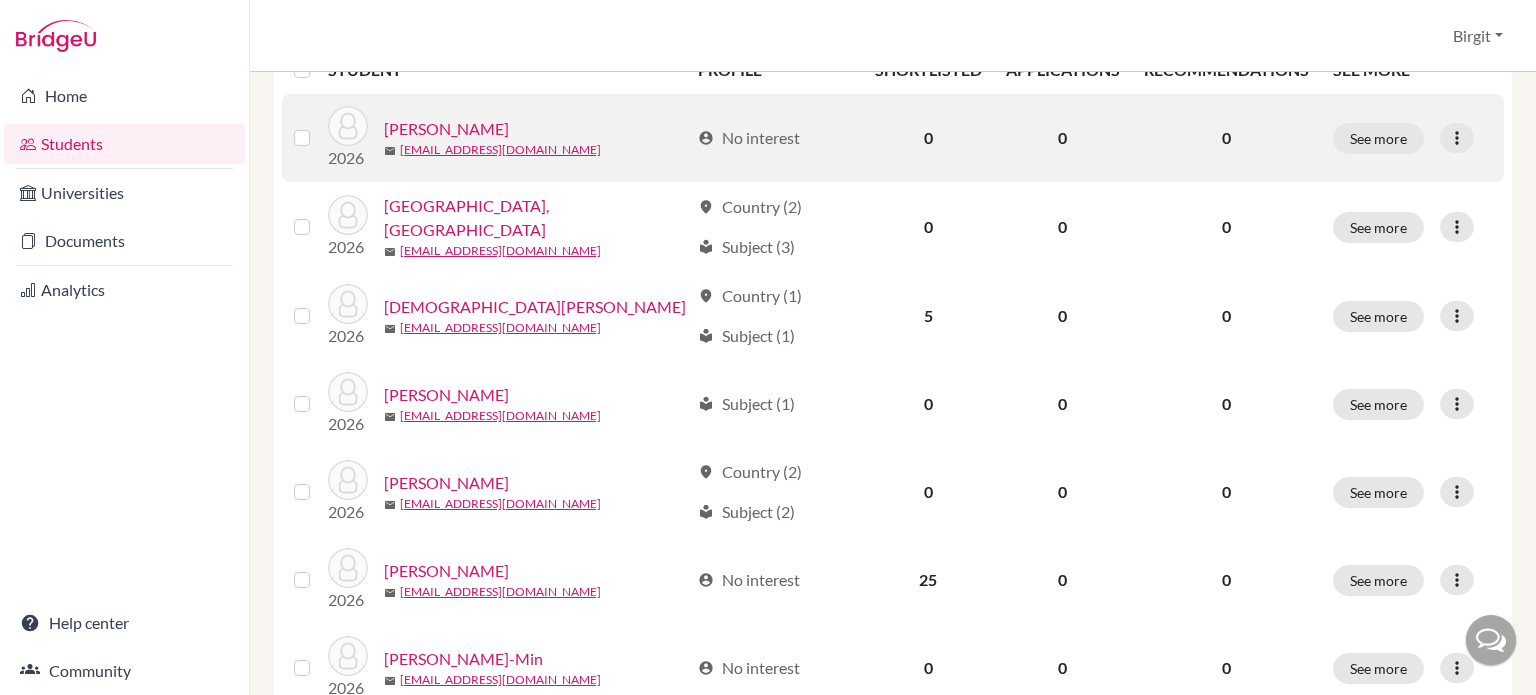 click on "[PERSON_NAME]" at bounding box center (446, 129) 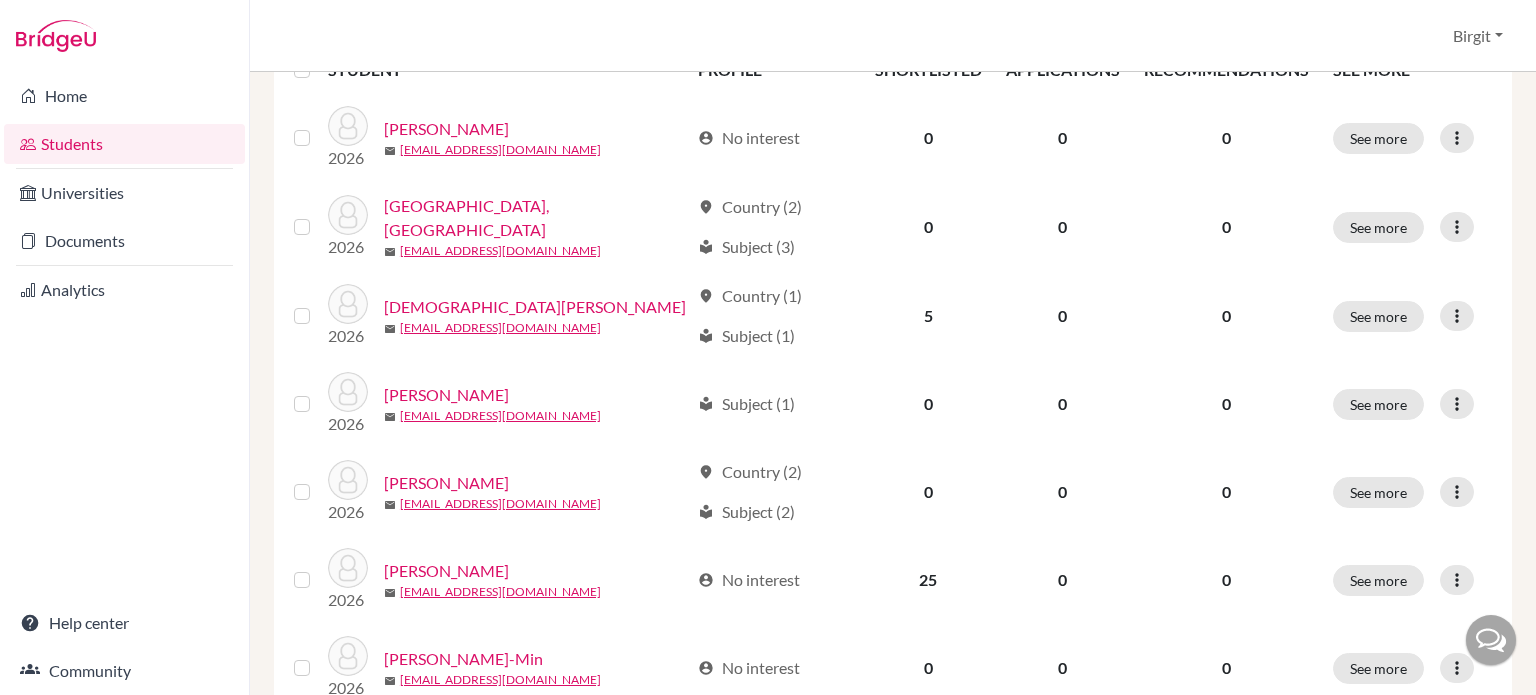 scroll, scrollTop: 0, scrollLeft: 0, axis: both 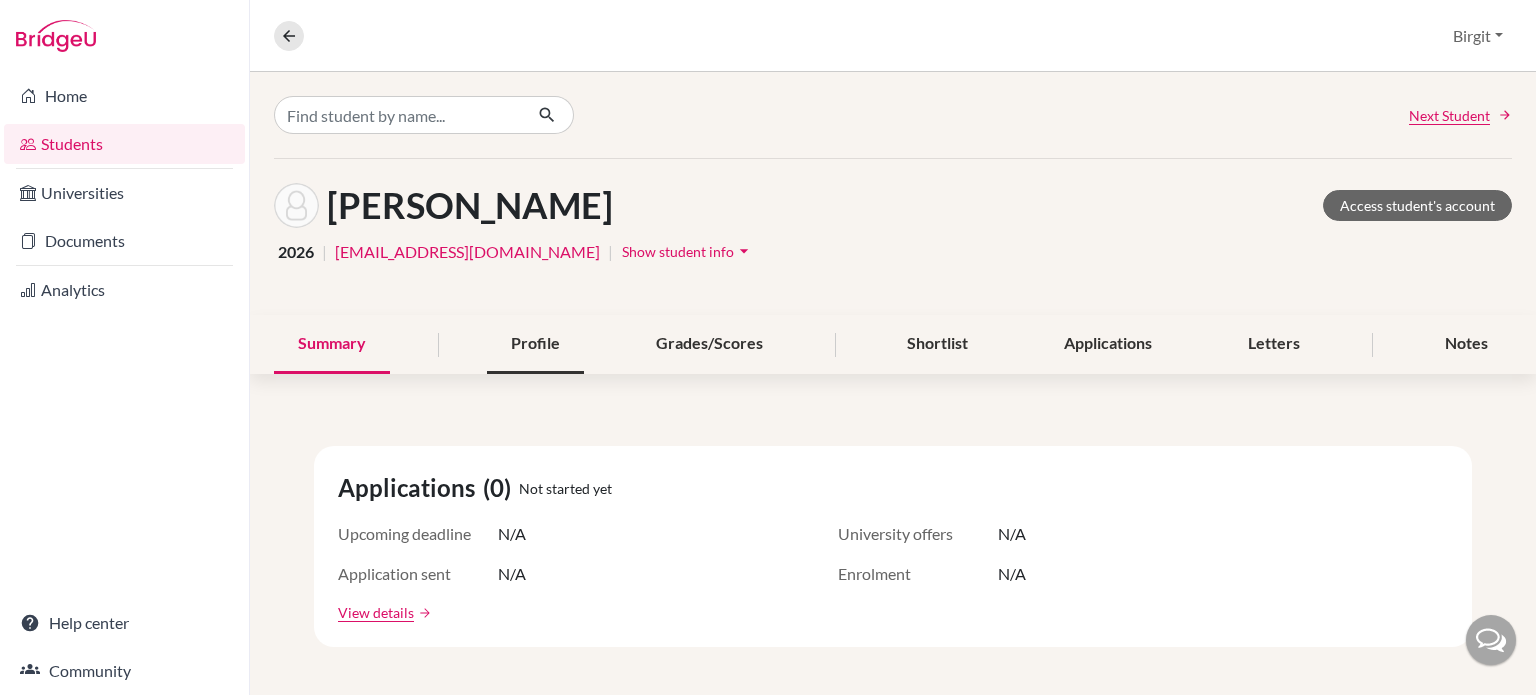 click on "Profile" at bounding box center [535, 344] 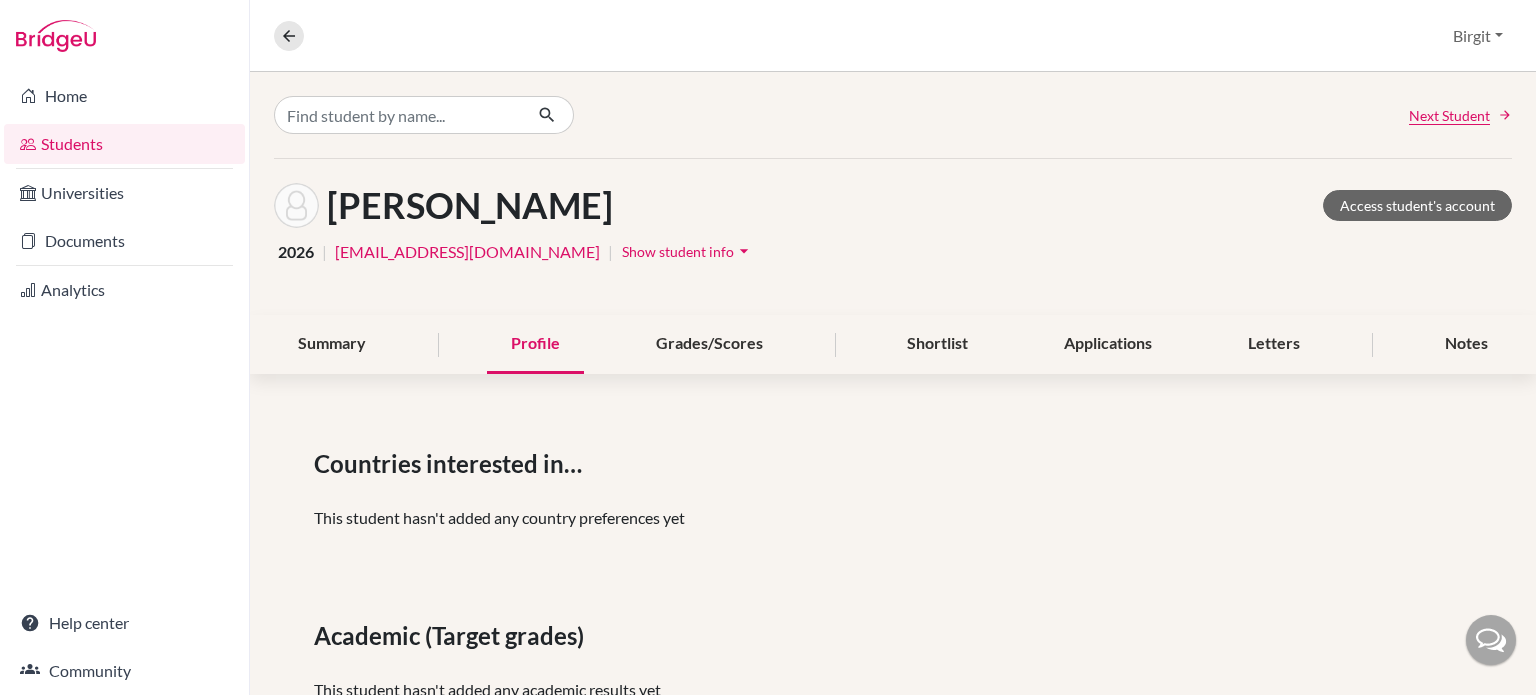 scroll, scrollTop: 100, scrollLeft: 0, axis: vertical 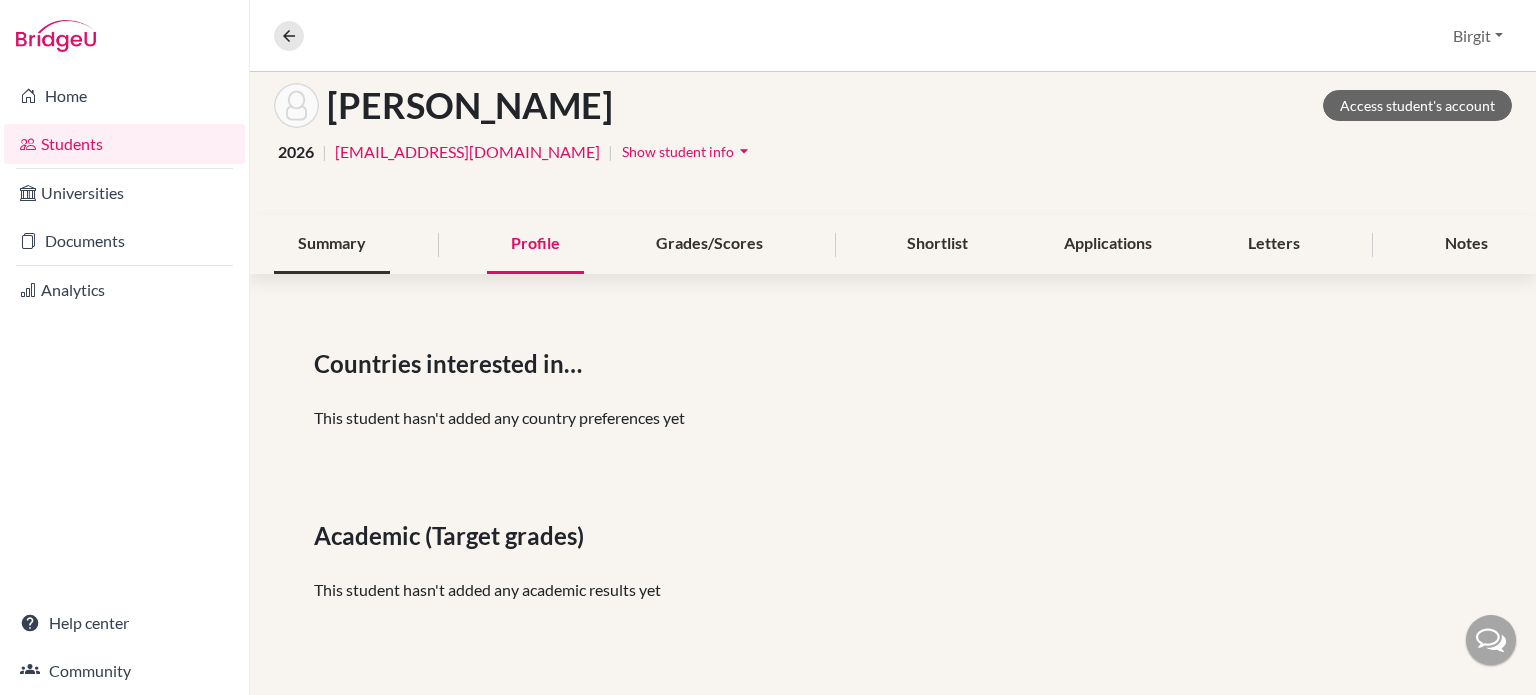 click on "Summary" at bounding box center [332, 244] 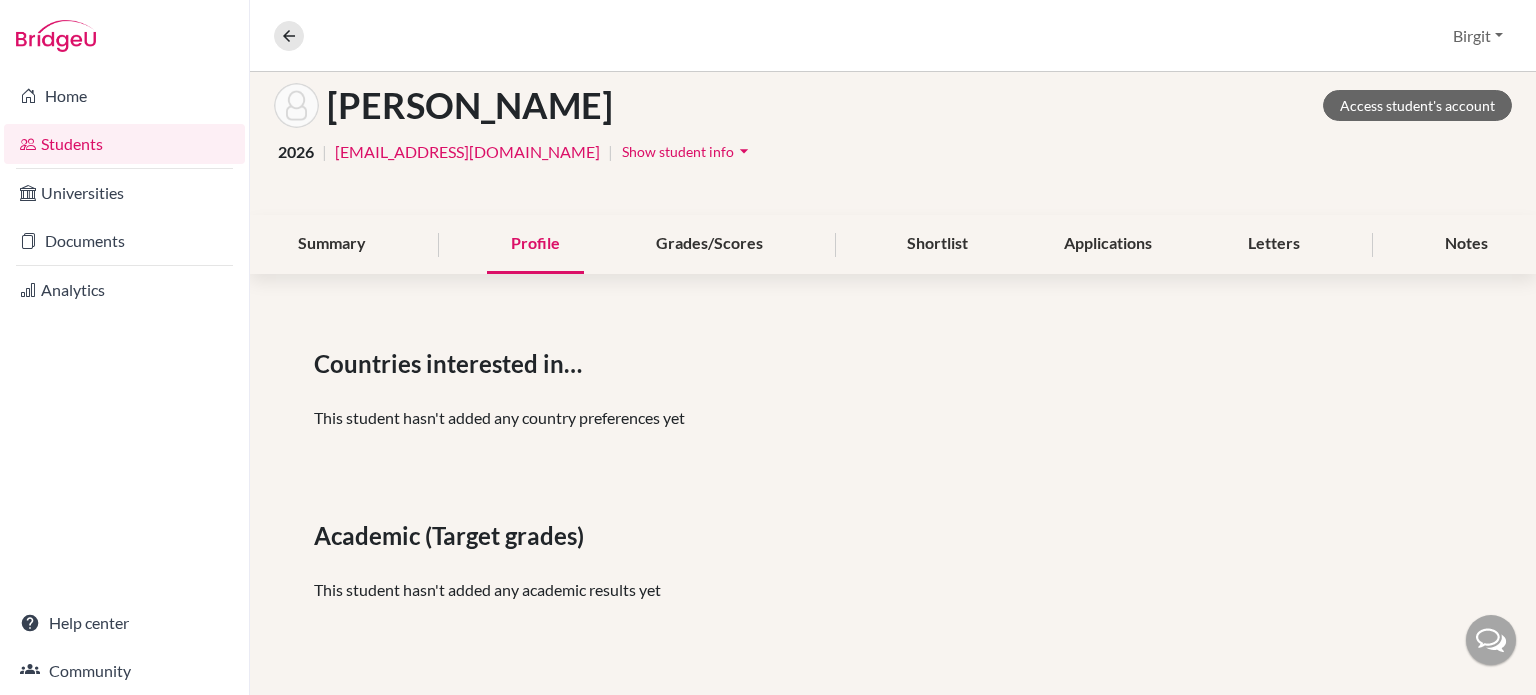 scroll, scrollTop: 0, scrollLeft: 0, axis: both 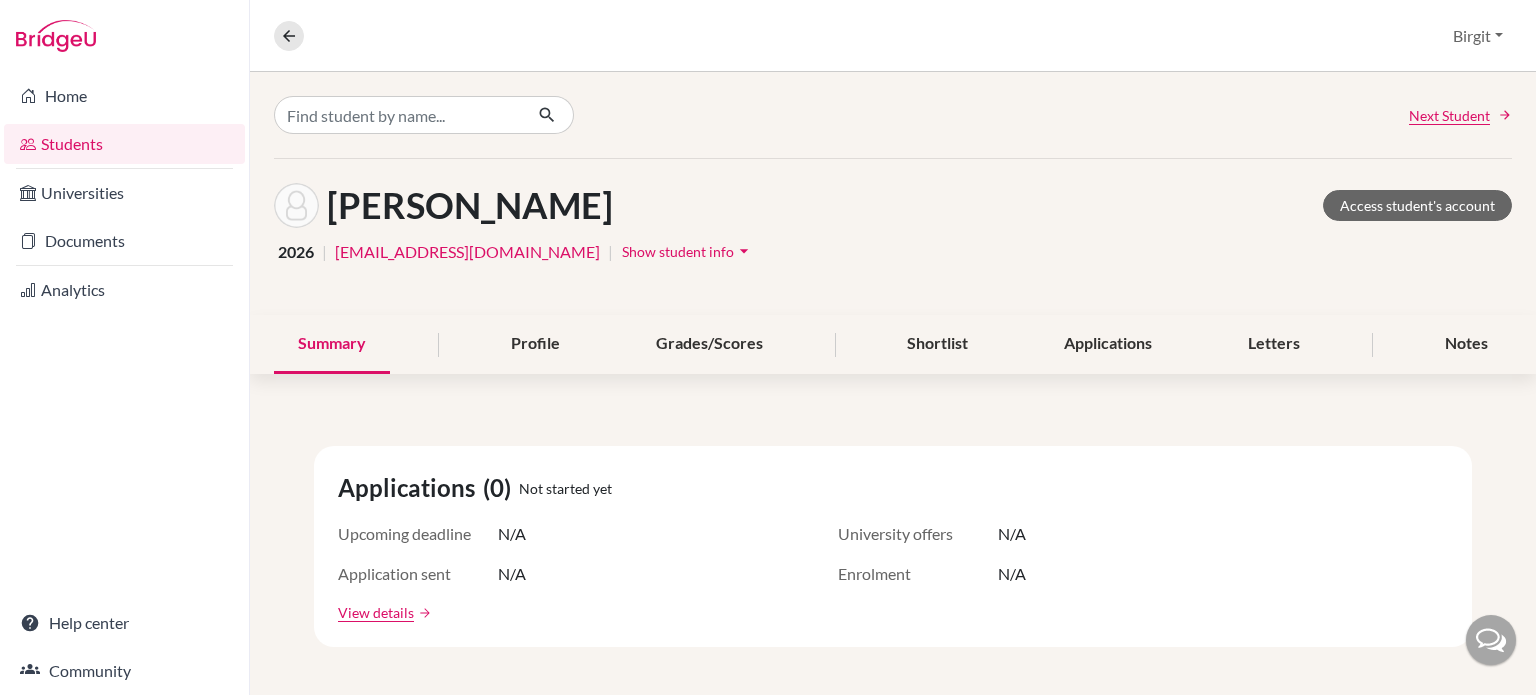 click on "Show student info" at bounding box center [678, 251] 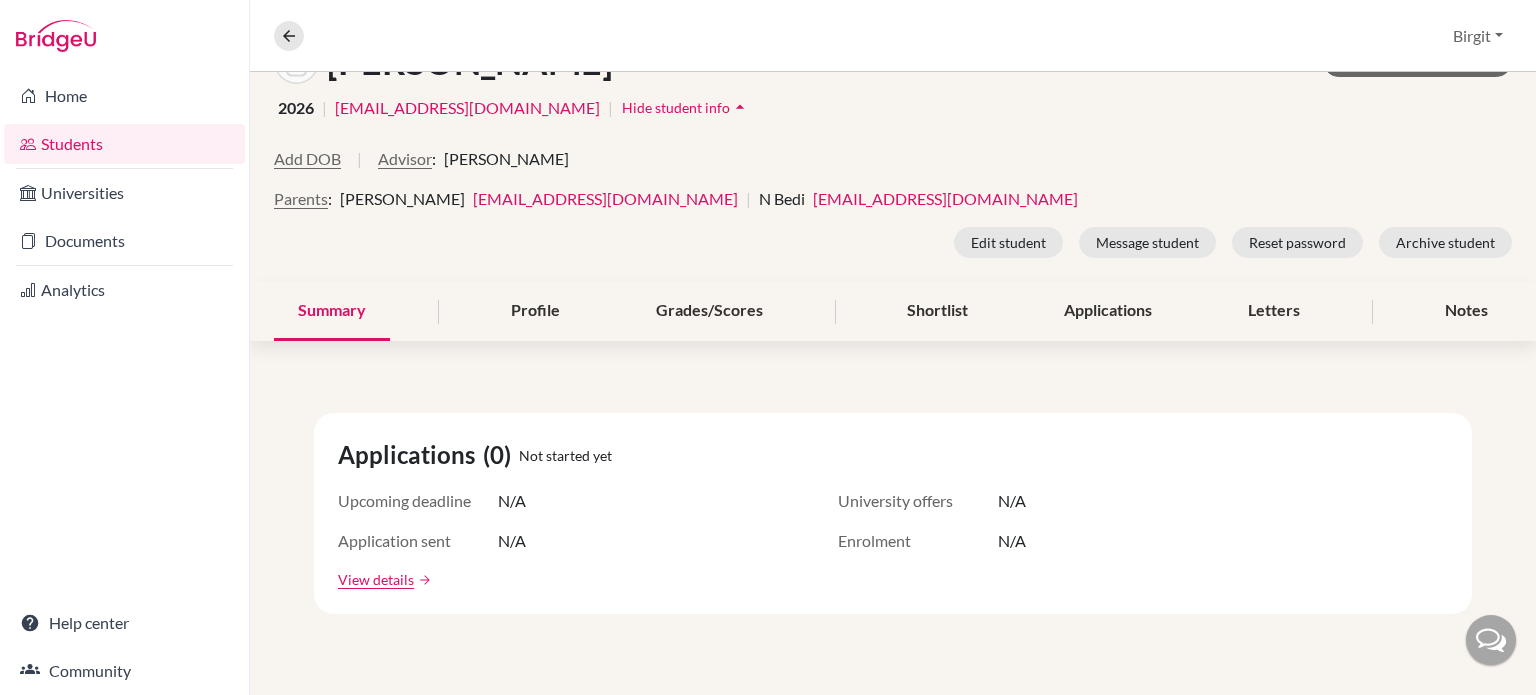 scroll, scrollTop: 0, scrollLeft: 0, axis: both 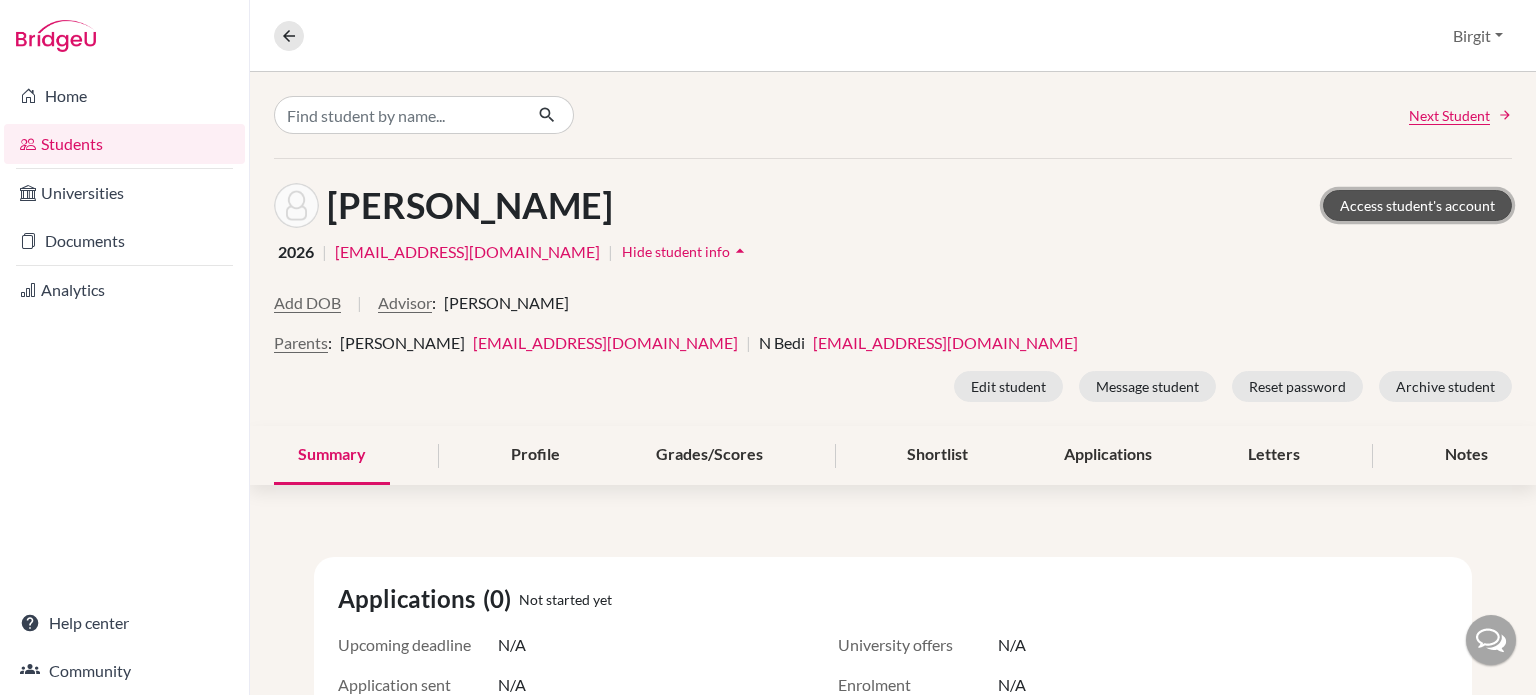 click on "Access student's account" at bounding box center (1417, 205) 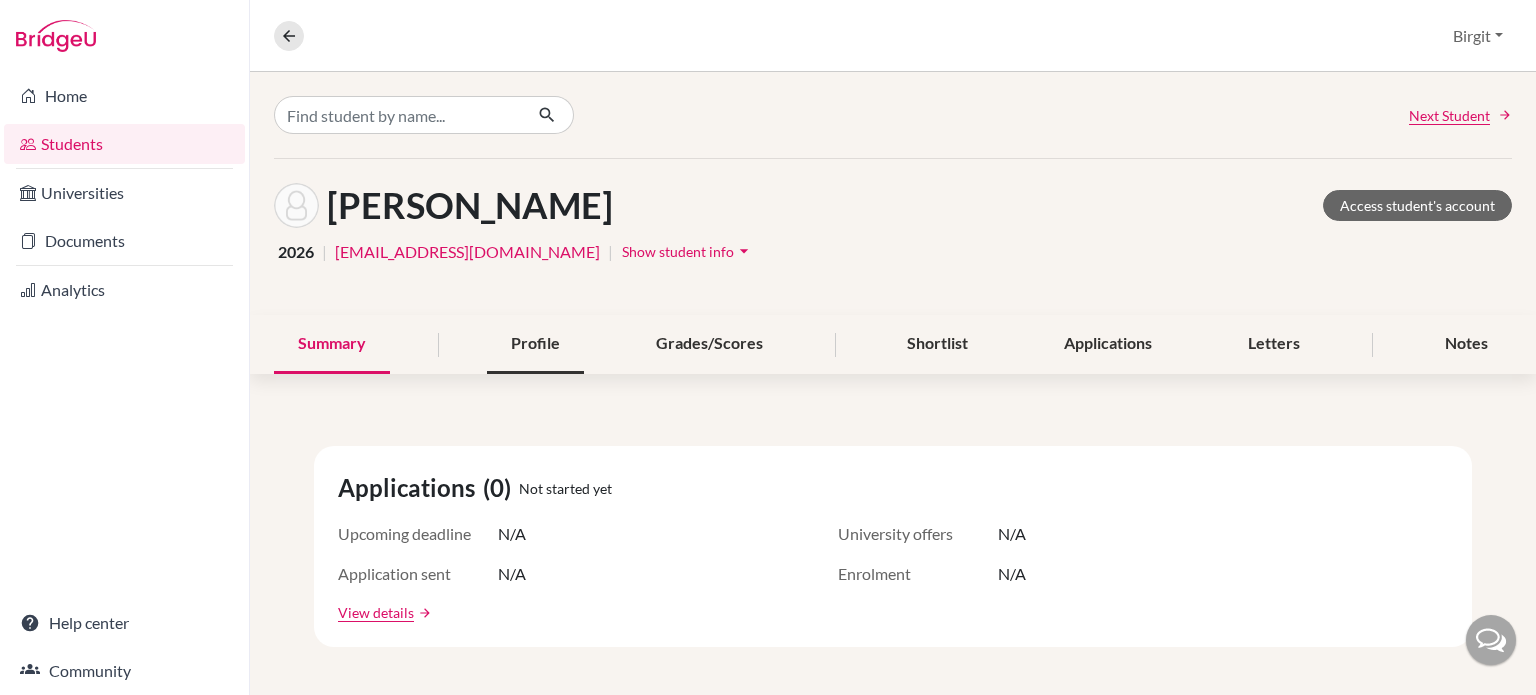 scroll, scrollTop: 0, scrollLeft: 0, axis: both 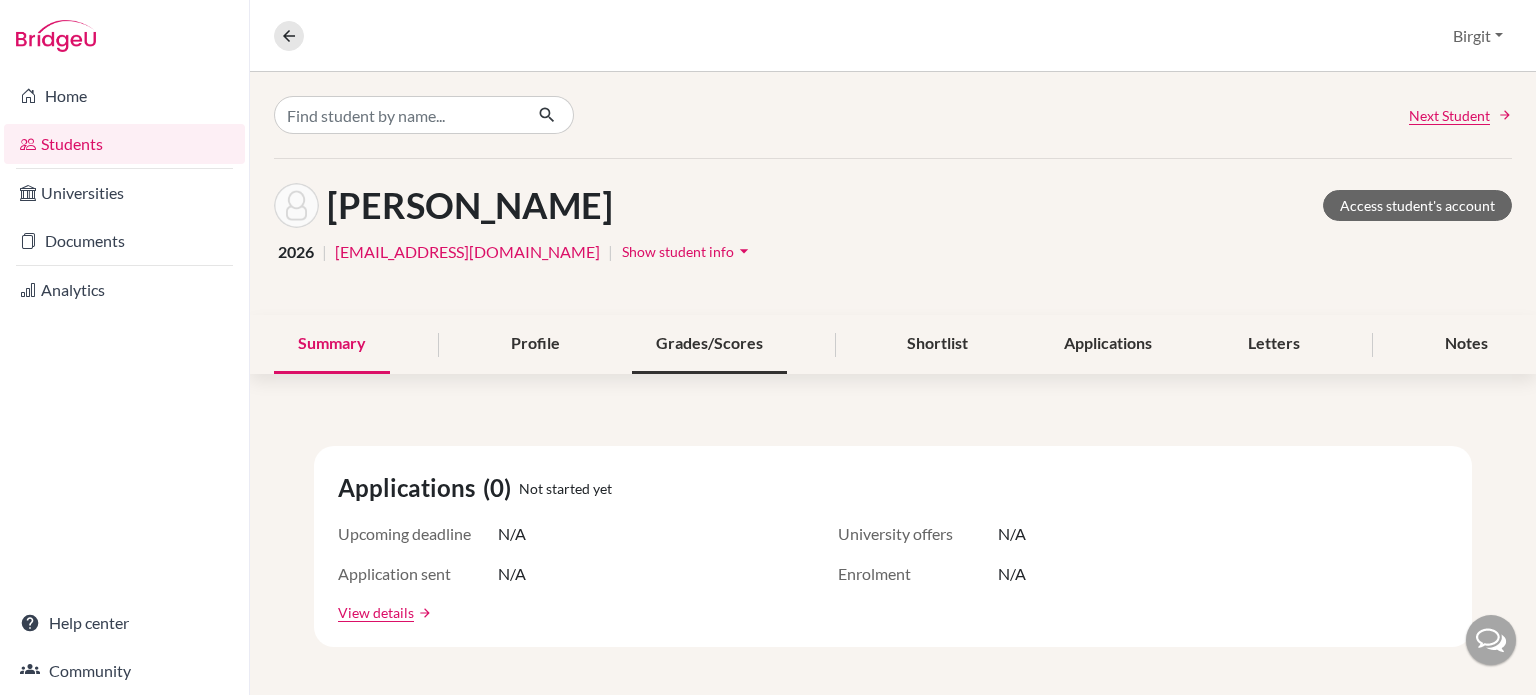 click on "Grades/Scores" at bounding box center [709, 344] 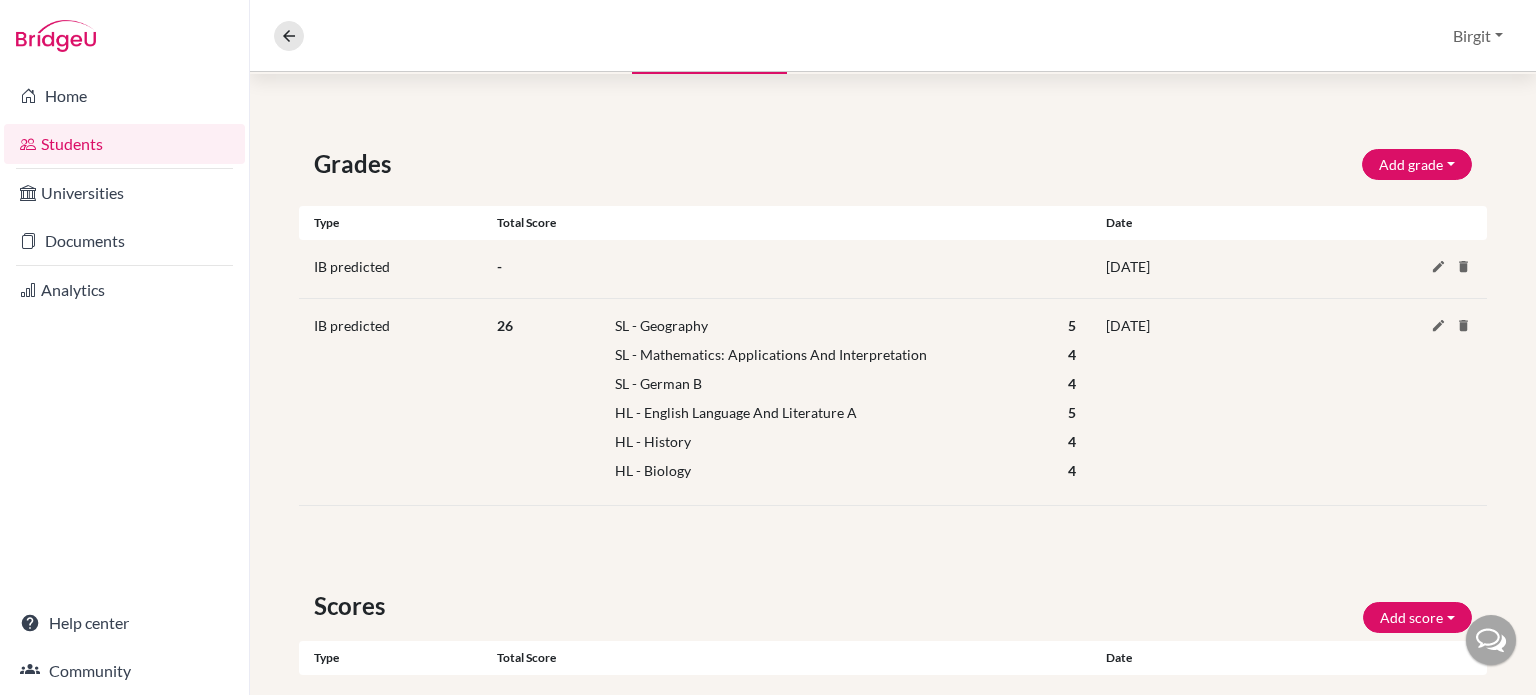 scroll, scrollTop: 400, scrollLeft: 0, axis: vertical 